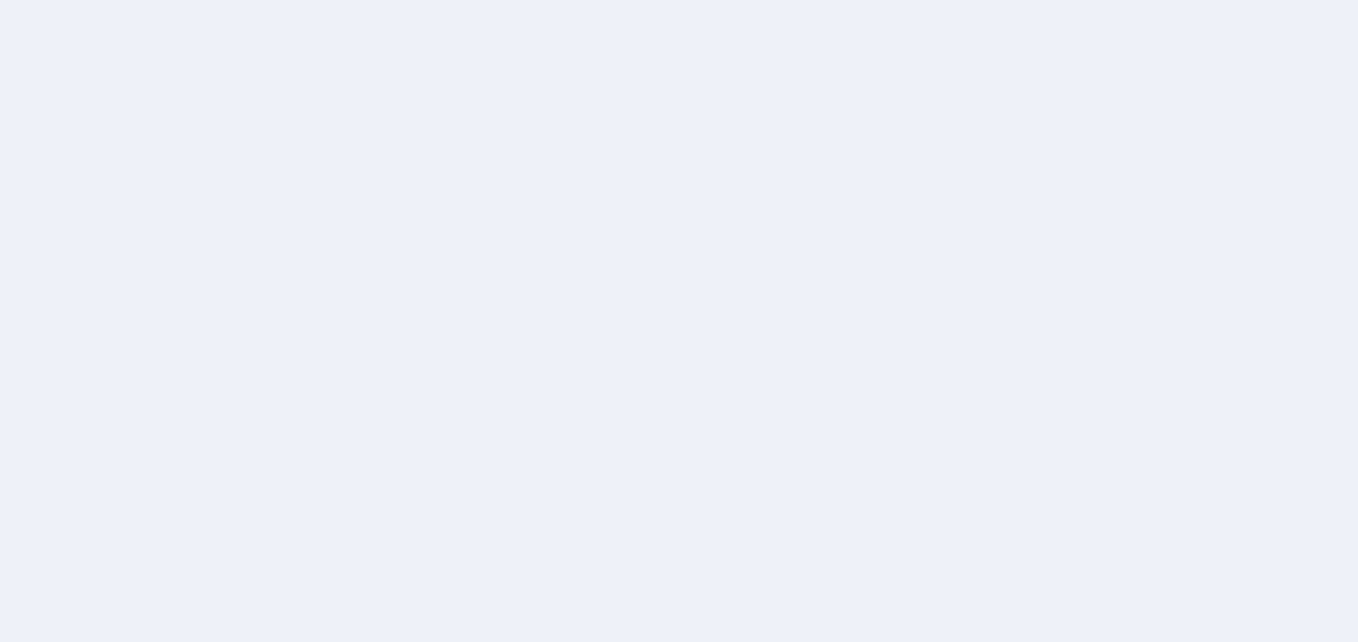 scroll, scrollTop: 0, scrollLeft: 0, axis: both 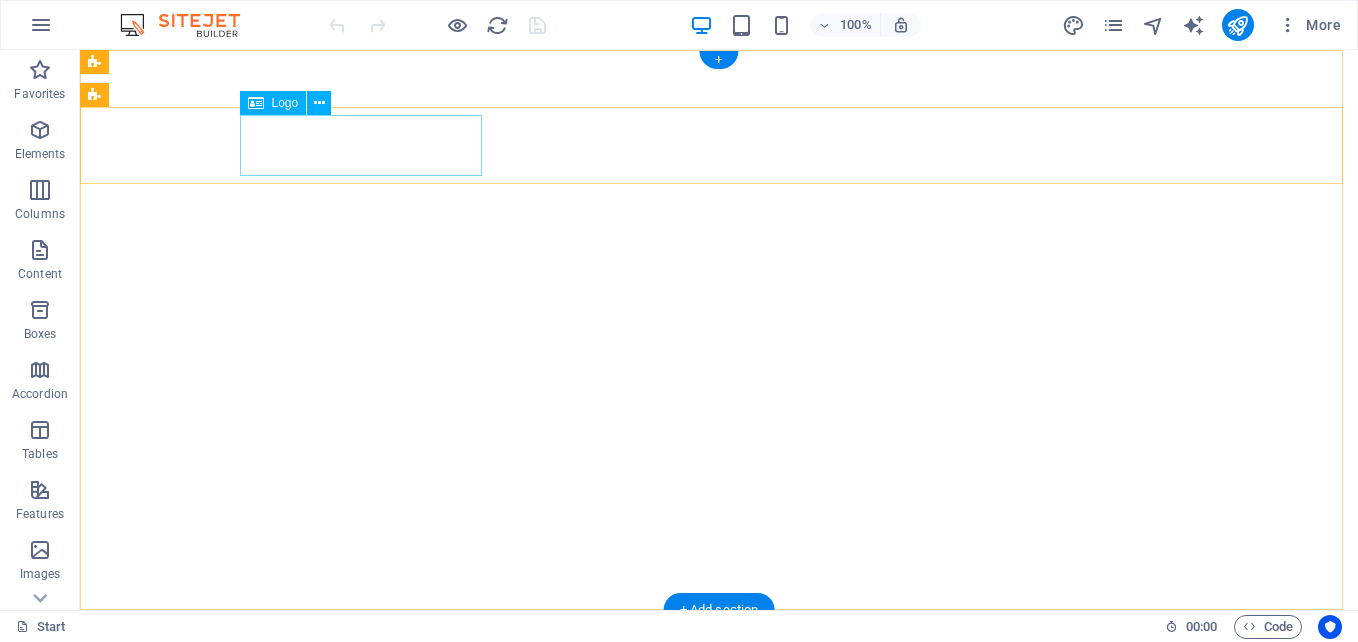 click at bounding box center (719, 893) 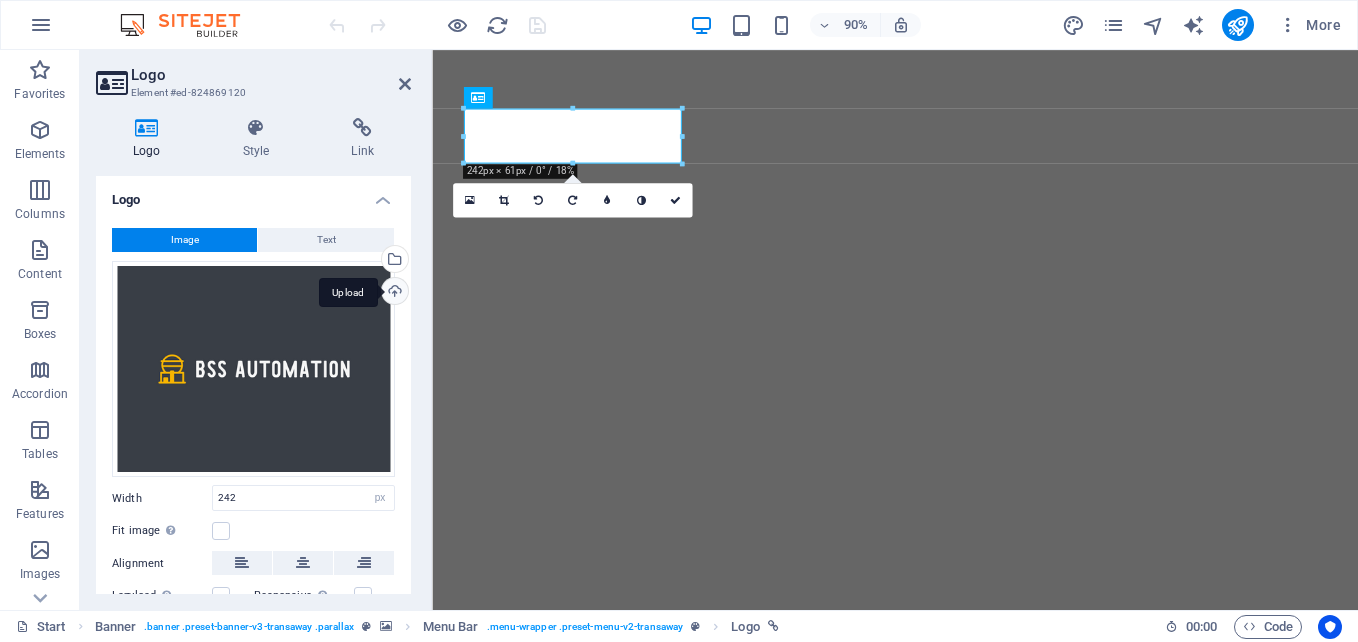click on "Upload" at bounding box center (393, 293) 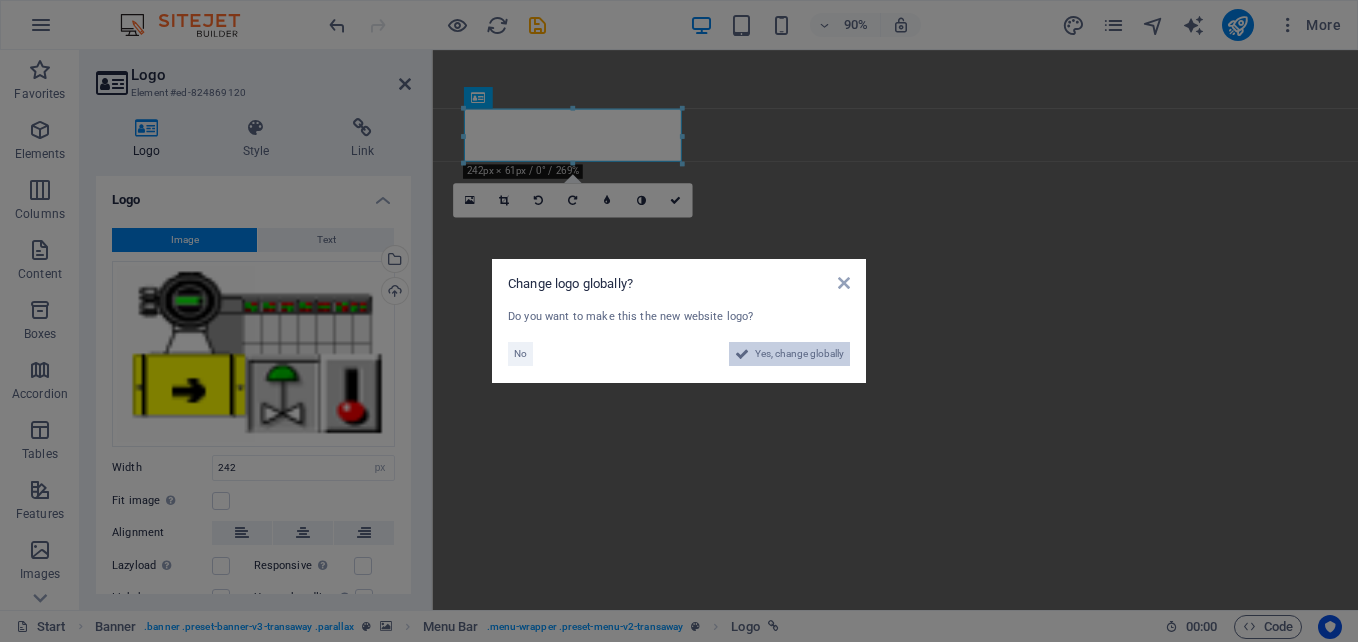 drag, startPoint x: 797, startPoint y: 346, endPoint x: 477, endPoint y: 687, distance: 467.6334 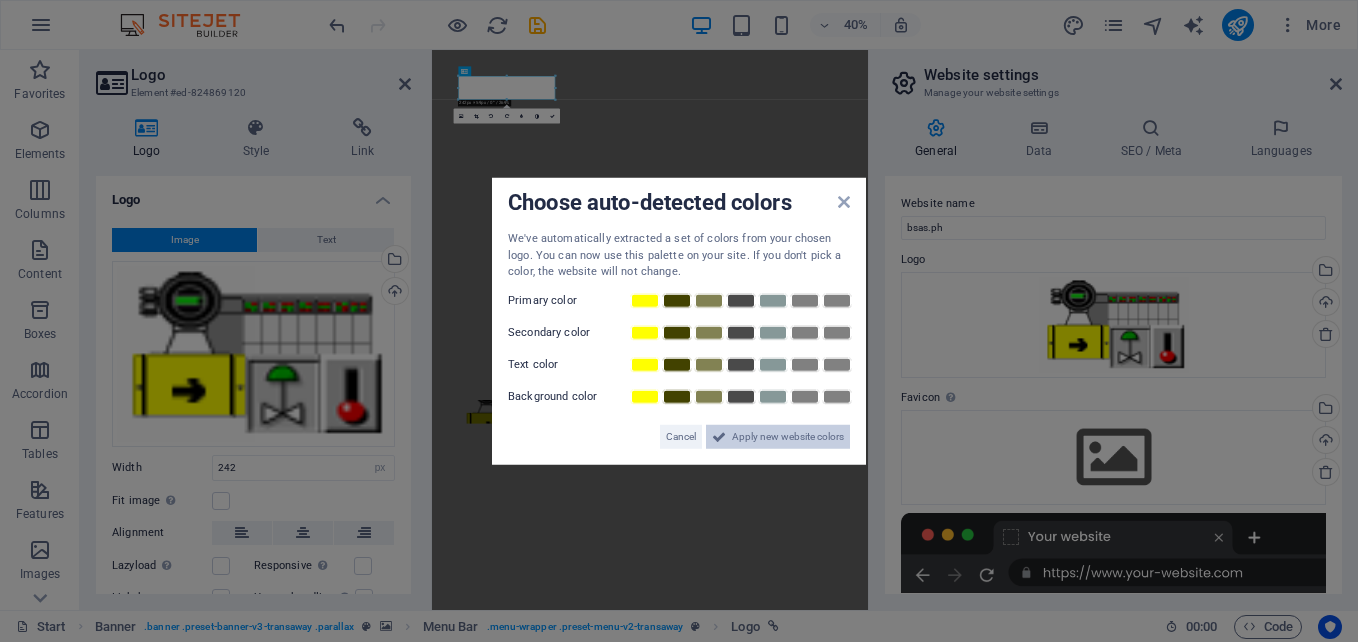 drag, startPoint x: 729, startPoint y: 438, endPoint x: 707, endPoint y: 905, distance: 467.5179 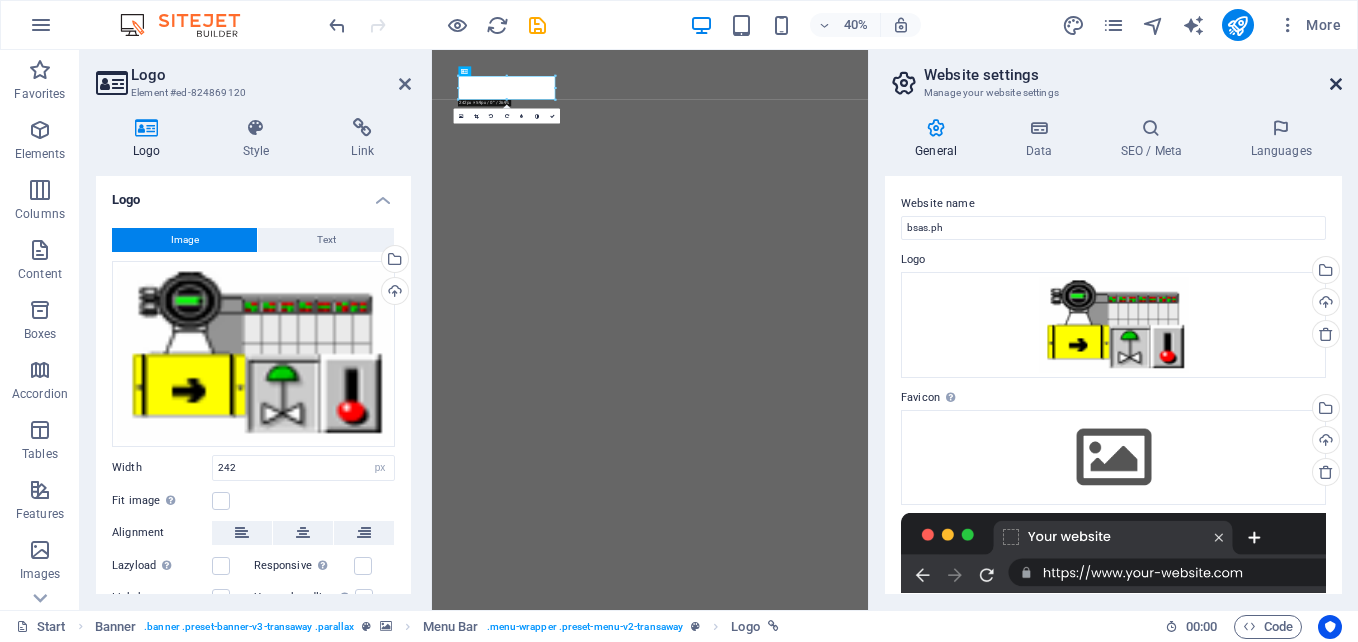 click at bounding box center (1336, 84) 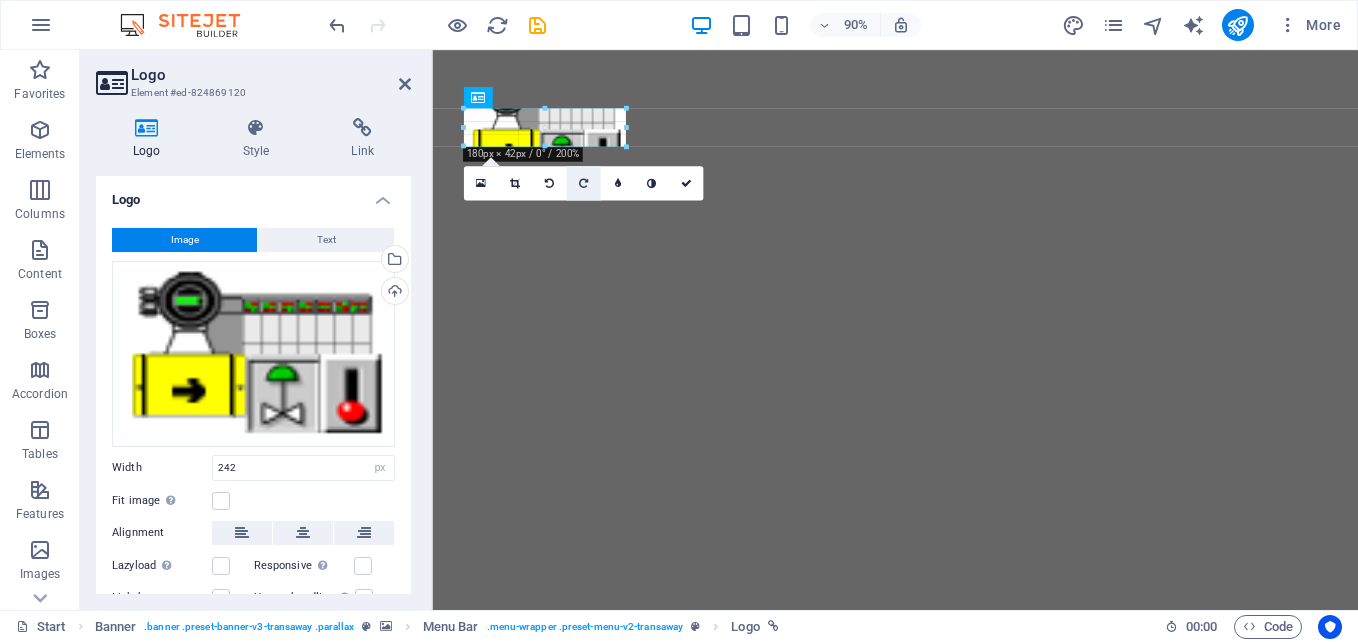 drag, startPoint x: 574, startPoint y: 163, endPoint x: 573, endPoint y: 196, distance: 33.01515 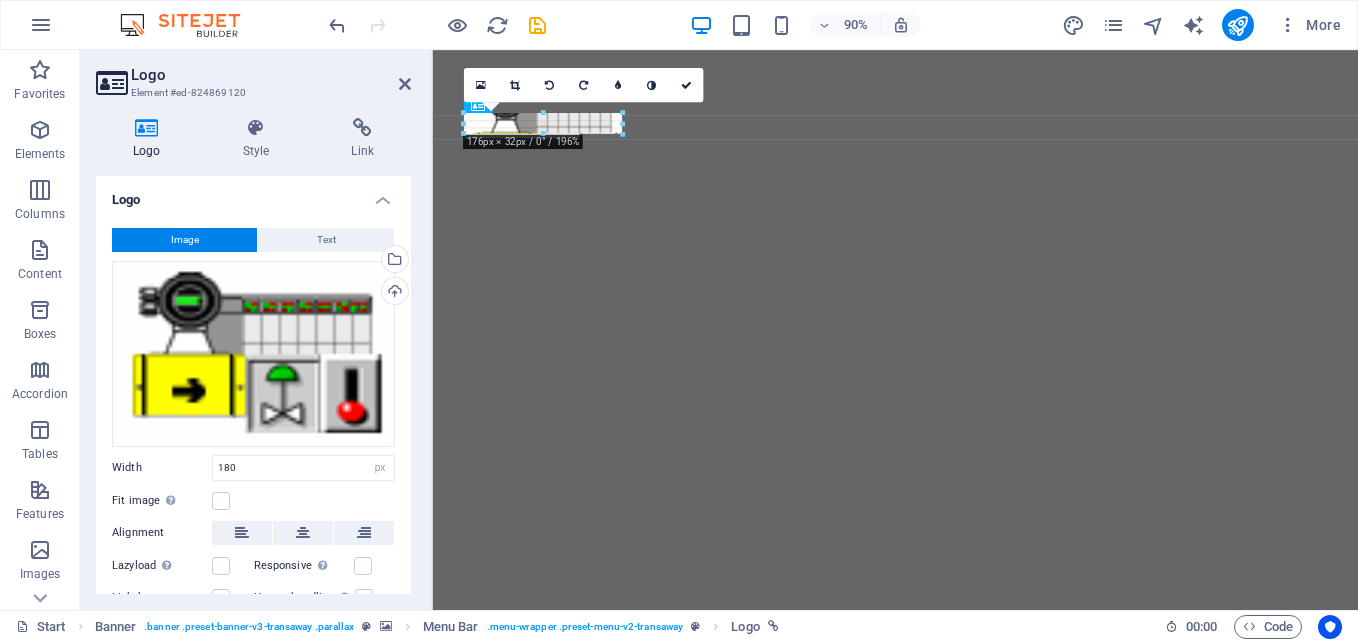 drag, startPoint x: 627, startPoint y: 126, endPoint x: 576, endPoint y: 125, distance: 51.009804 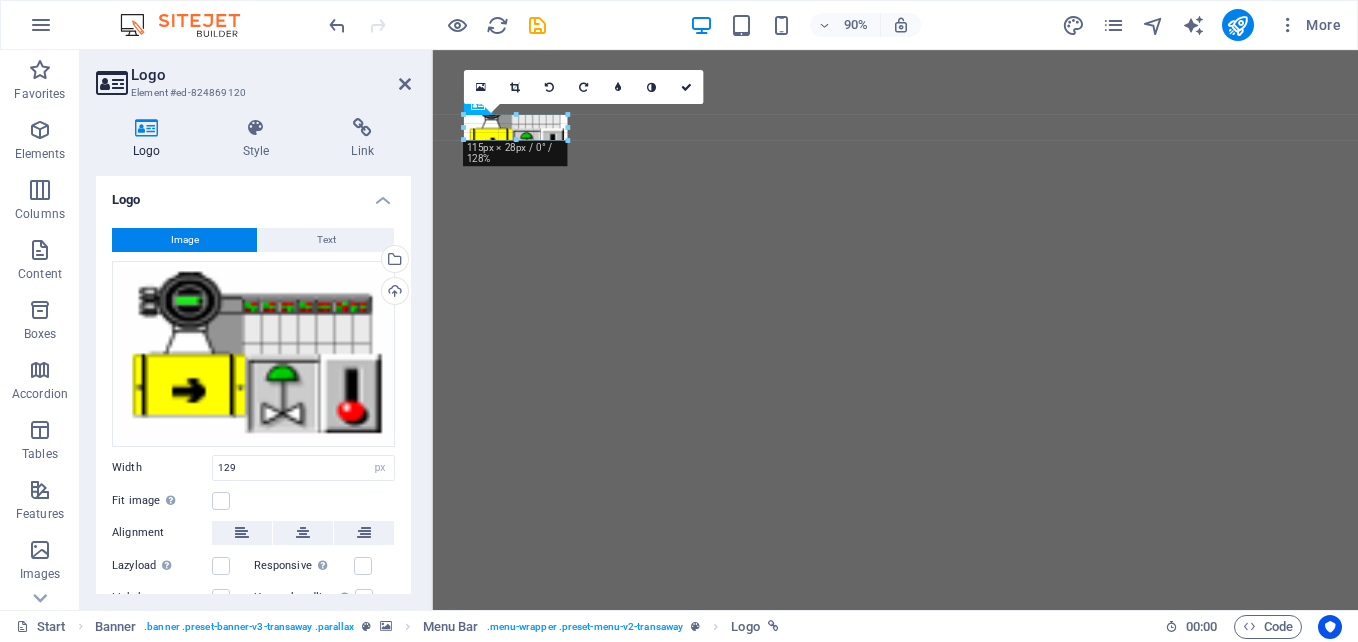 drag, startPoint x: 579, startPoint y: 125, endPoint x: 567, endPoint y: 159, distance: 36.05551 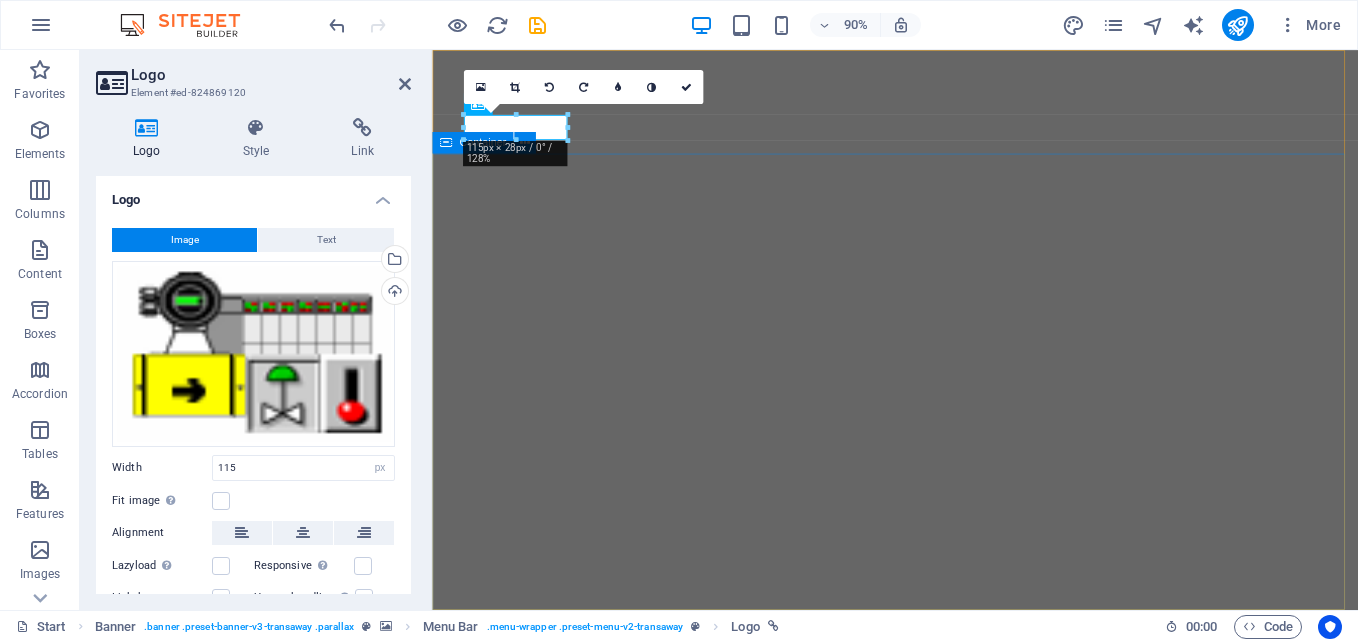 drag, startPoint x: 948, startPoint y: 191, endPoint x: 528, endPoint y: 173, distance: 420.38553 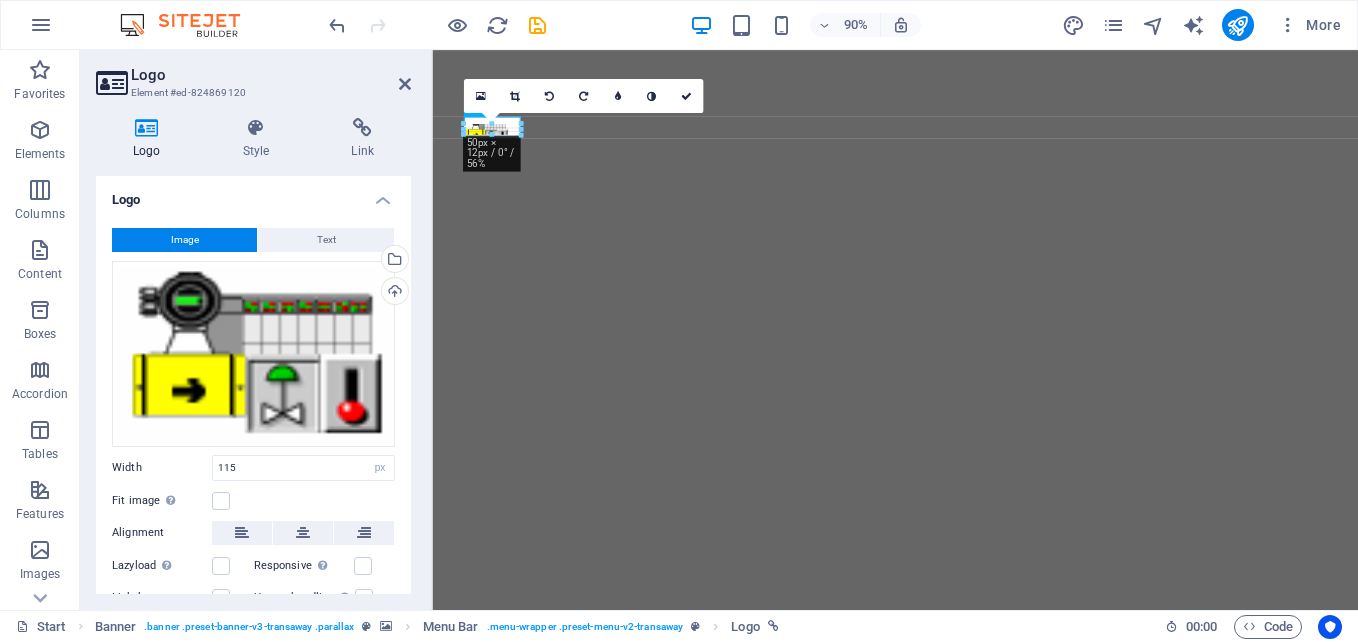 click at bounding box center (888, 127) 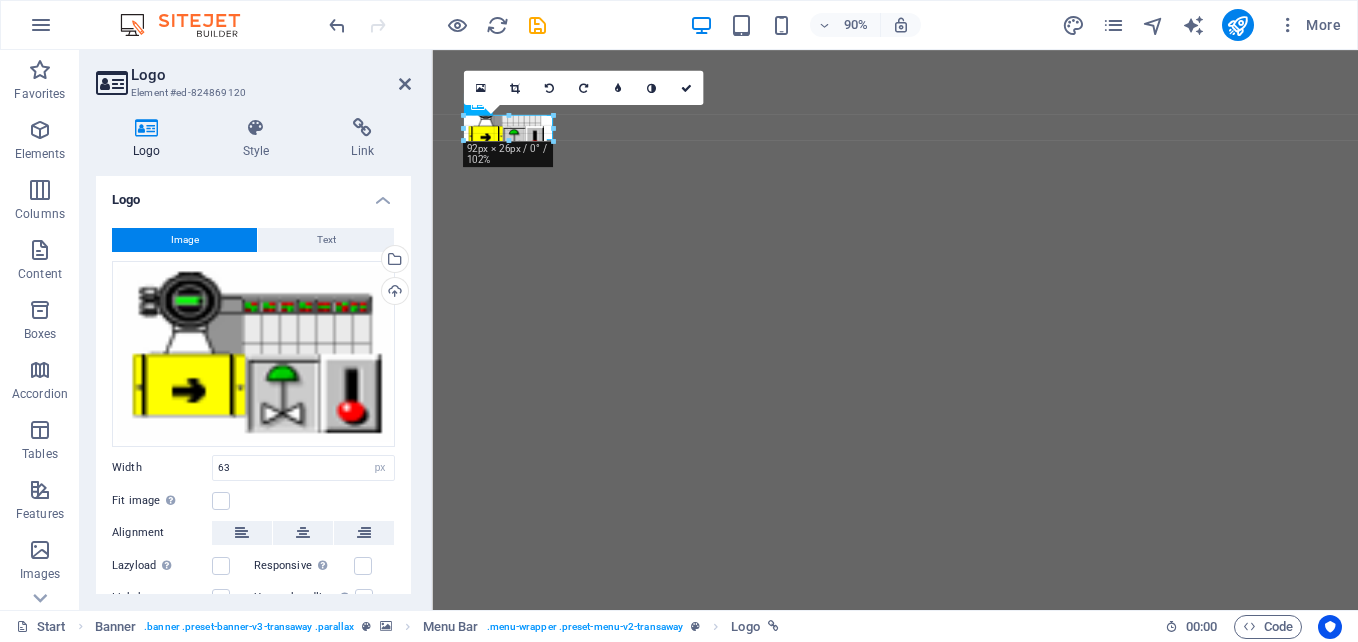 drag, startPoint x: 520, startPoint y: 135, endPoint x: 127, endPoint y: 105, distance: 394.14337 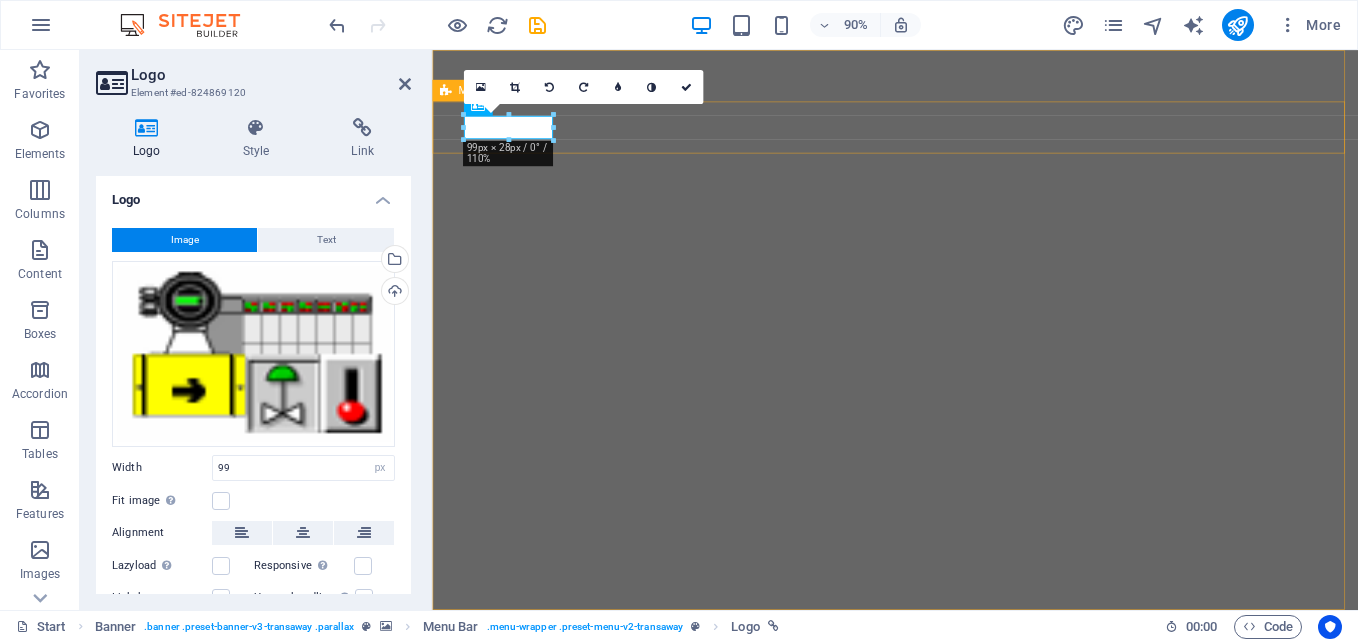 click on "Home About us Services Pricing Contact Get a quote" at bounding box center (946, 973) 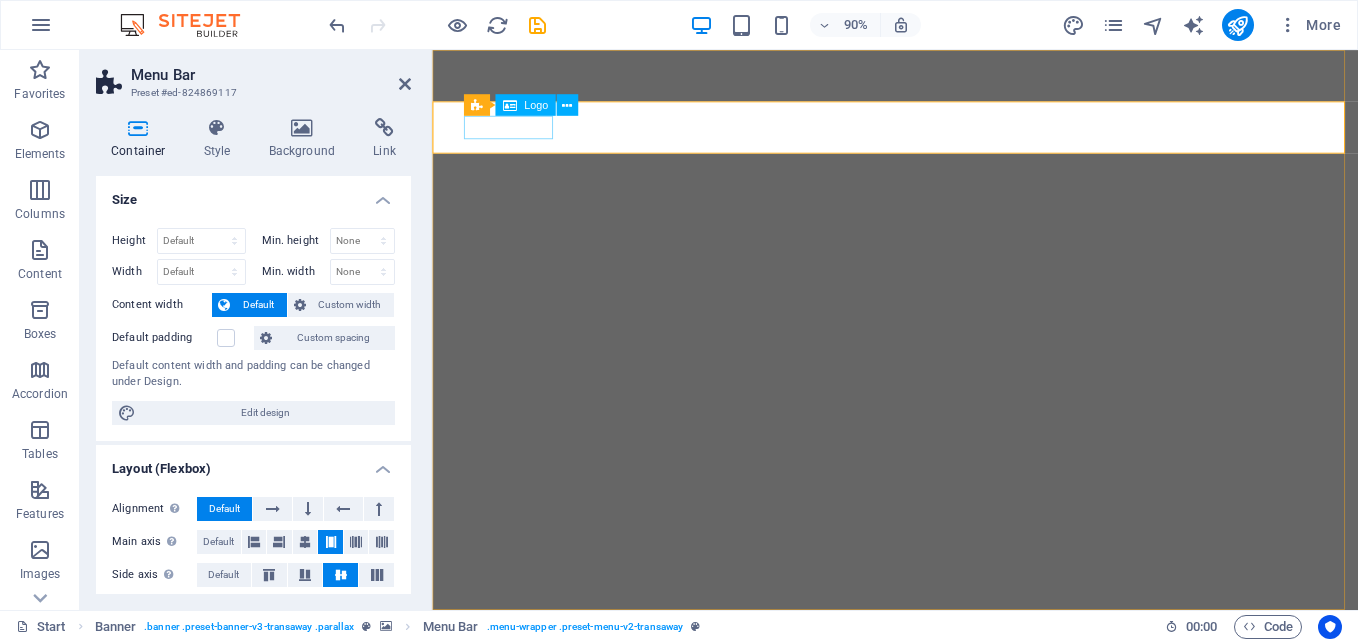 click at bounding box center [947, 938] 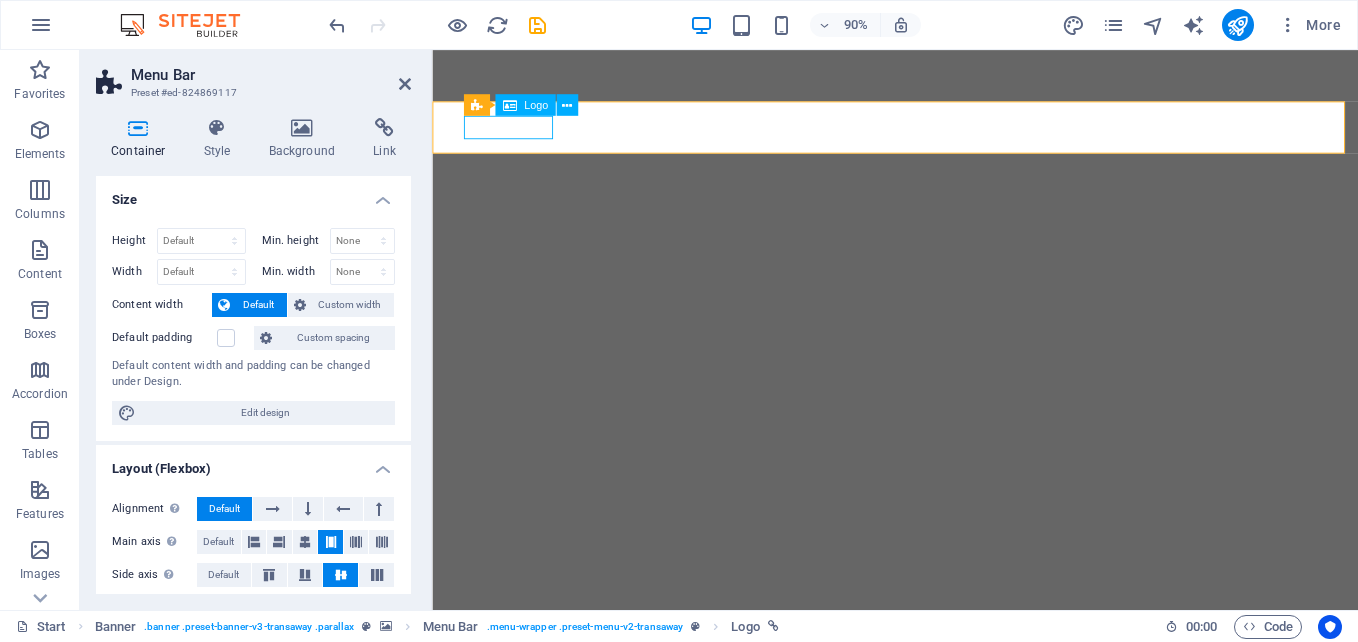 click at bounding box center (947, 938) 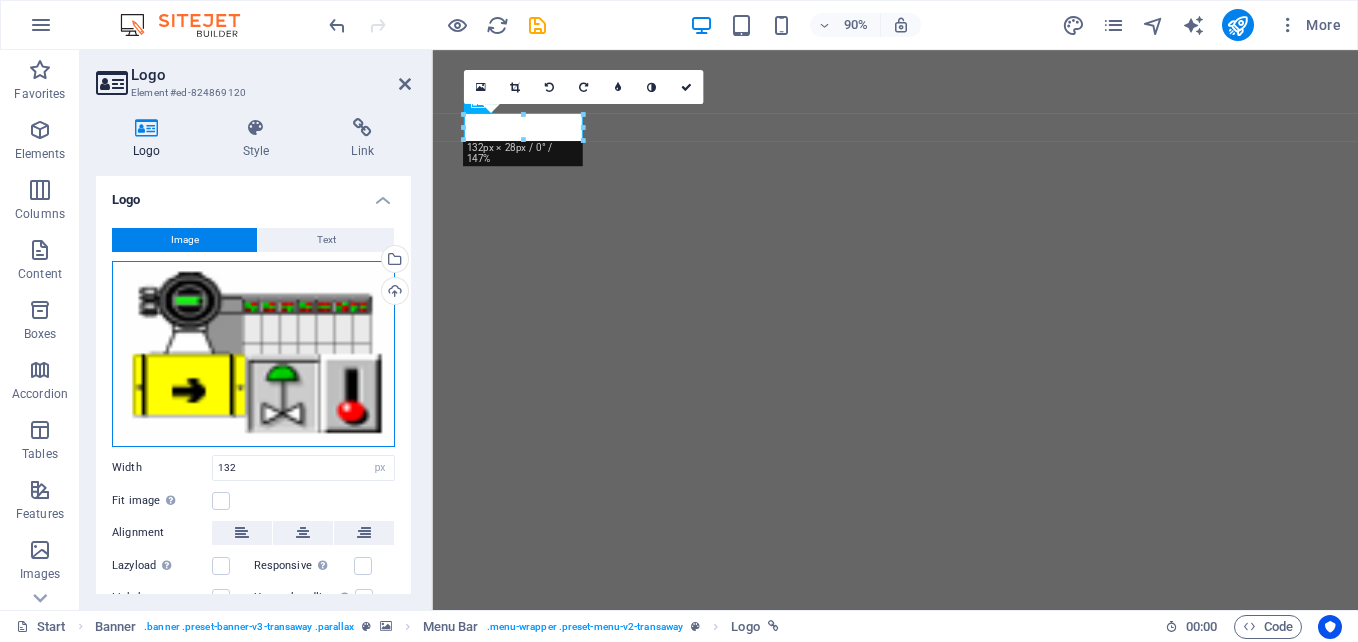 click on "Drag files here, click to choose files or select files from Files or our free stock photos & videos" at bounding box center (253, 354) 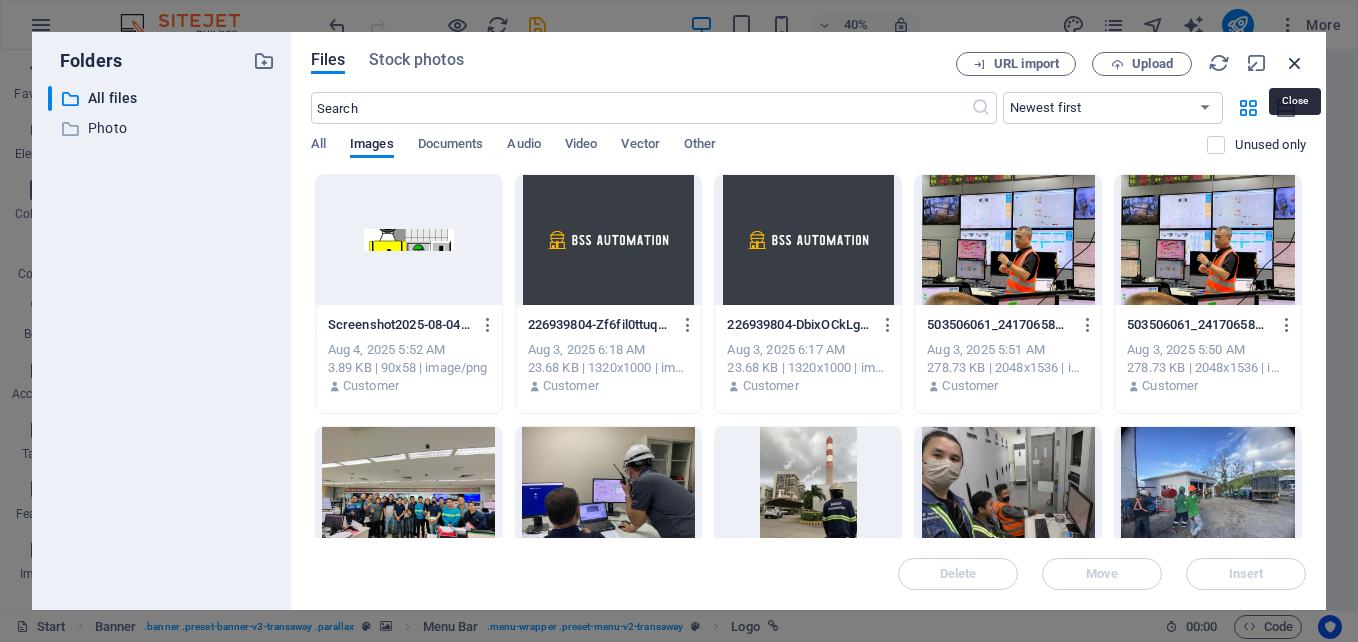 click at bounding box center (1295, 63) 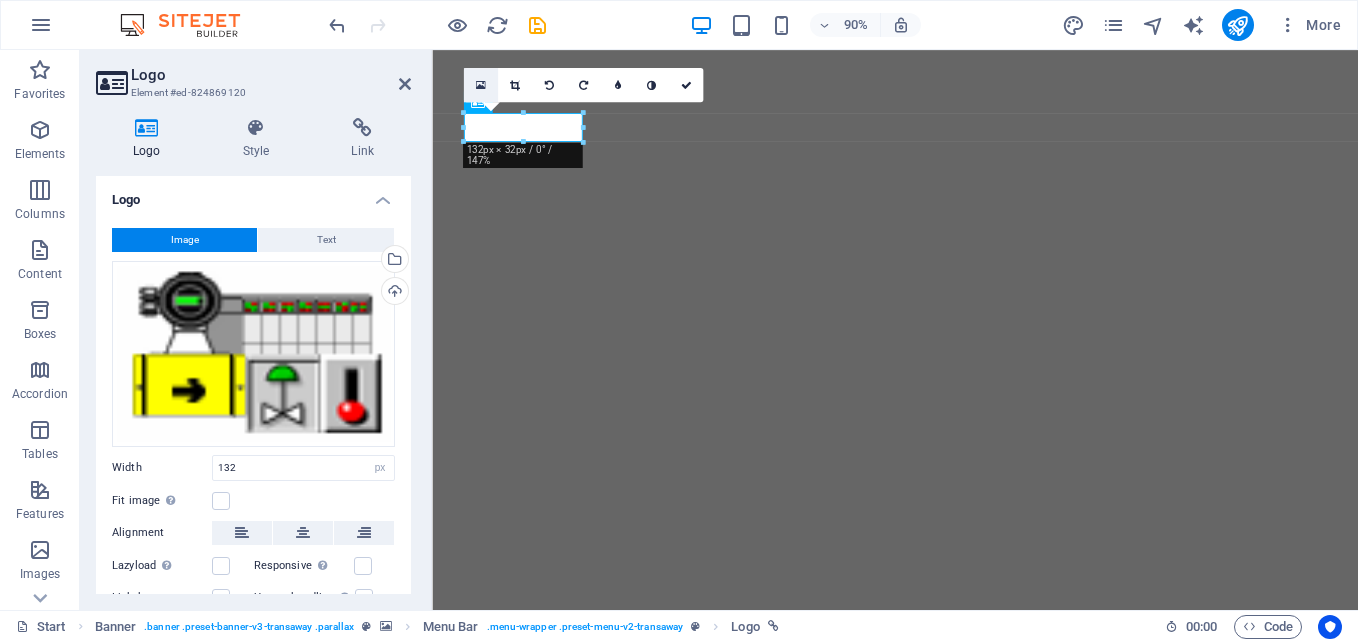 click at bounding box center [481, 85] 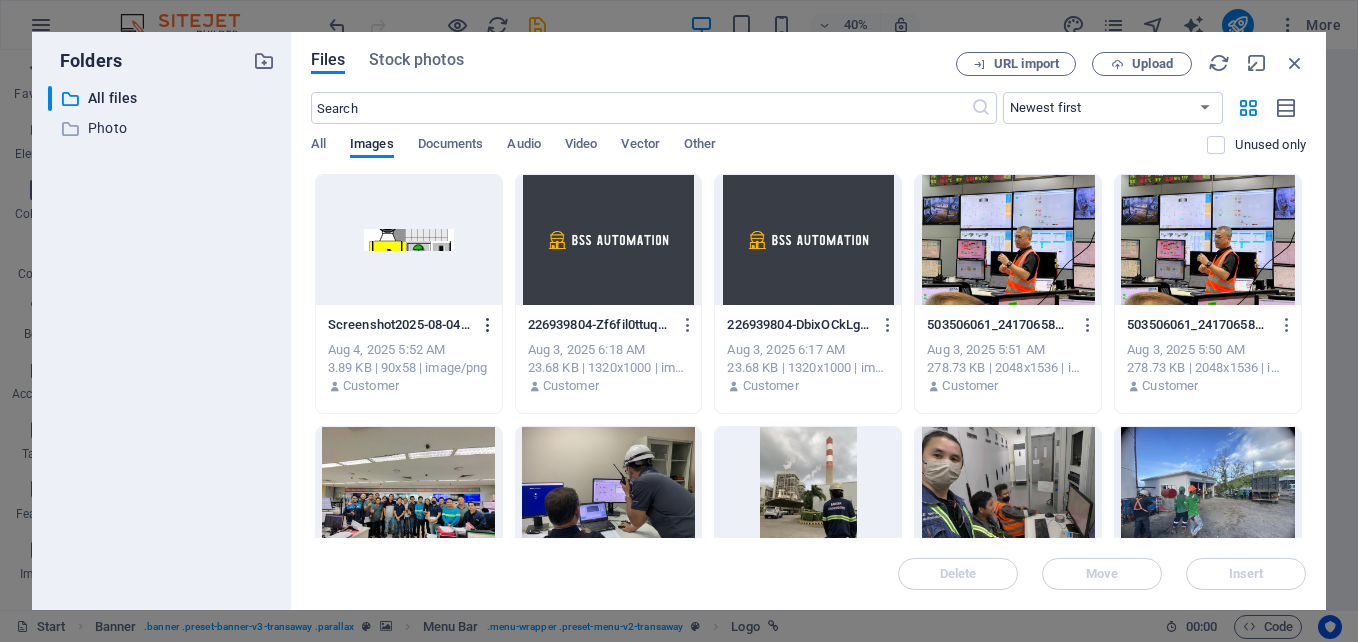click at bounding box center (488, 325) 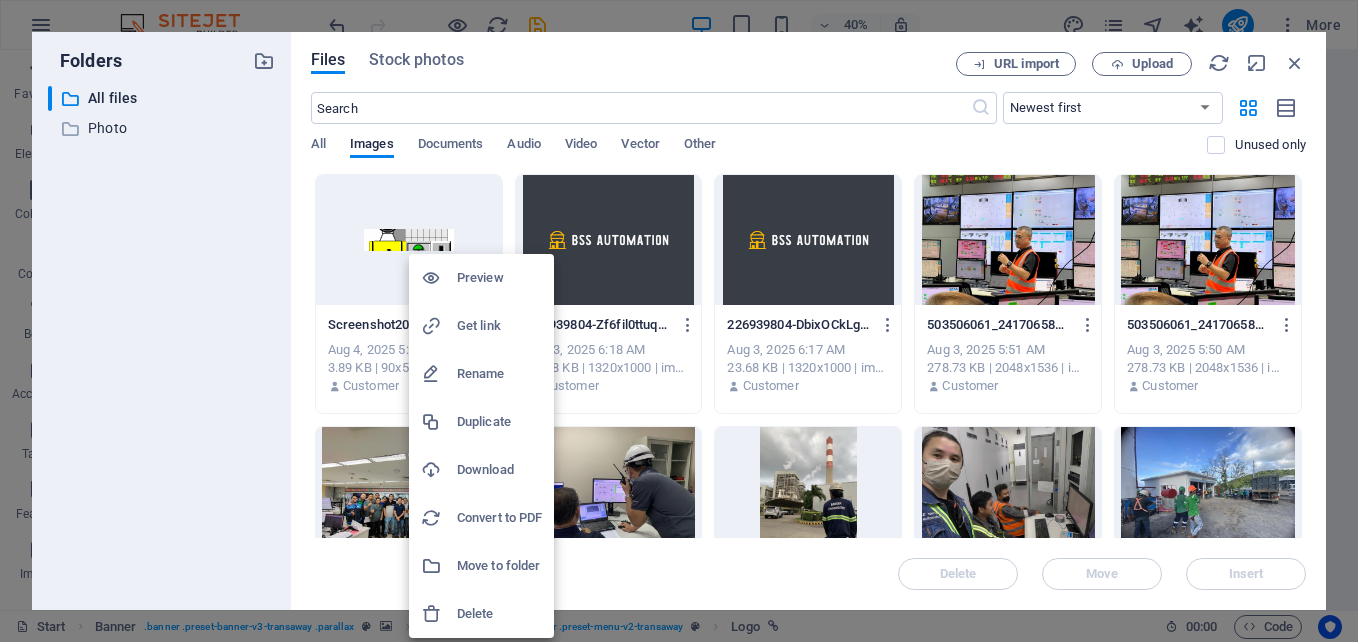 click on "Delete" at bounding box center (499, 614) 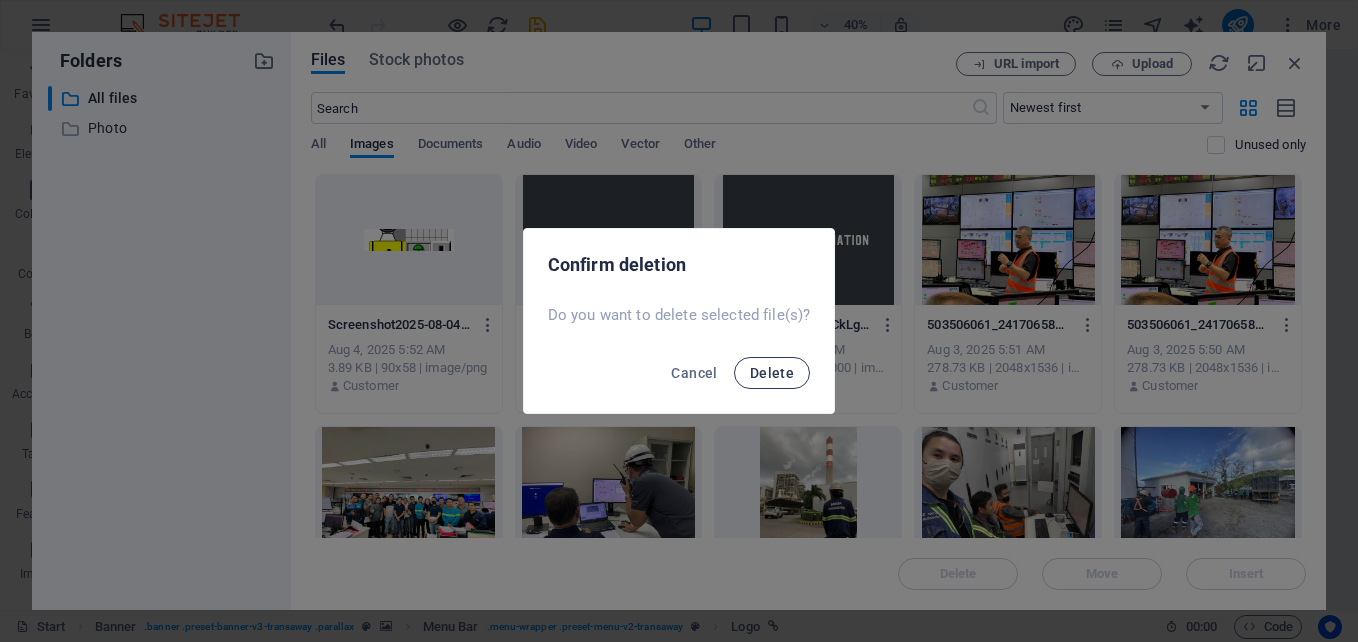 click on "Delete" at bounding box center (772, 373) 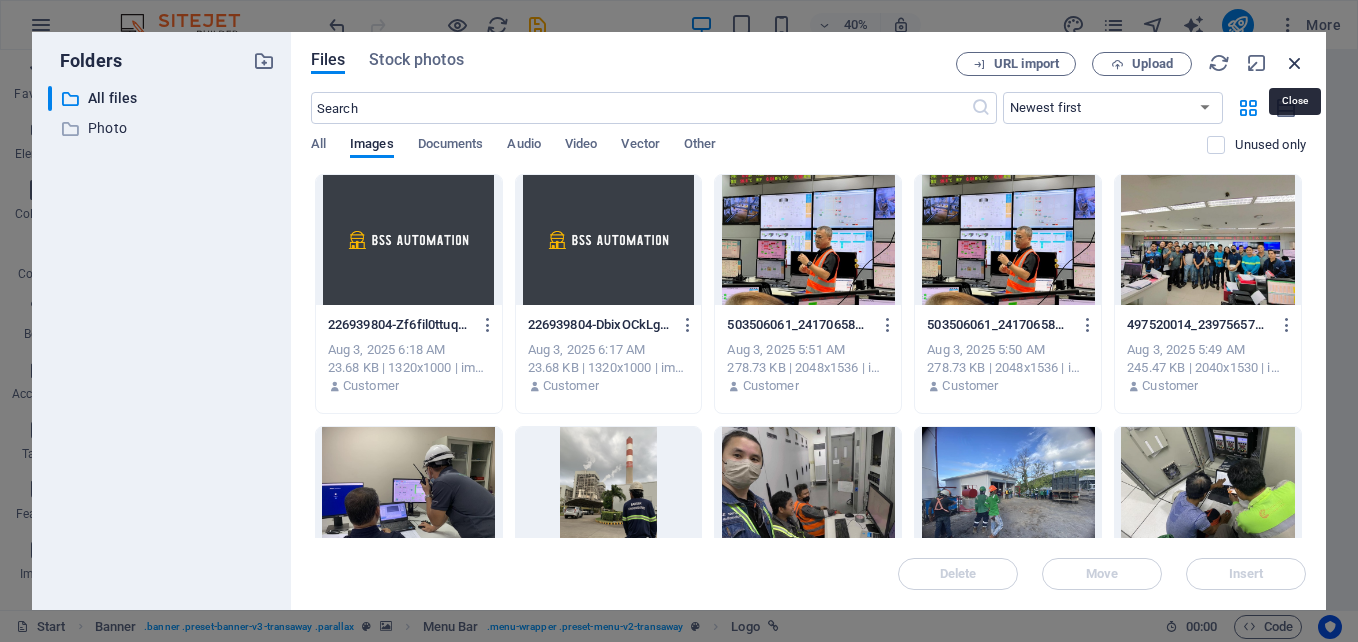 click at bounding box center (1295, 63) 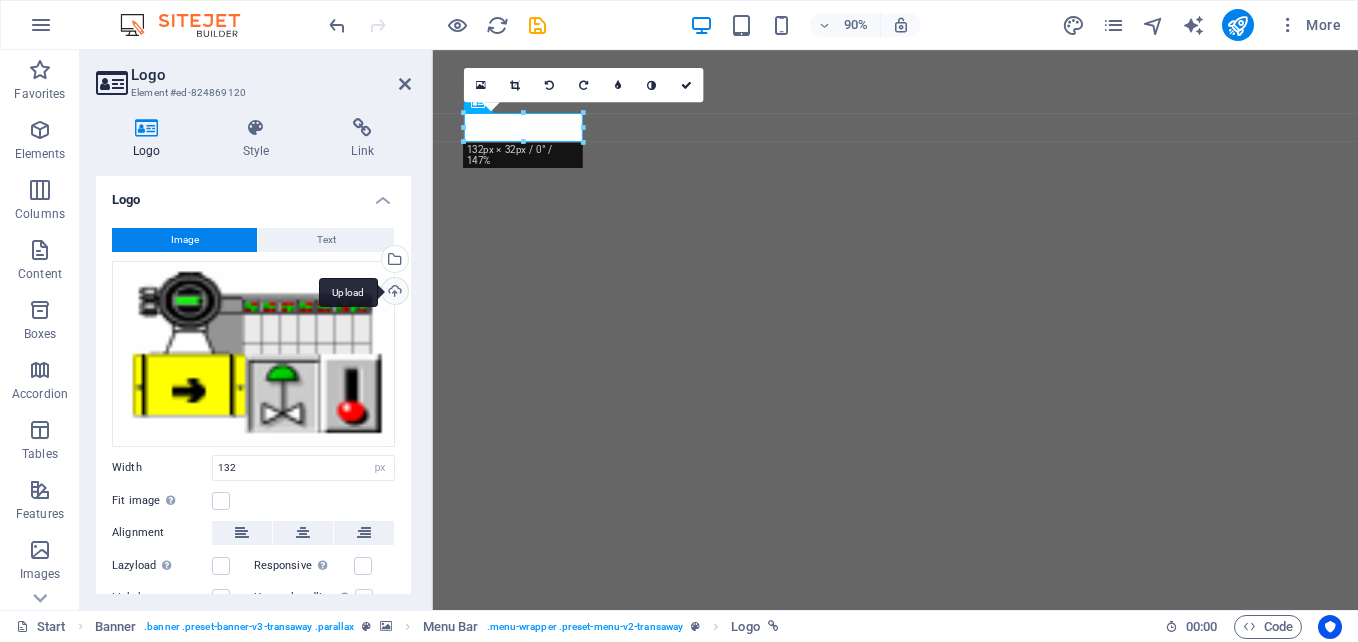 click on "Upload" at bounding box center [393, 293] 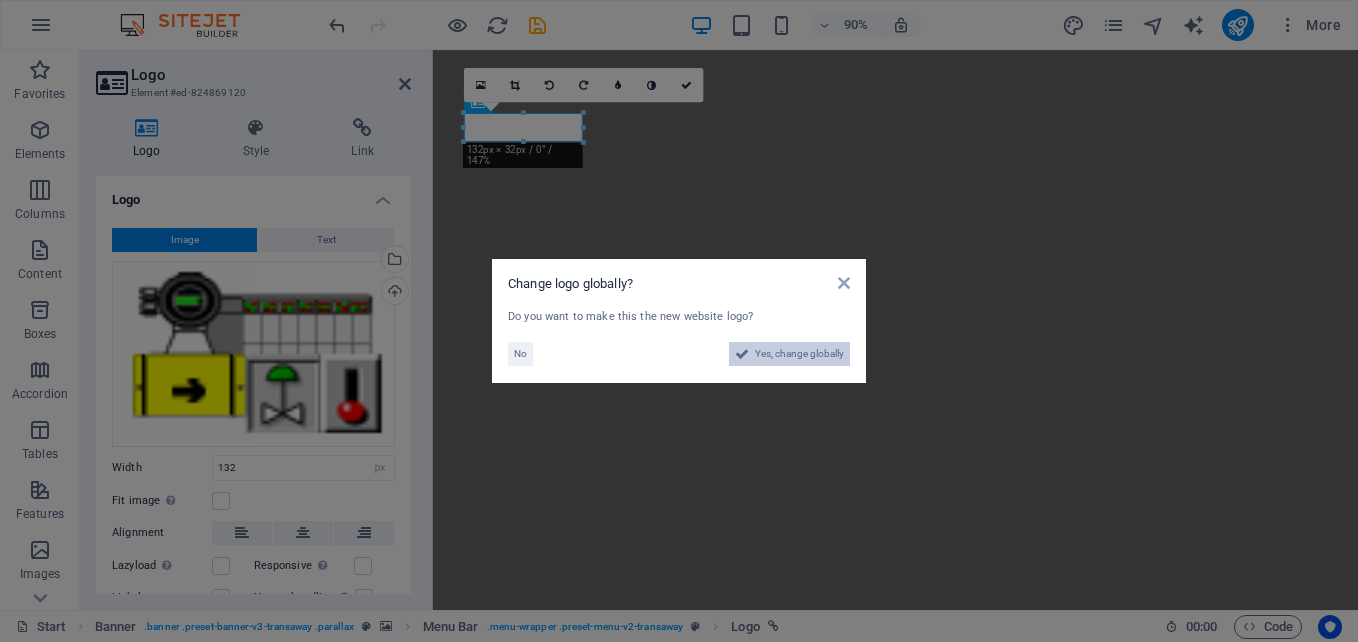 click on "Yes, change globally" at bounding box center [799, 354] 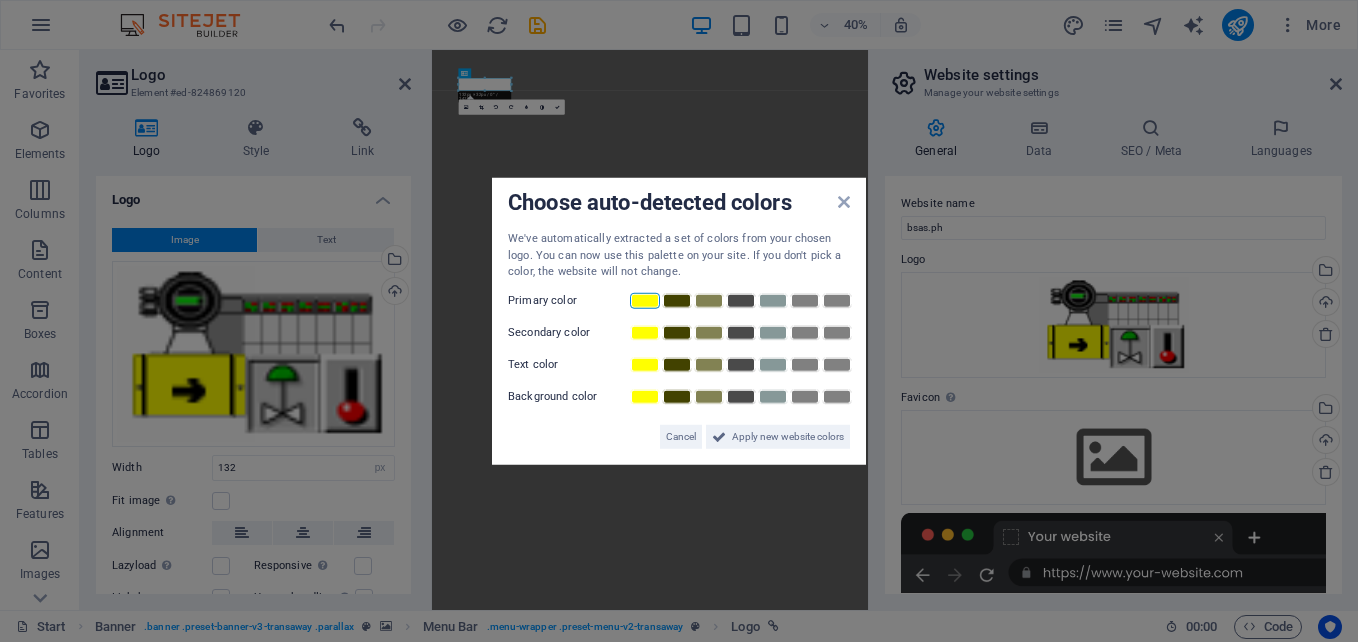 click at bounding box center [645, 300] 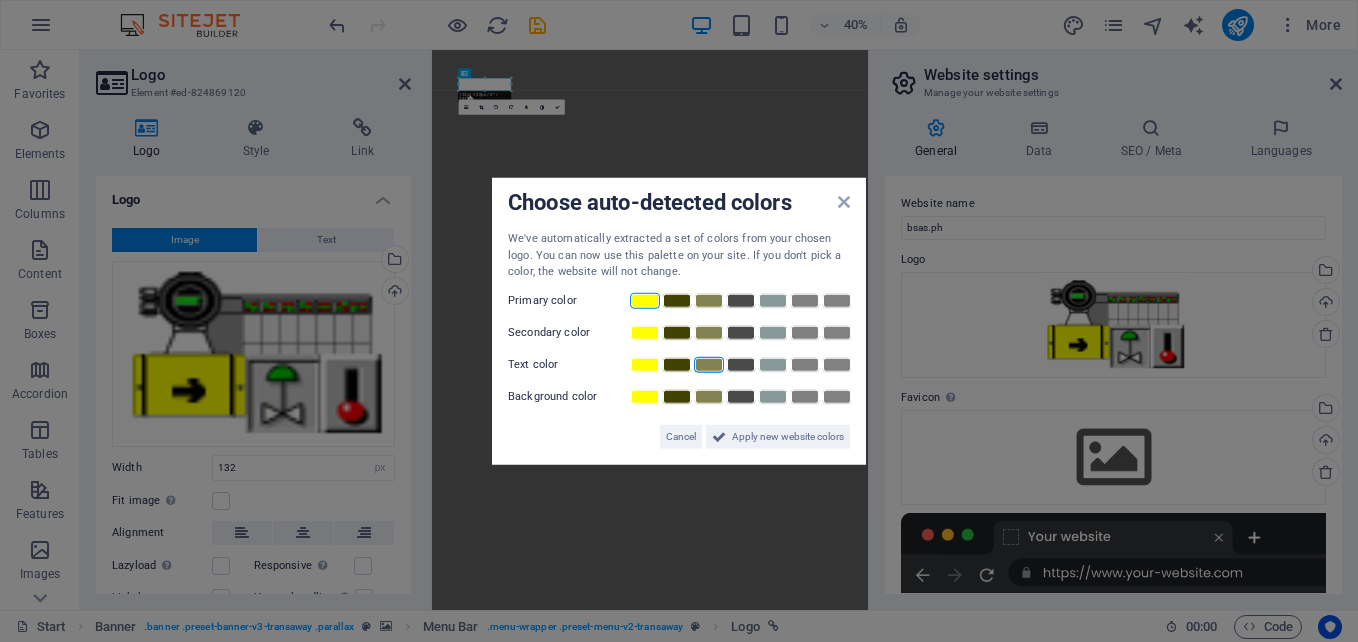click at bounding box center [709, 364] 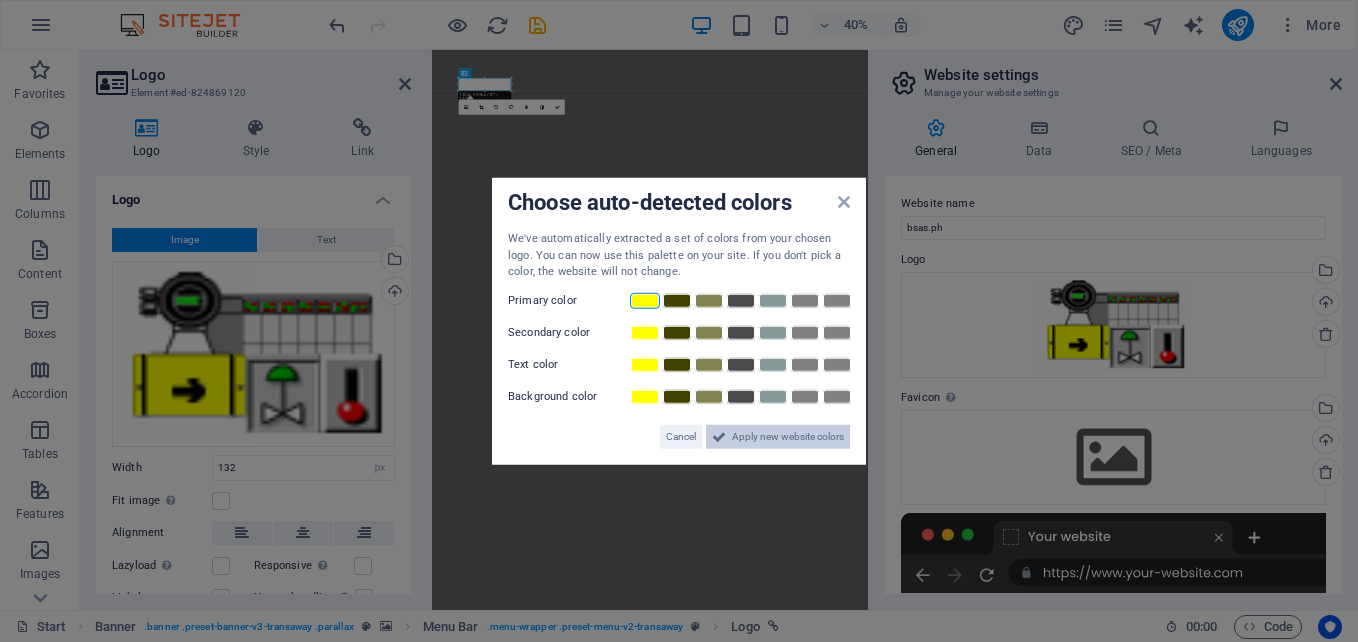 drag, startPoint x: 737, startPoint y: 434, endPoint x: 755, endPoint y: 960, distance: 526.3079 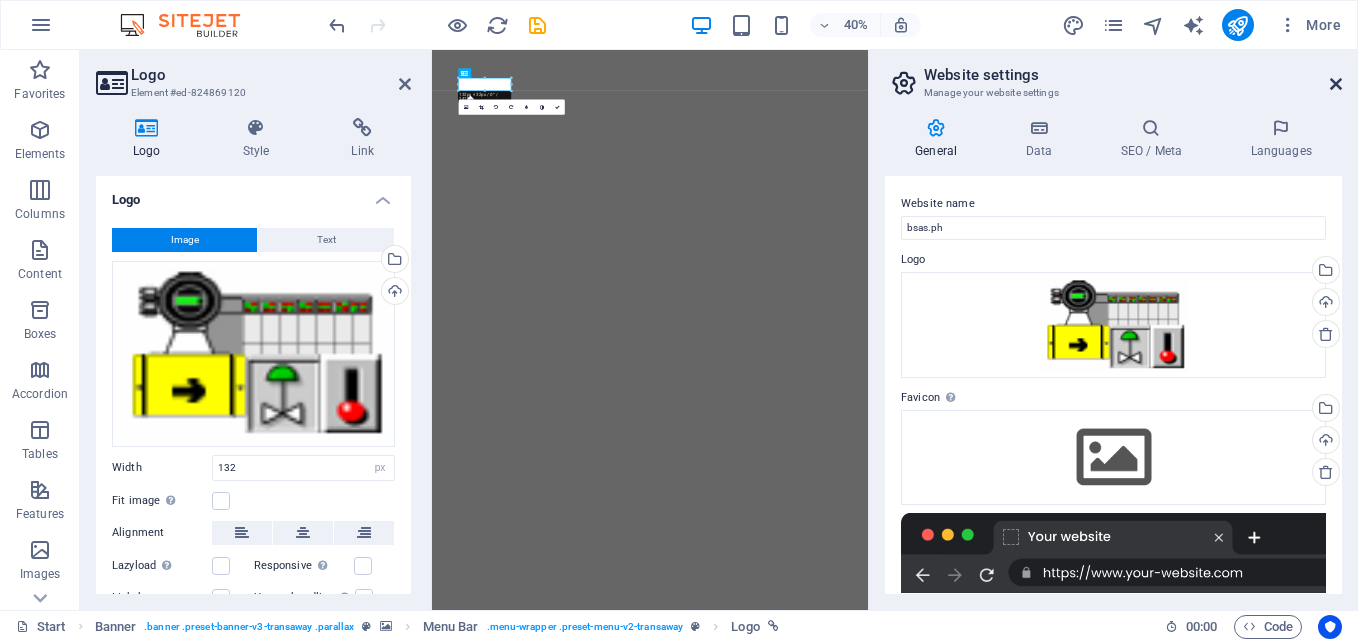 click at bounding box center [1336, 84] 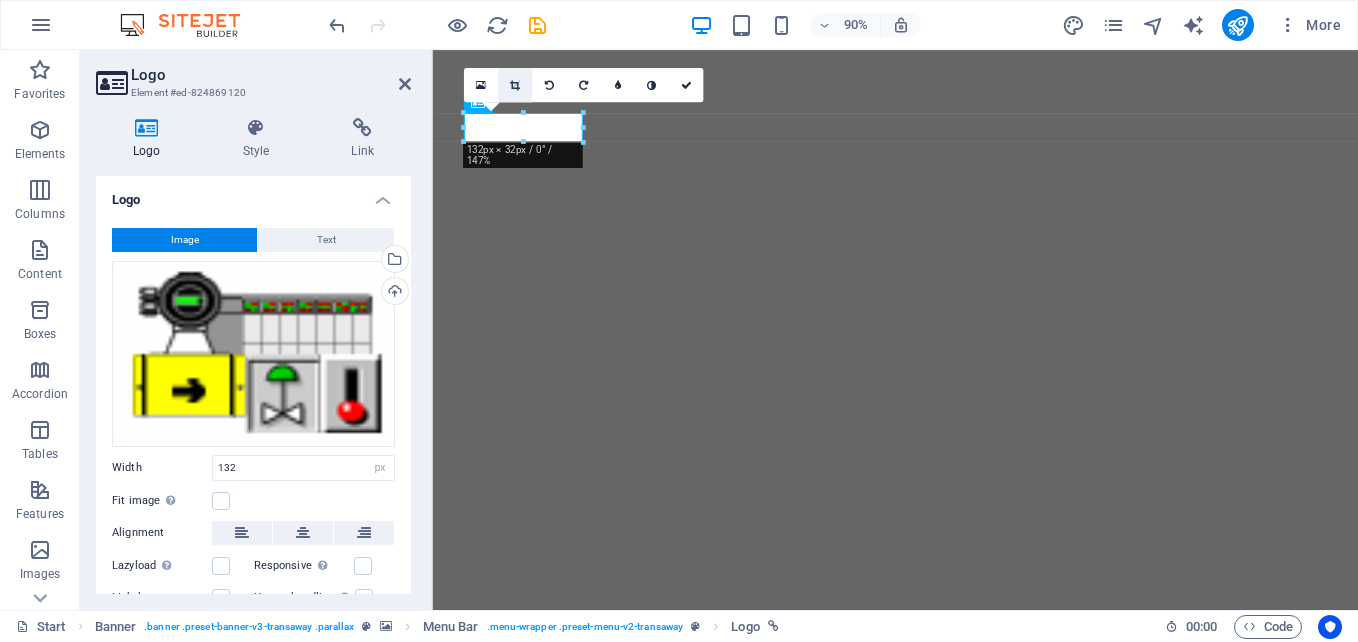 drag, startPoint x: 524, startPoint y: 111, endPoint x: 524, endPoint y: 94, distance: 17 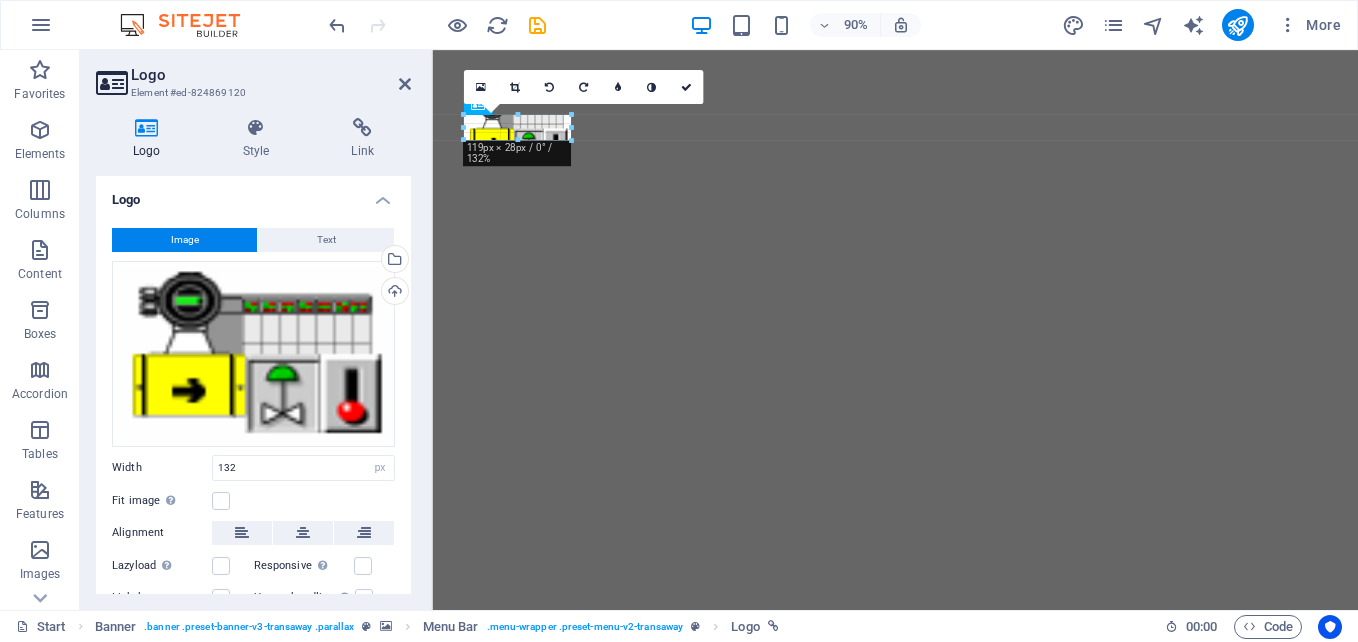 drag, startPoint x: 581, startPoint y: 143, endPoint x: 537, endPoint y: 135, distance: 44.72136 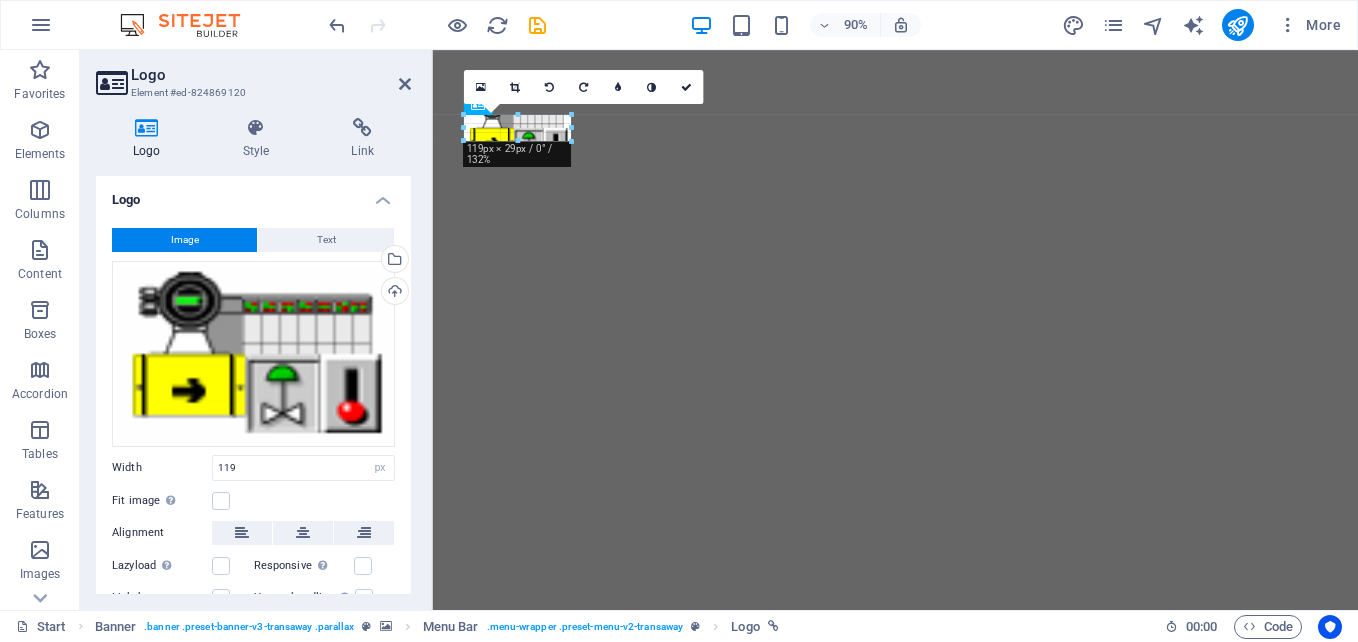 drag, startPoint x: 572, startPoint y: 128, endPoint x: 162, endPoint y: 86, distance: 412.1456 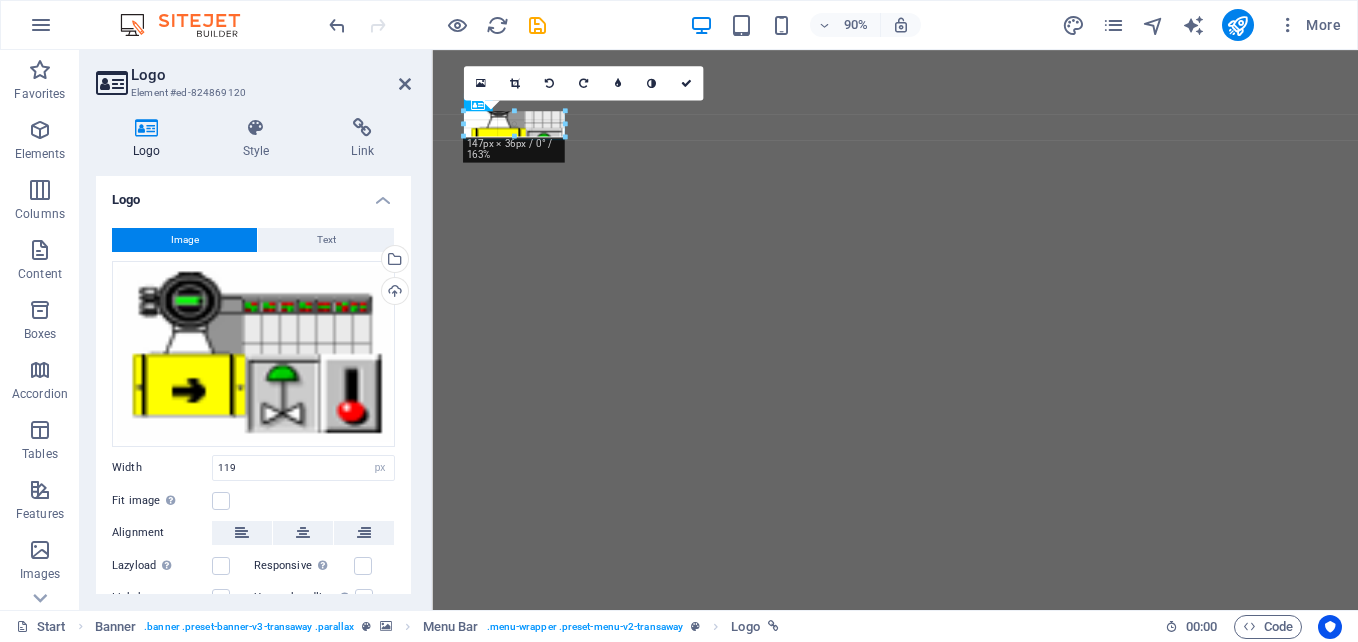 drag, startPoint x: 519, startPoint y: 142, endPoint x: 97, endPoint y: 105, distance: 423.61893 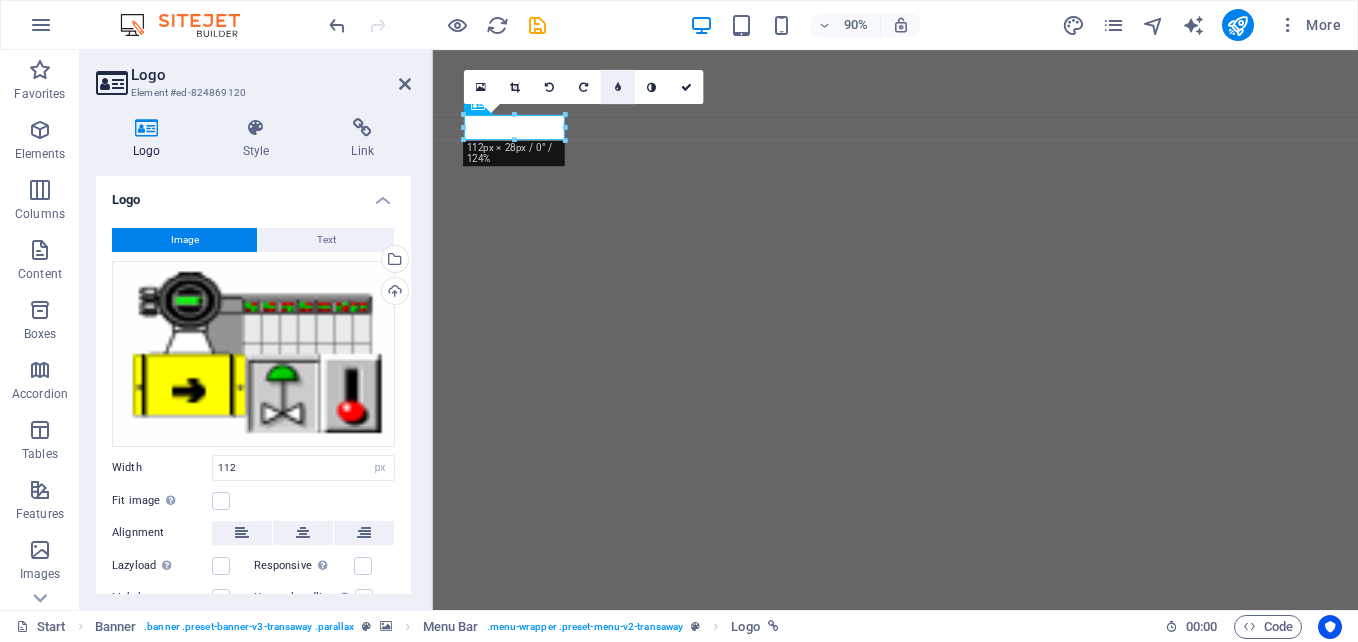 click at bounding box center [617, 87] 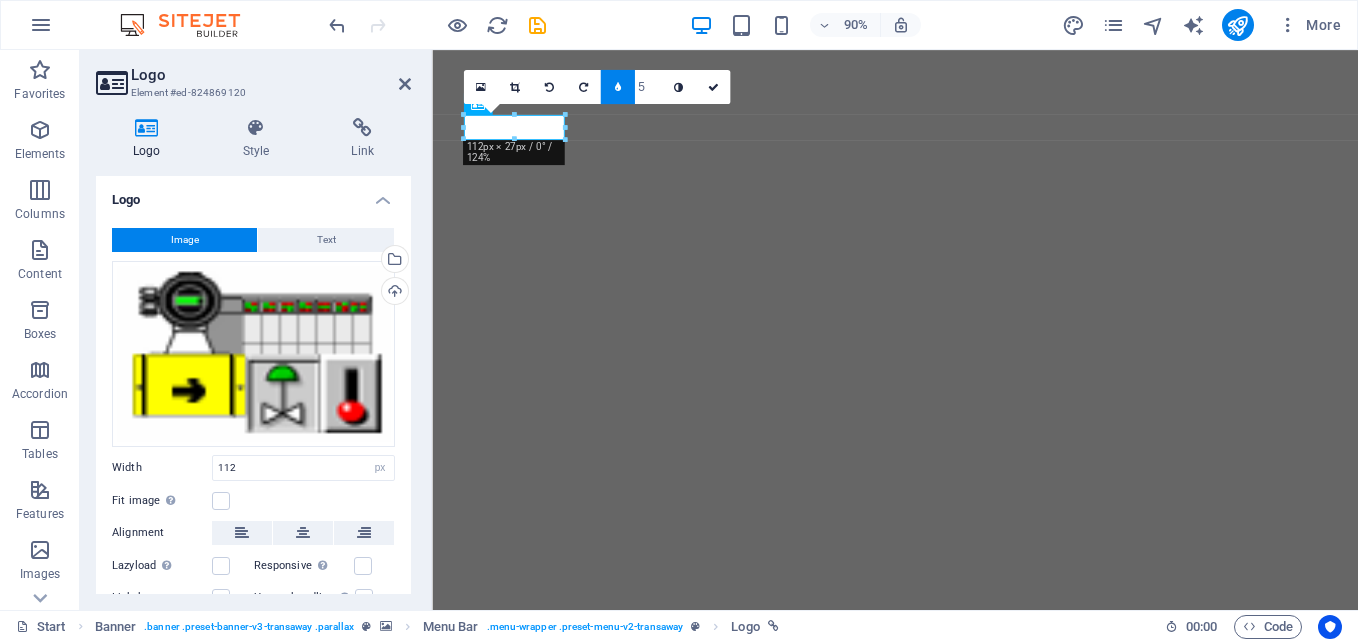 click at bounding box center [617, 87] 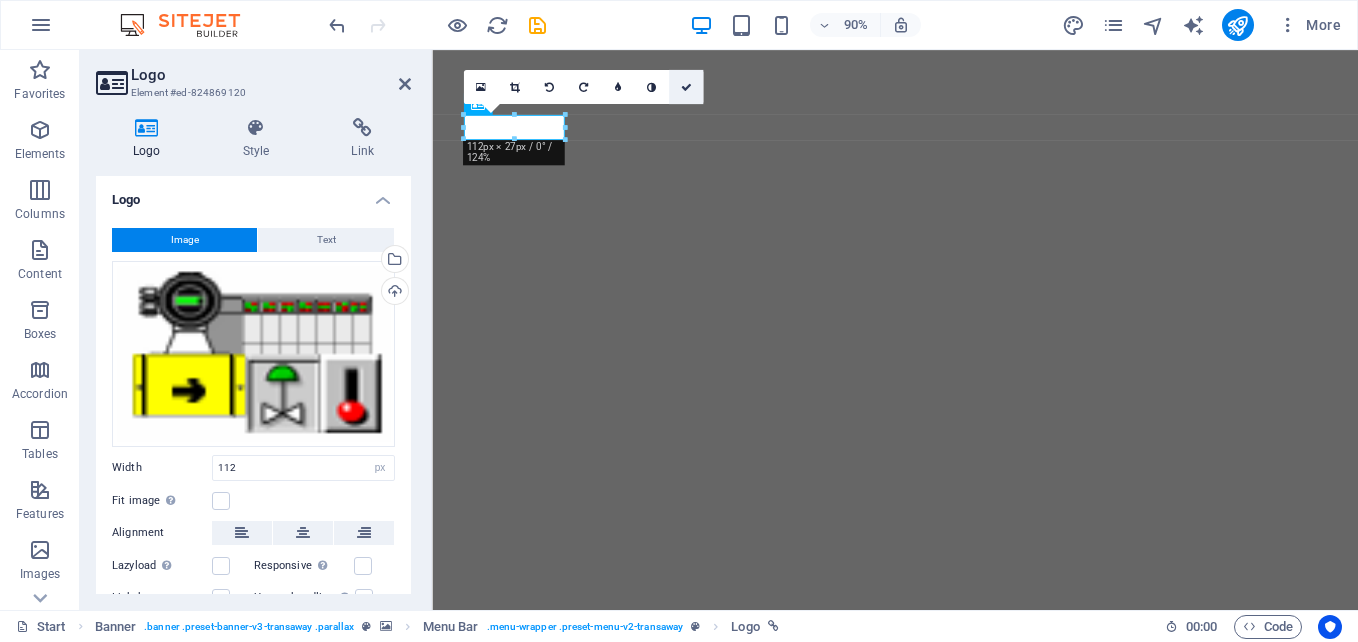 drag, startPoint x: 686, startPoint y: 88, endPoint x: 606, endPoint y: 39, distance: 93.813644 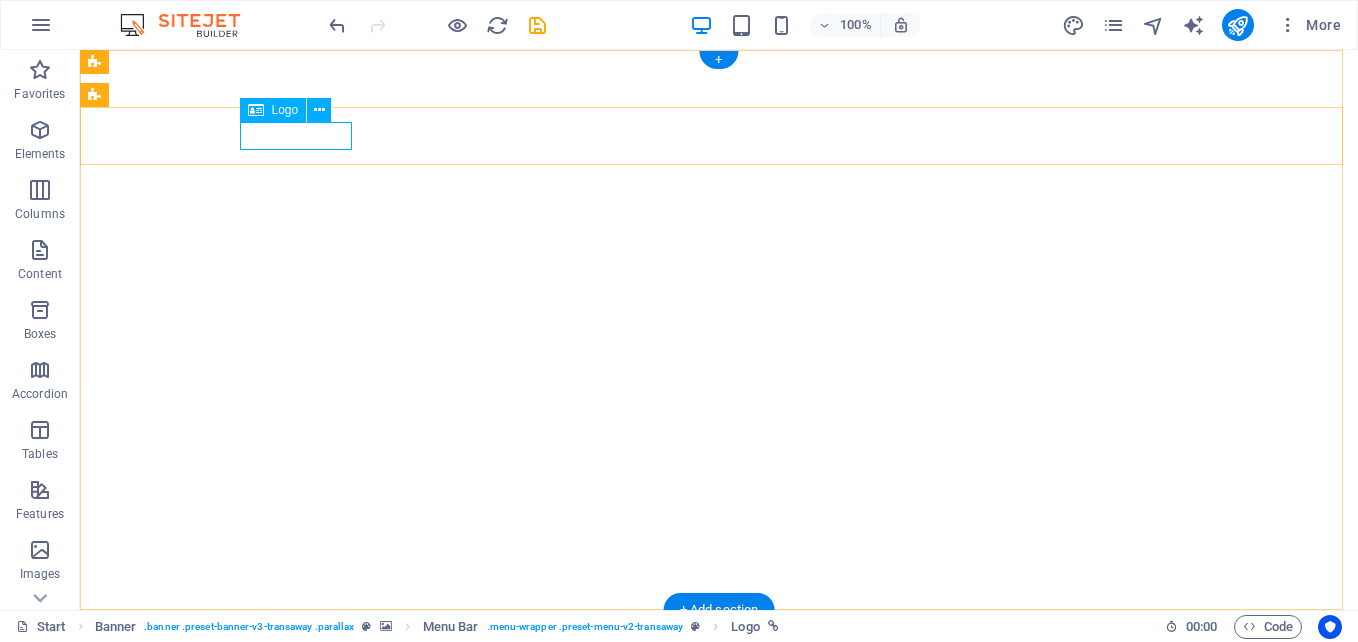 click at bounding box center (719, 938) 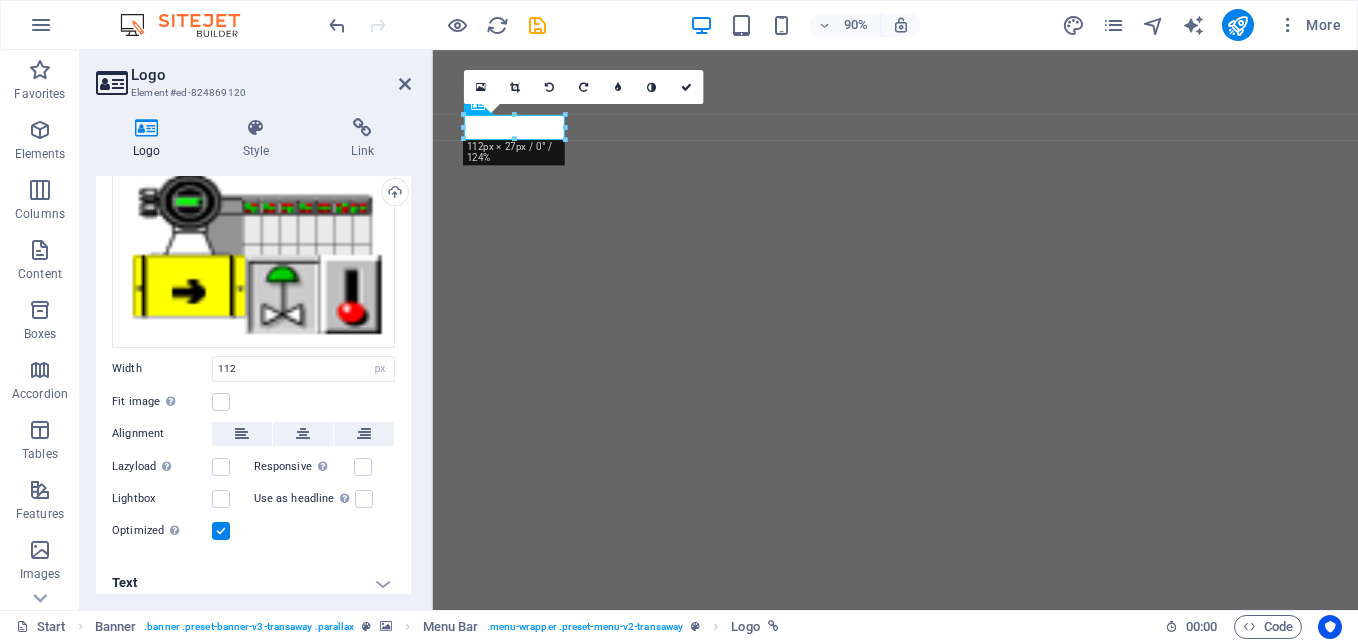 scroll, scrollTop: 100, scrollLeft: 0, axis: vertical 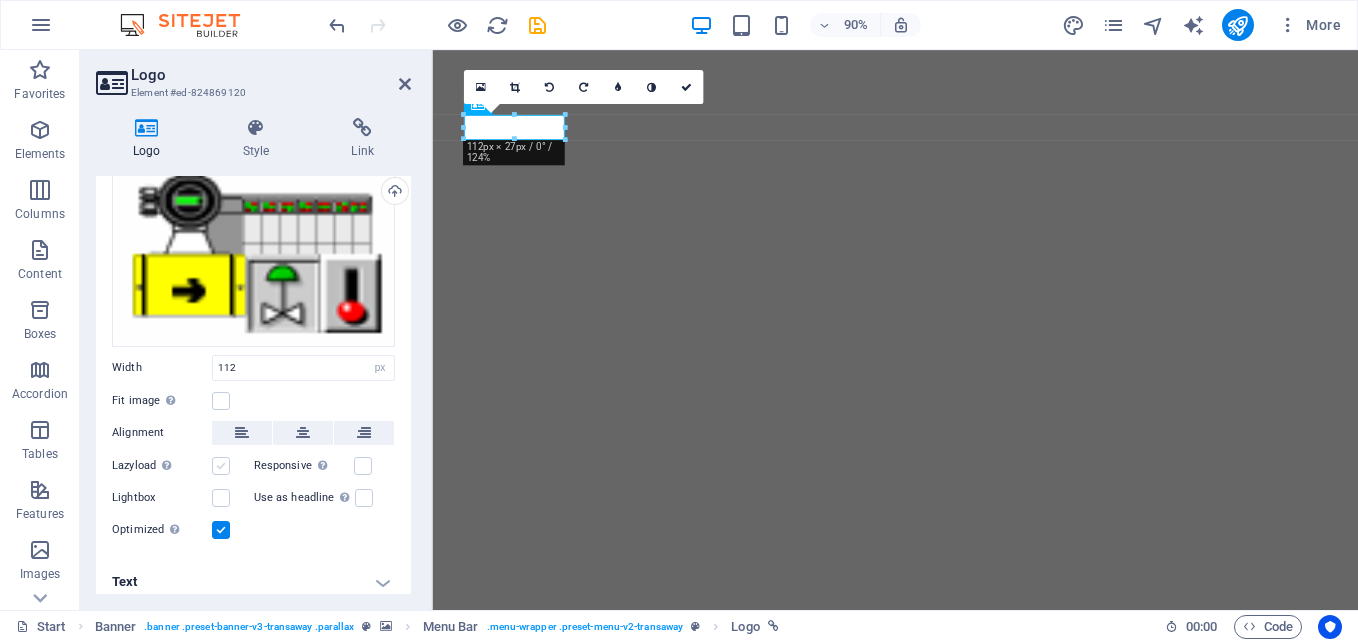 click at bounding box center (221, 466) 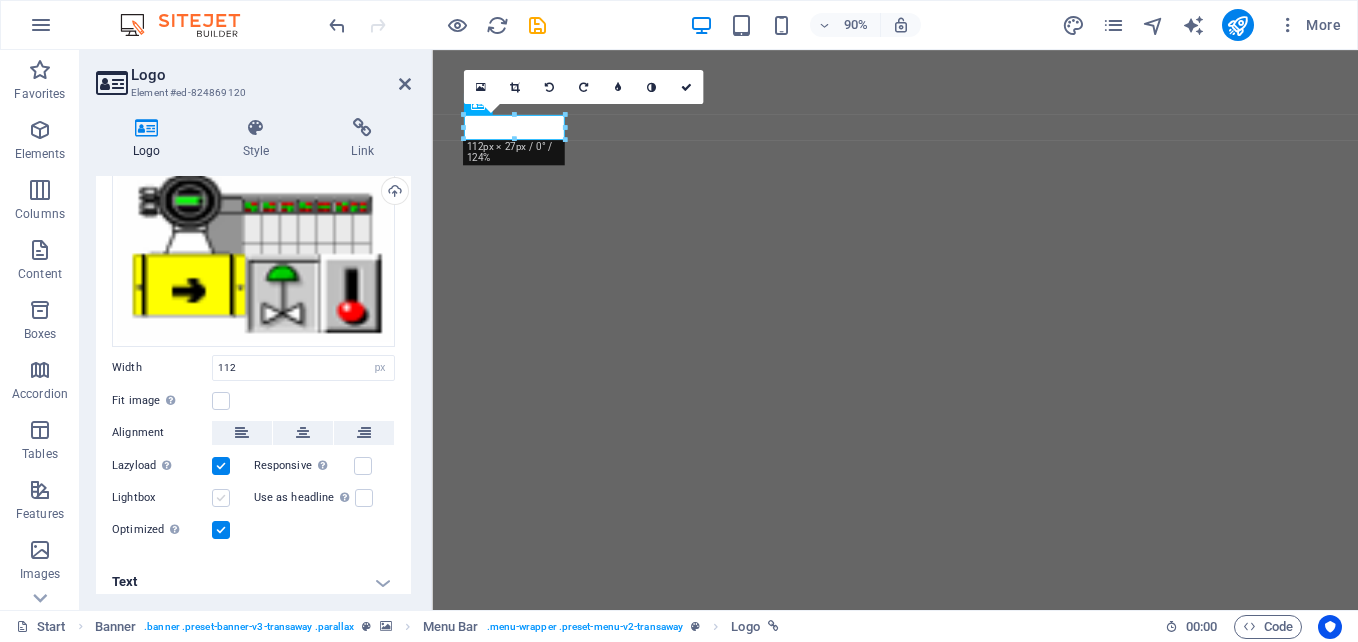 click at bounding box center (221, 498) 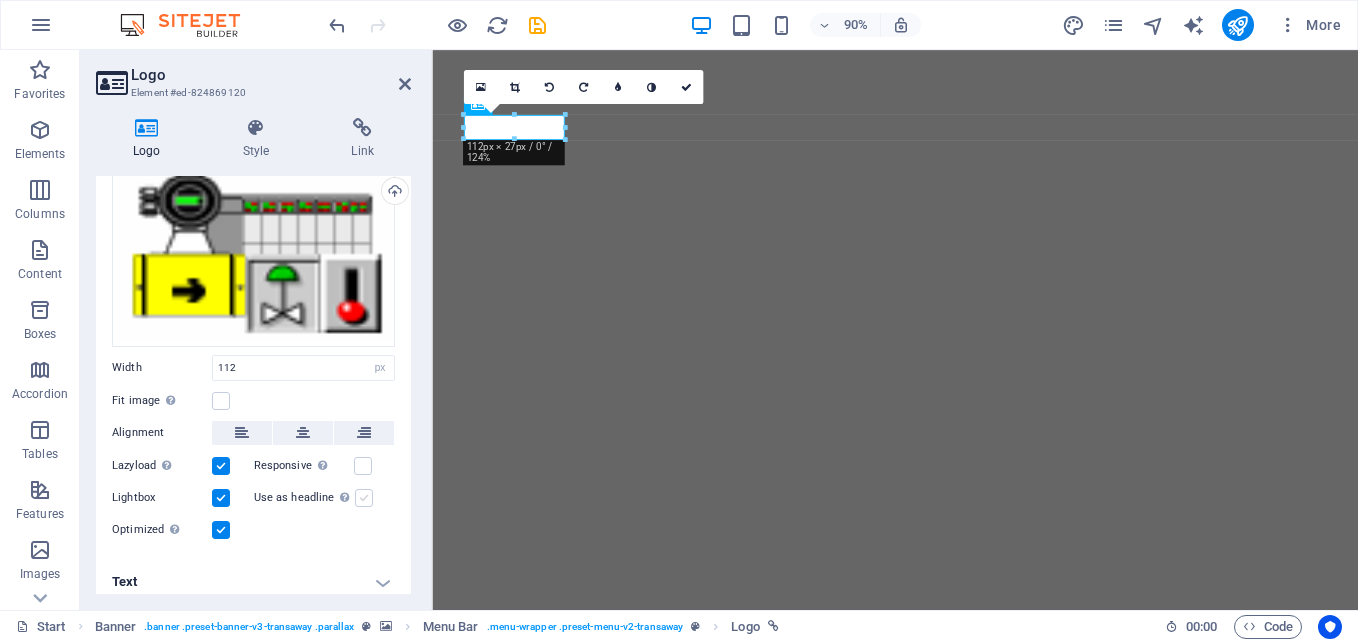 click at bounding box center [364, 498] 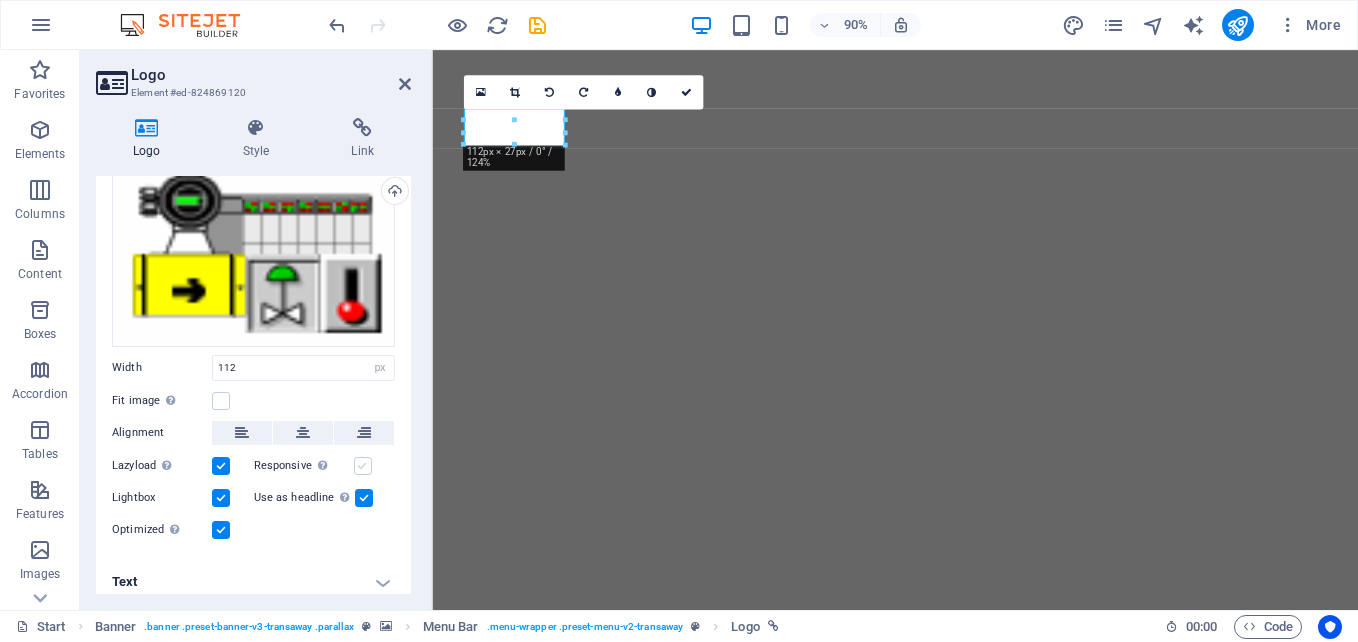 click at bounding box center [363, 466] 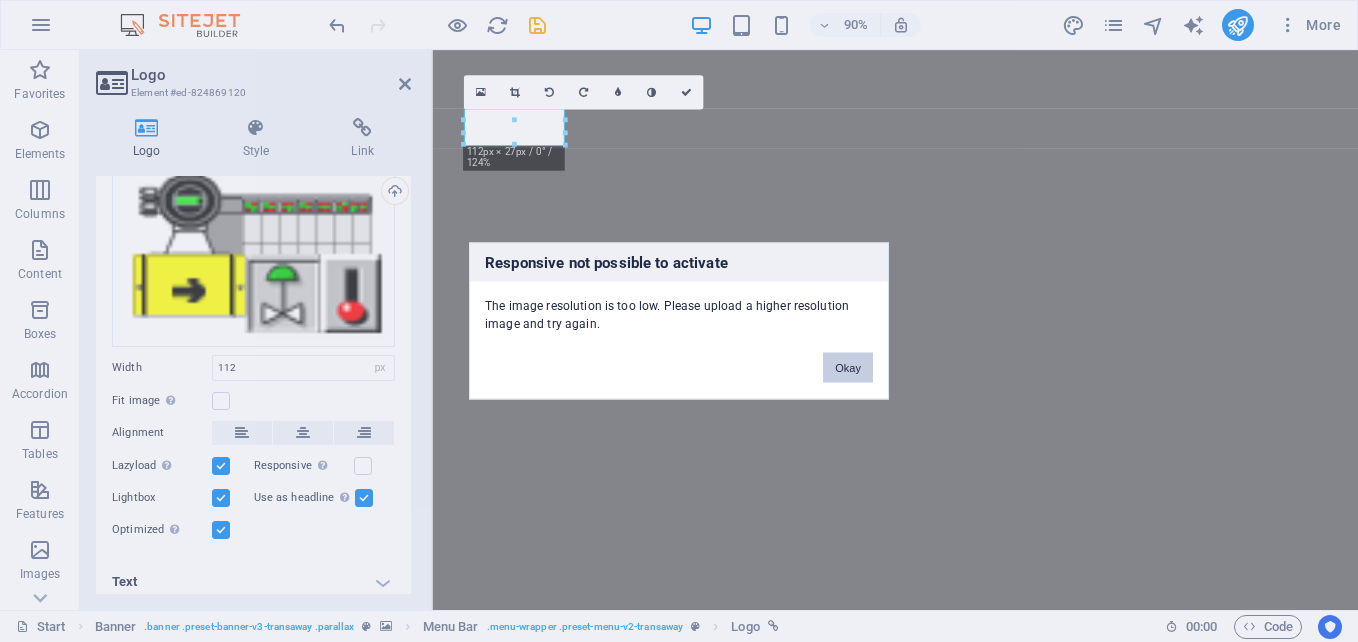click on "Okay" at bounding box center [848, 368] 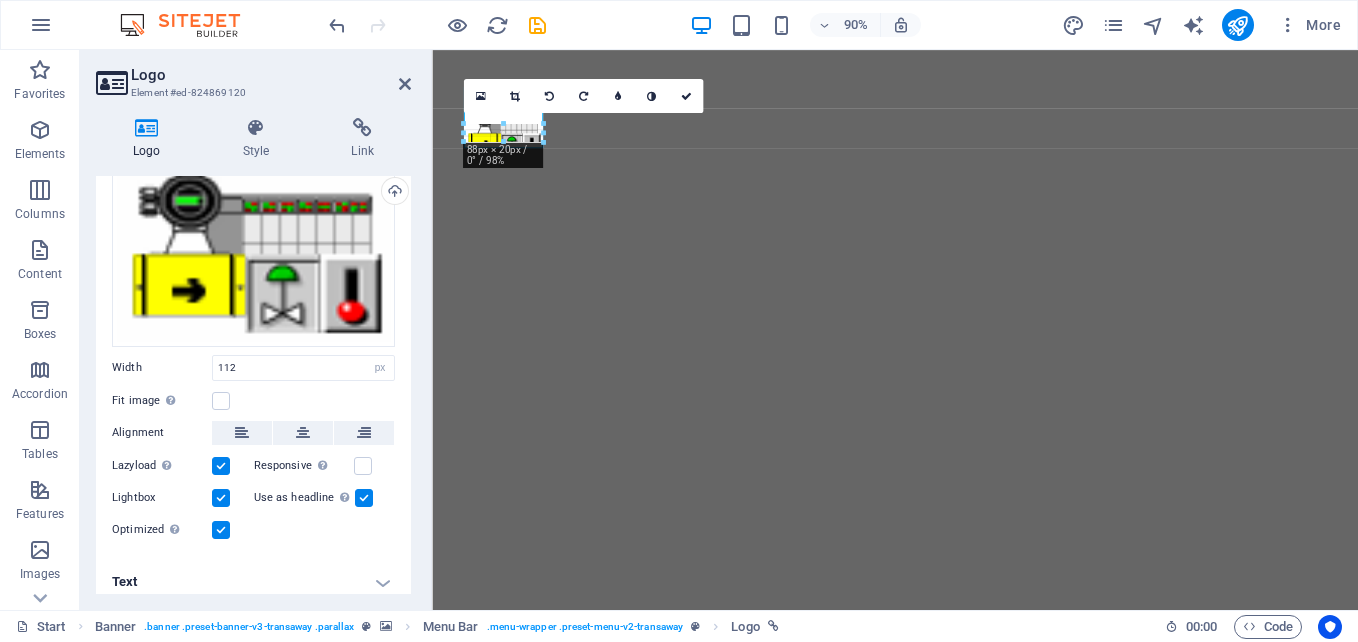 drag, startPoint x: 566, startPoint y: 148, endPoint x: 118, endPoint y: 93, distance: 451.3635 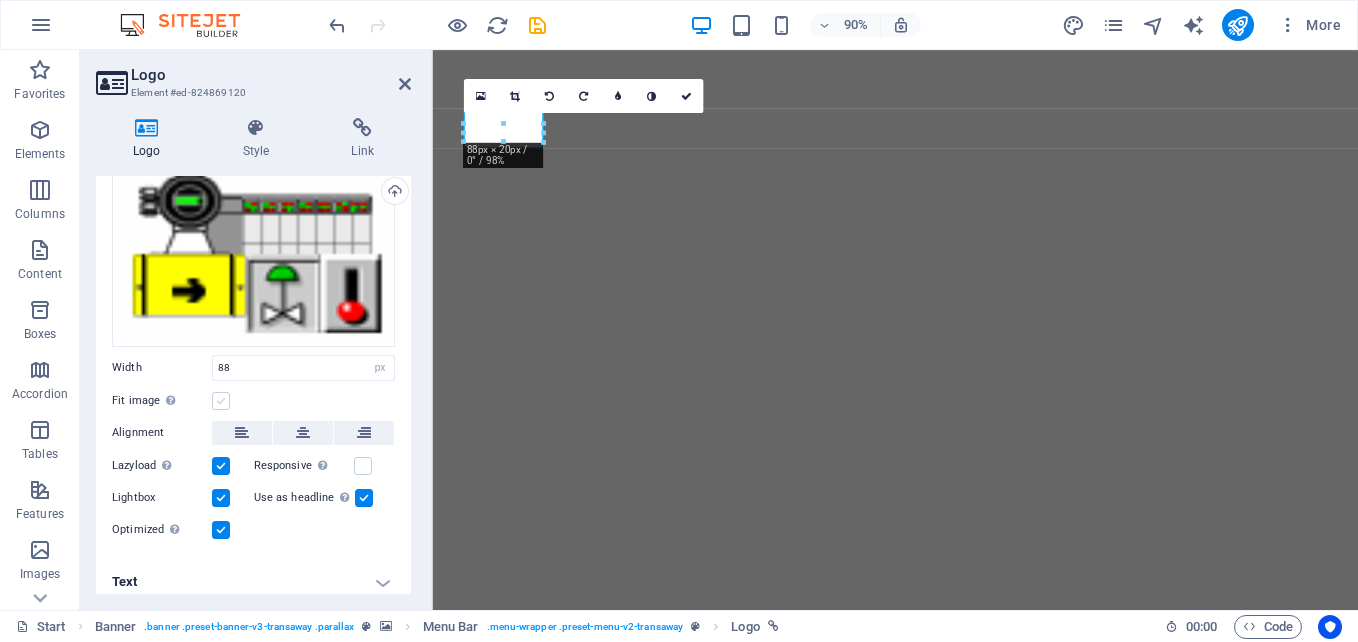 click at bounding box center (221, 401) 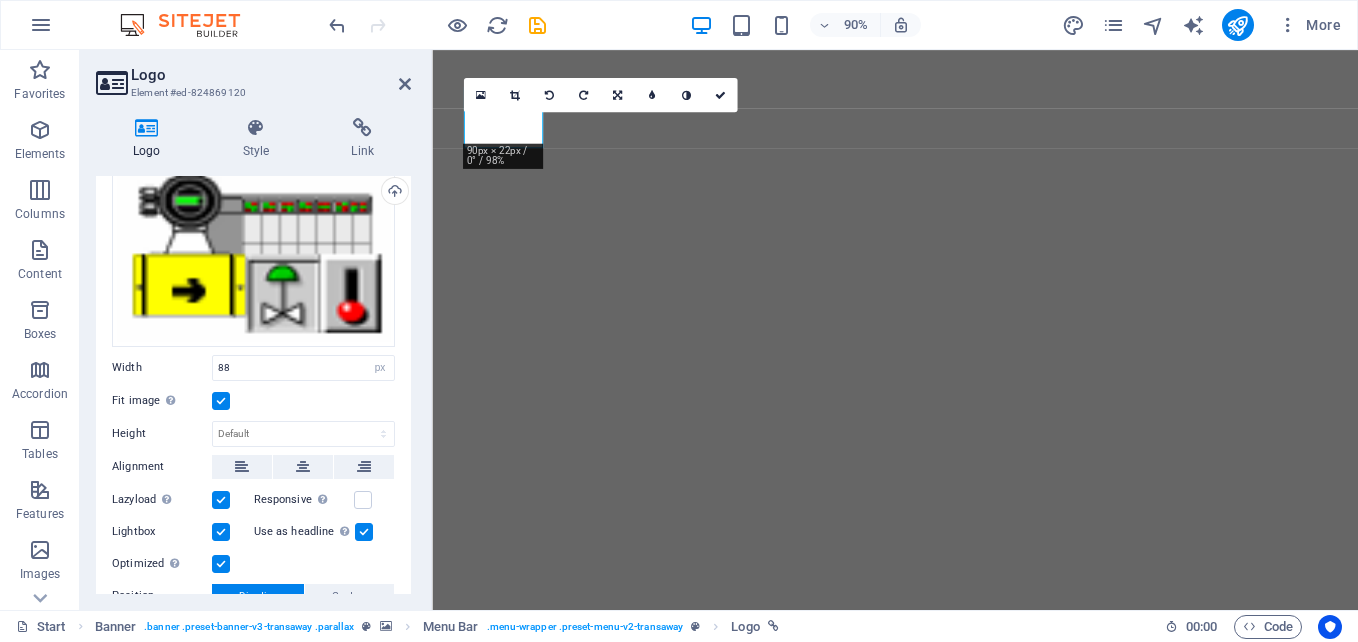 click on "16:10 16:9 4:3 1:1 1:2 0" at bounding box center [601, 95] 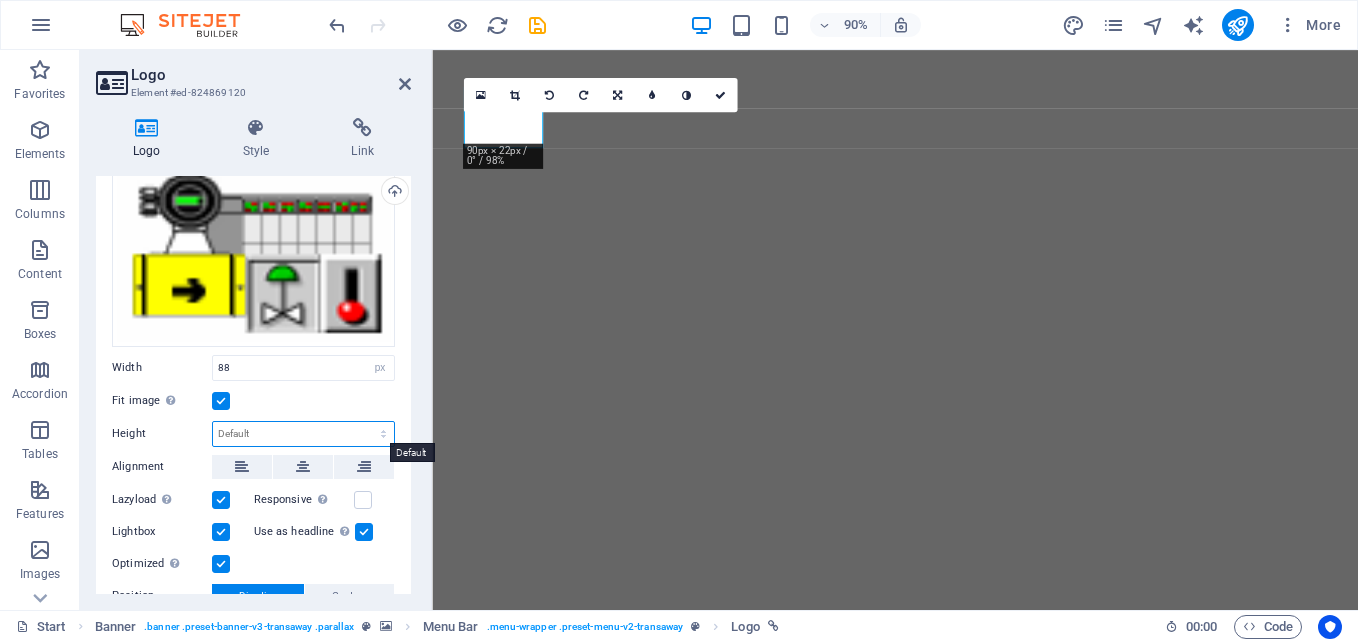 click on "Default auto px" at bounding box center (303, 434) 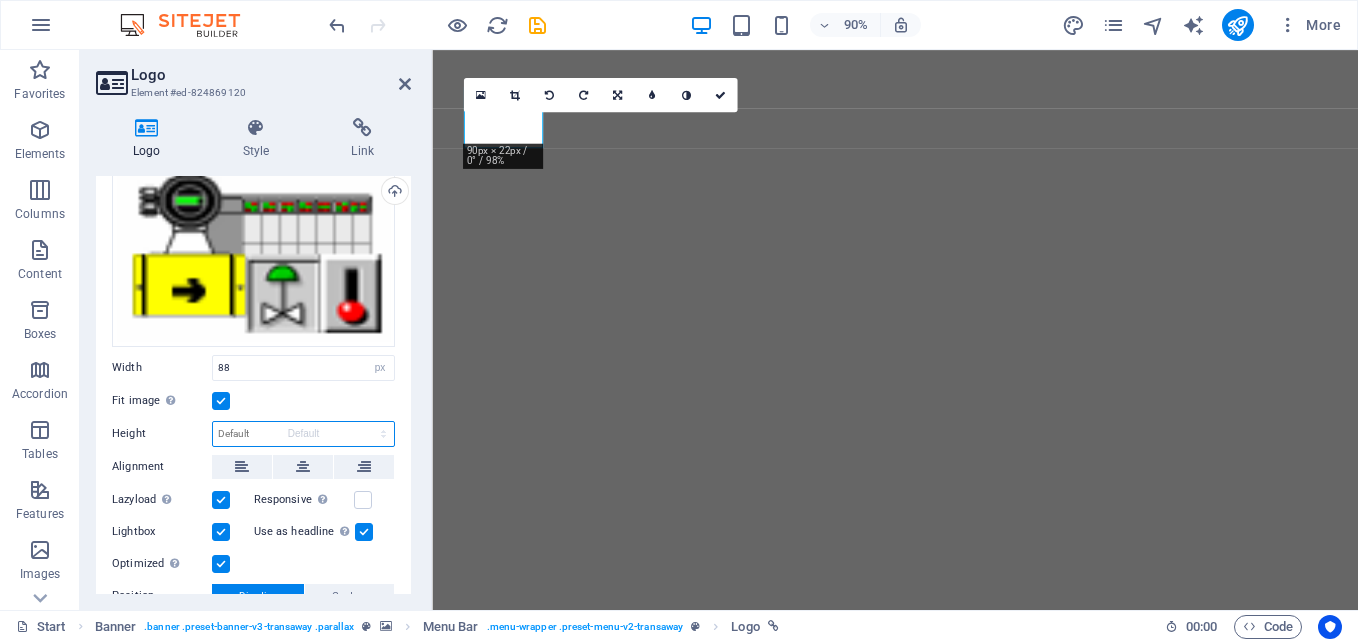 click on "Default auto px" at bounding box center (303, 434) 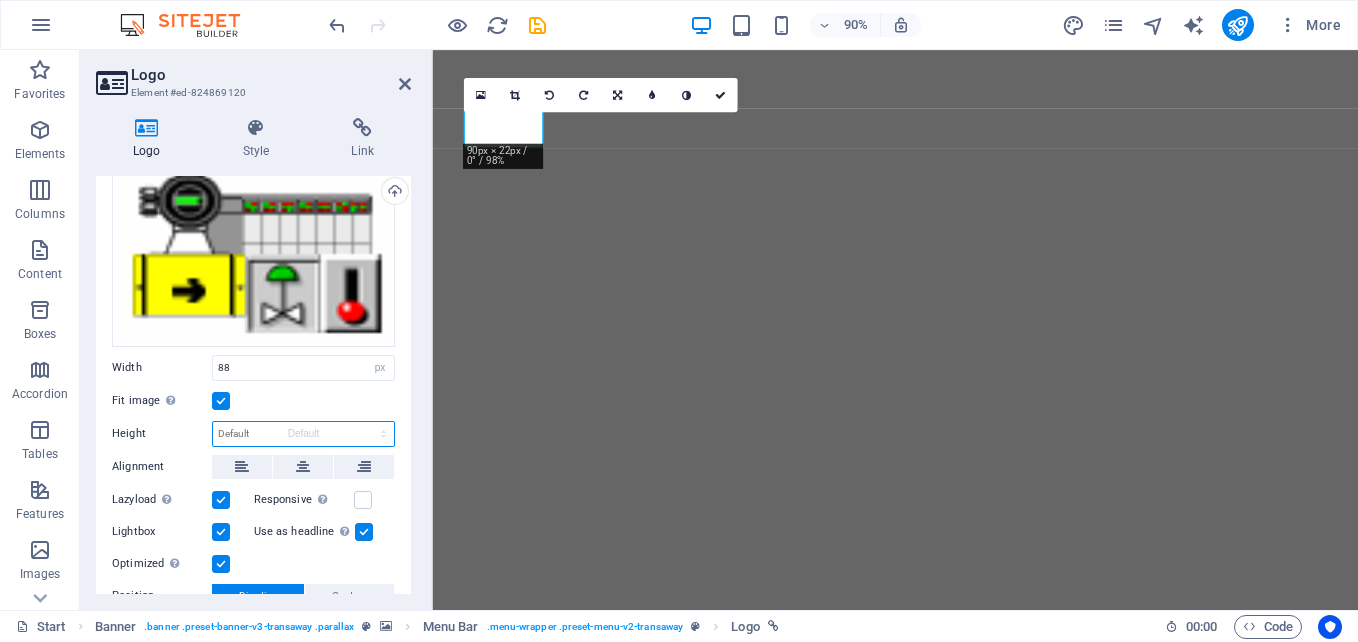 select on "DISABLED_OPTION_VALUE" 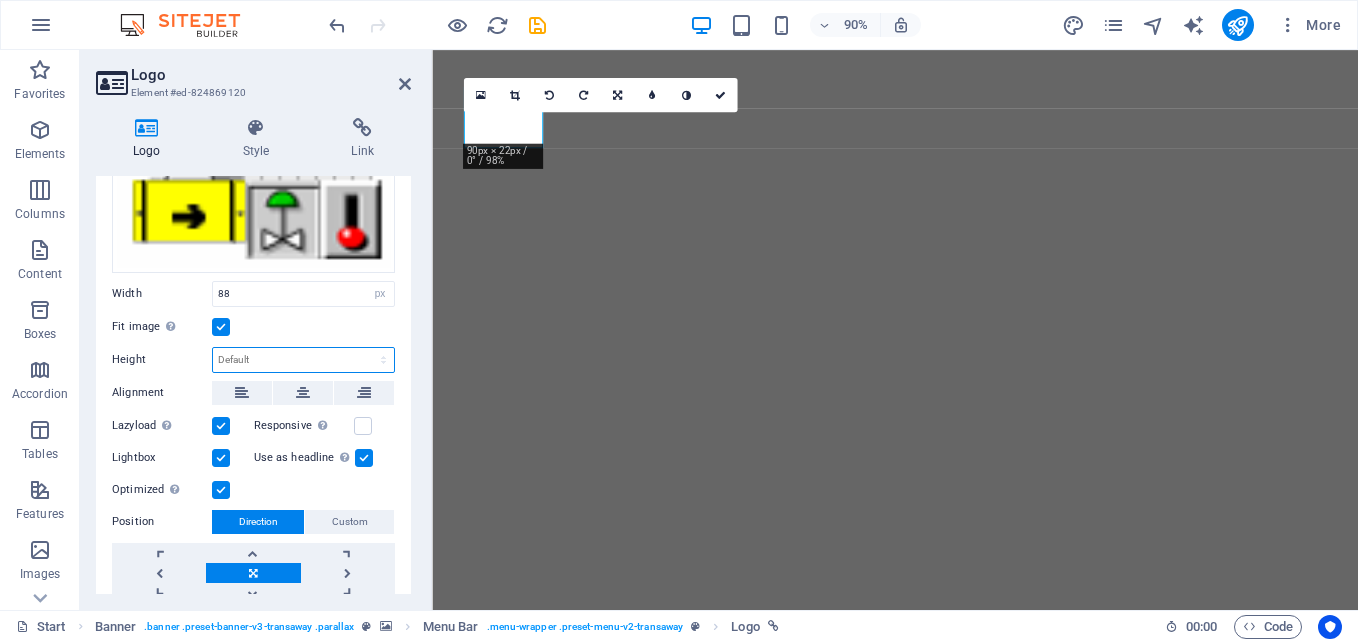 scroll, scrollTop: 244, scrollLeft: 0, axis: vertical 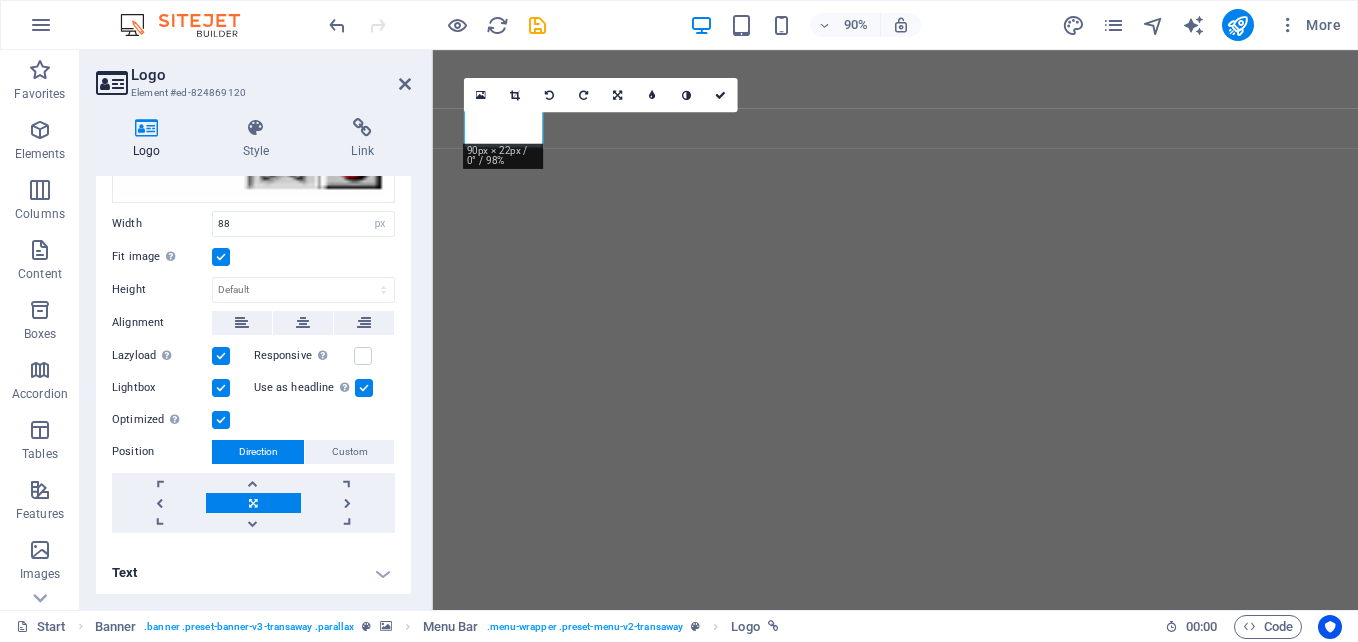 click at bounding box center [221, 420] 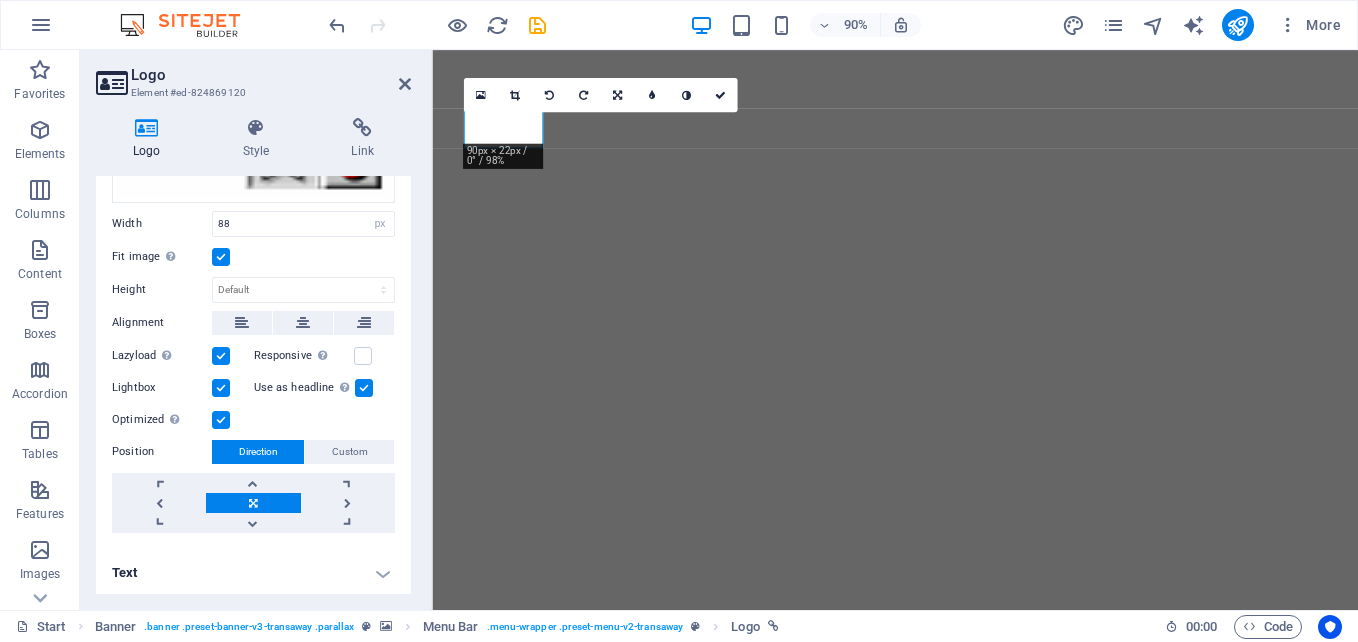 click on "Optimized Images are compressed to improve page speed." at bounding box center [0, 0] 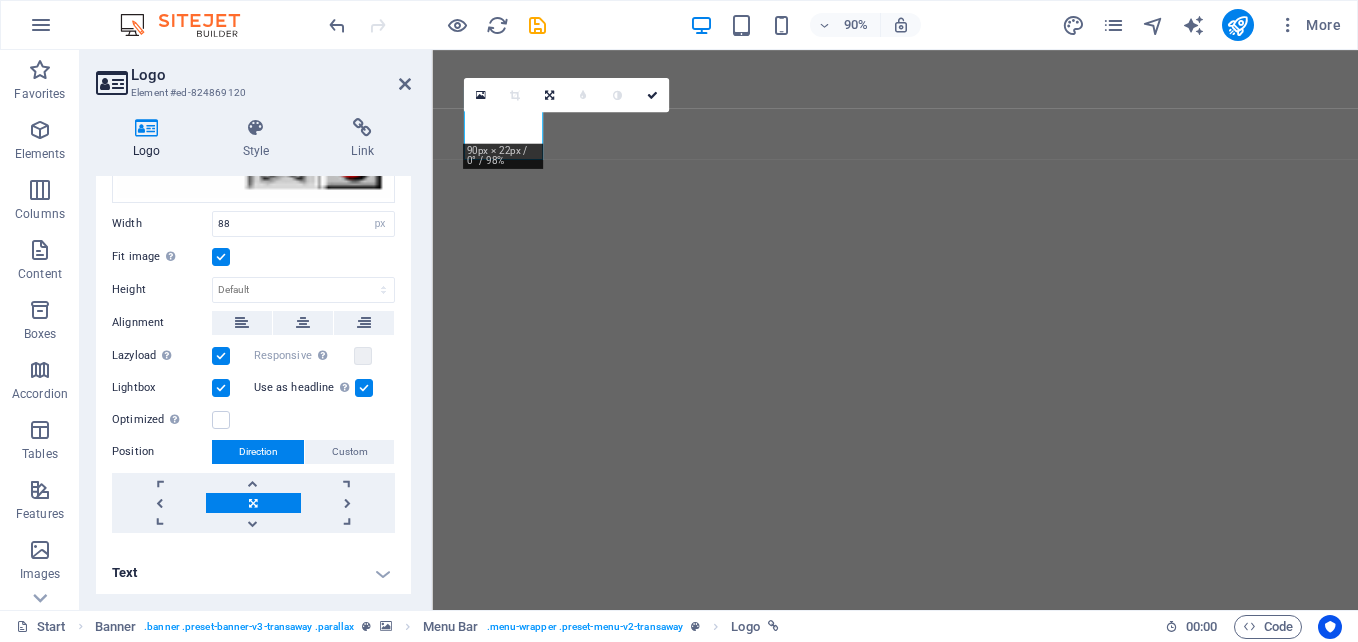 click at bounding box center [221, 388] 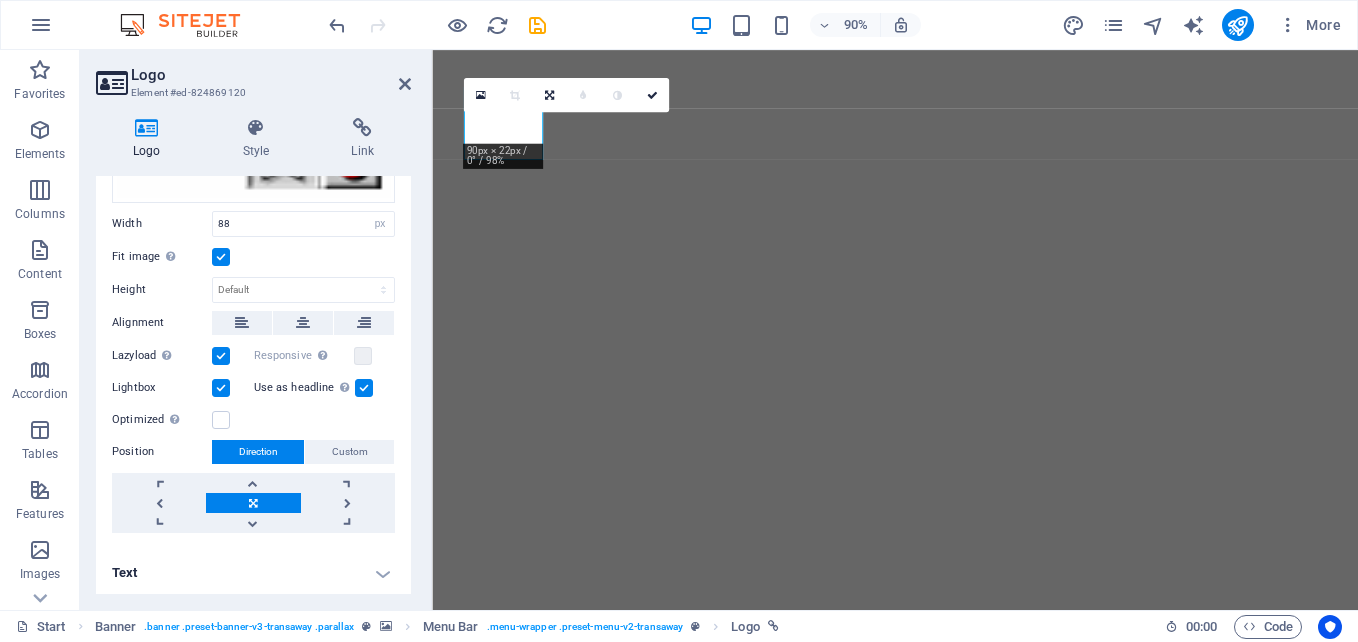 click on "Lightbox" at bounding box center [0, 0] 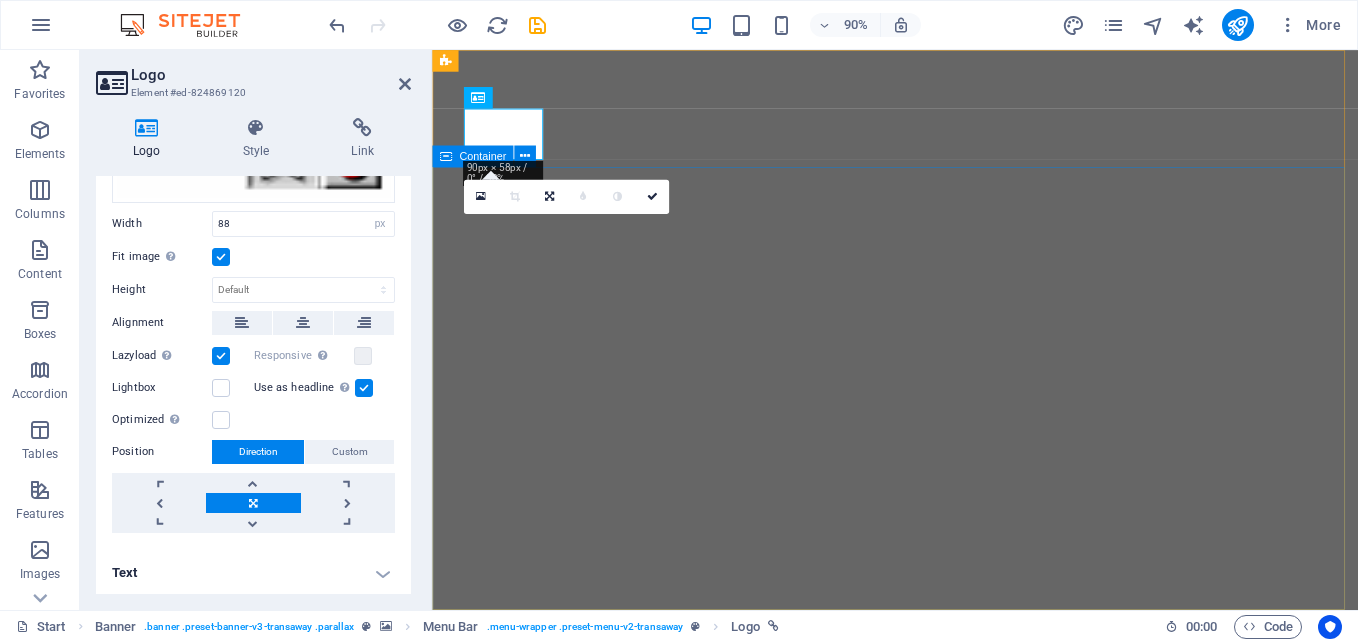 click at bounding box center [946, 1140] 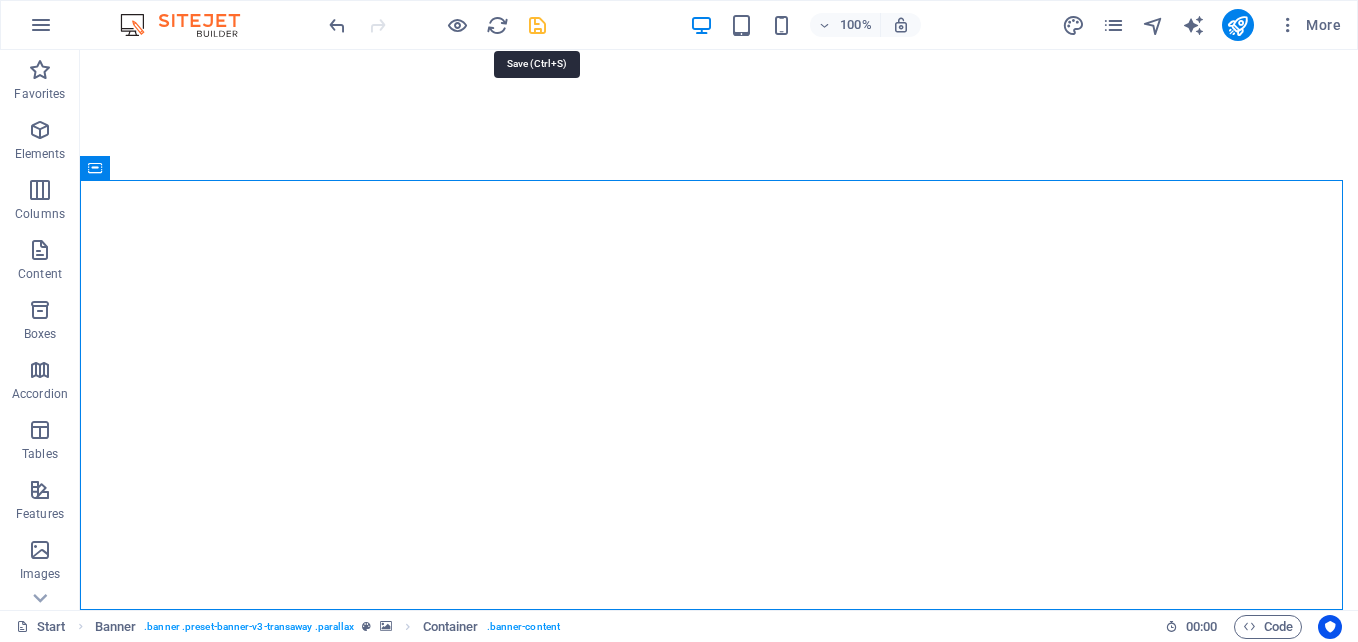 click at bounding box center [537, 25] 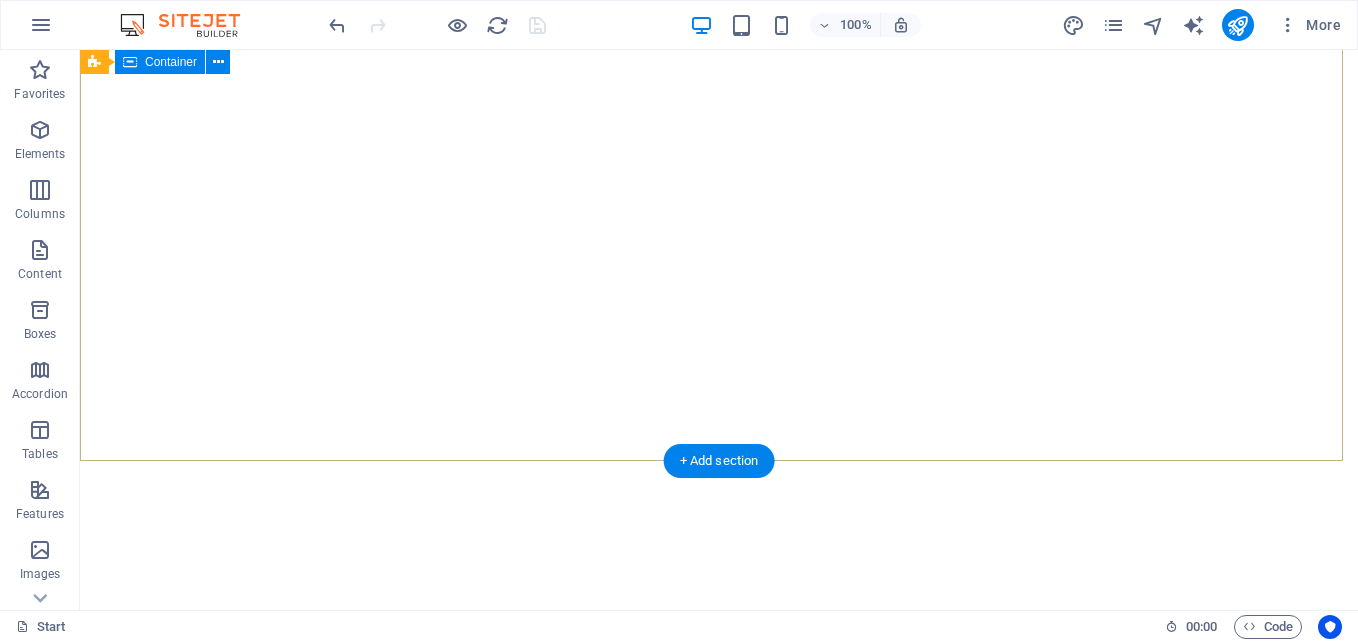scroll, scrollTop: 0, scrollLeft: 0, axis: both 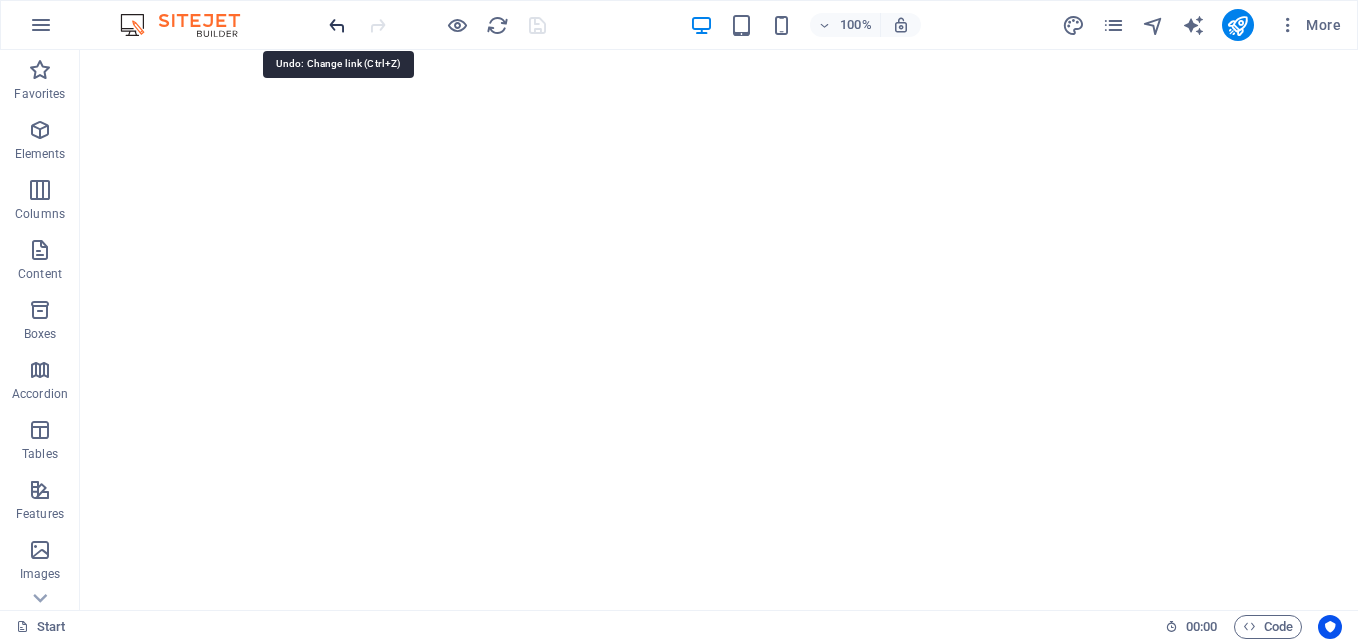 click at bounding box center (337, 25) 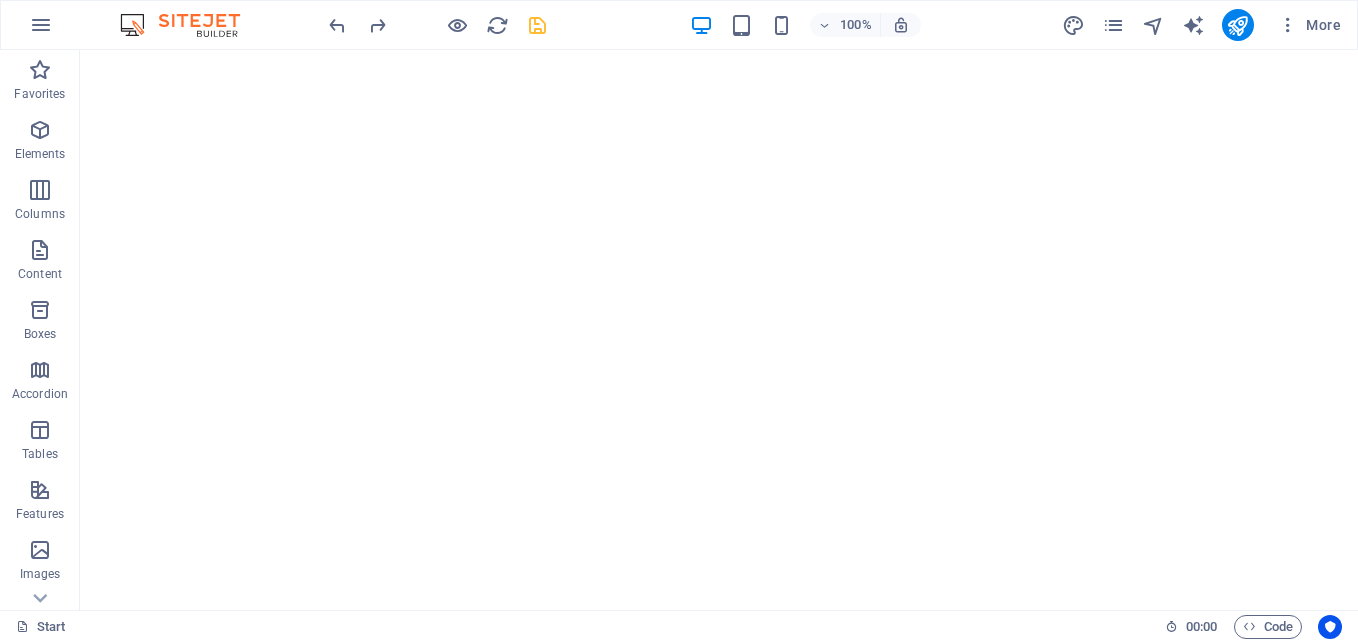 click at bounding box center (437, 25) 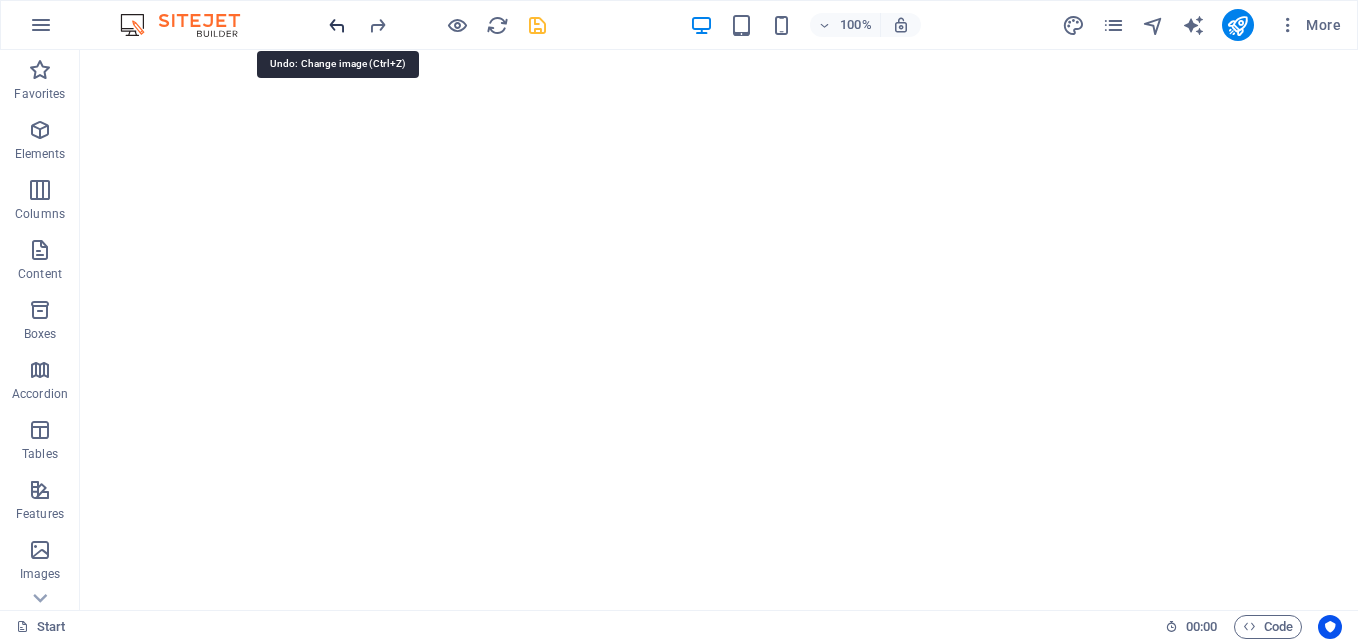 click at bounding box center [337, 25] 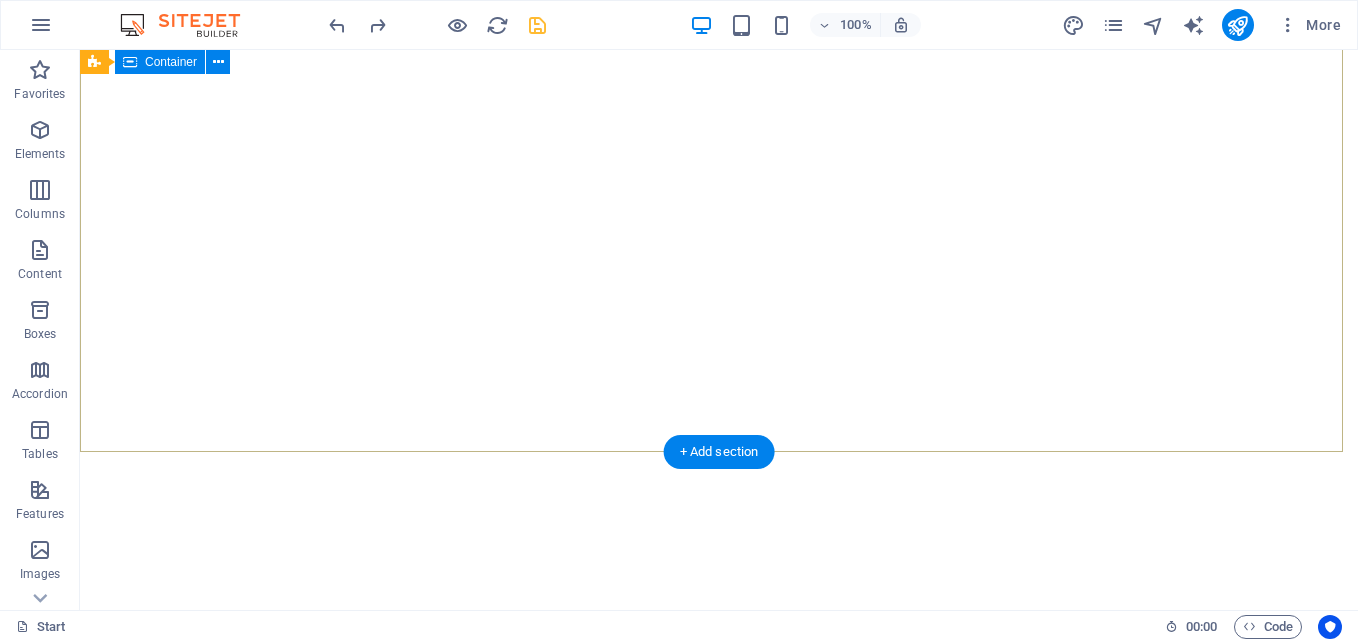 scroll, scrollTop: 100, scrollLeft: 0, axis: vertical 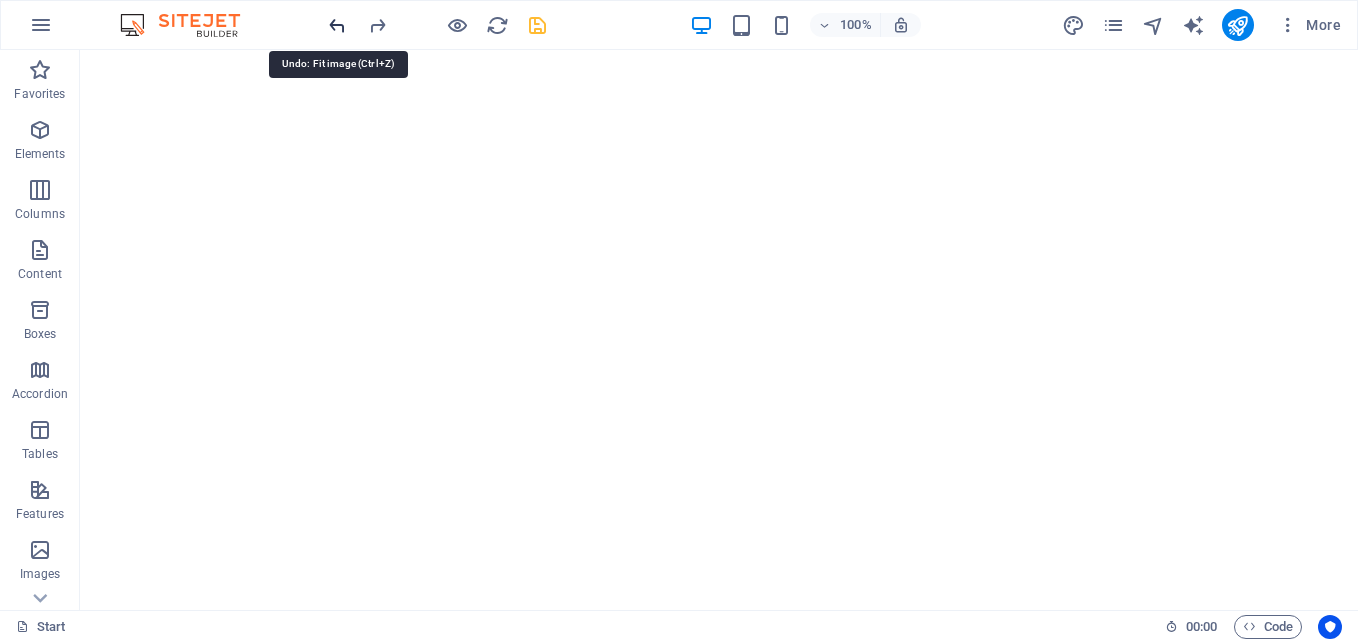 click at bounding box center (337, 25) 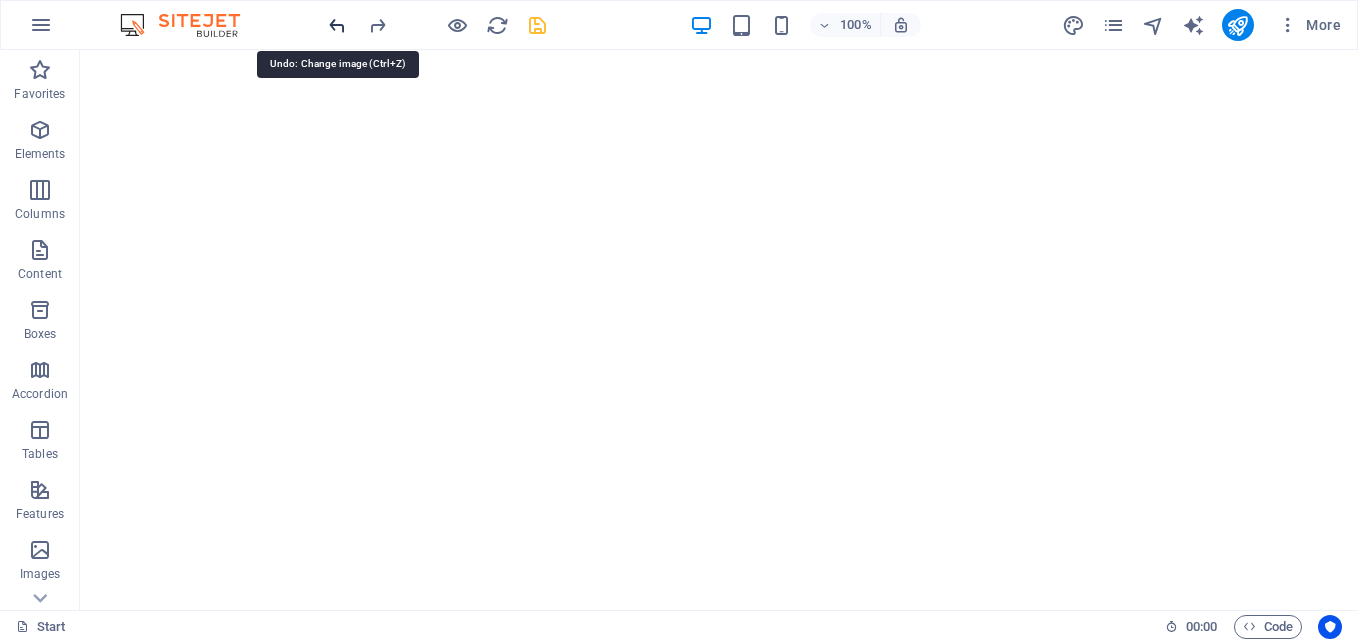 click at bounding box center [337, 25] 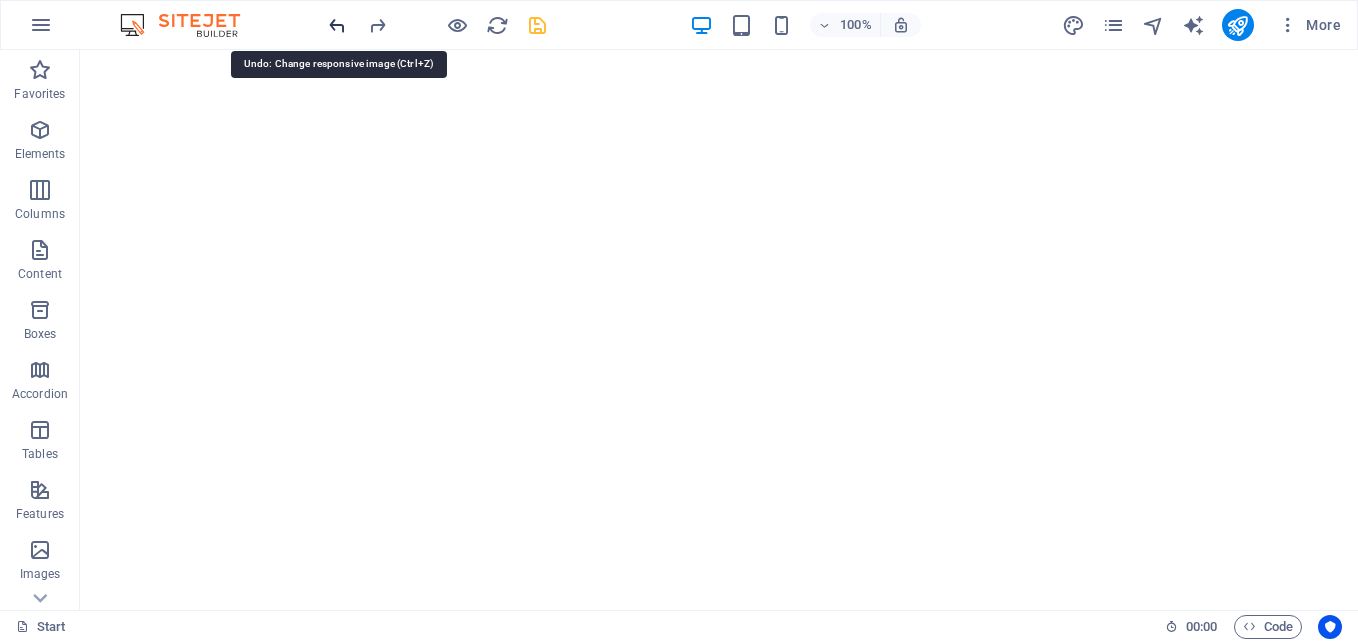 click at bounding box center (337, 25) 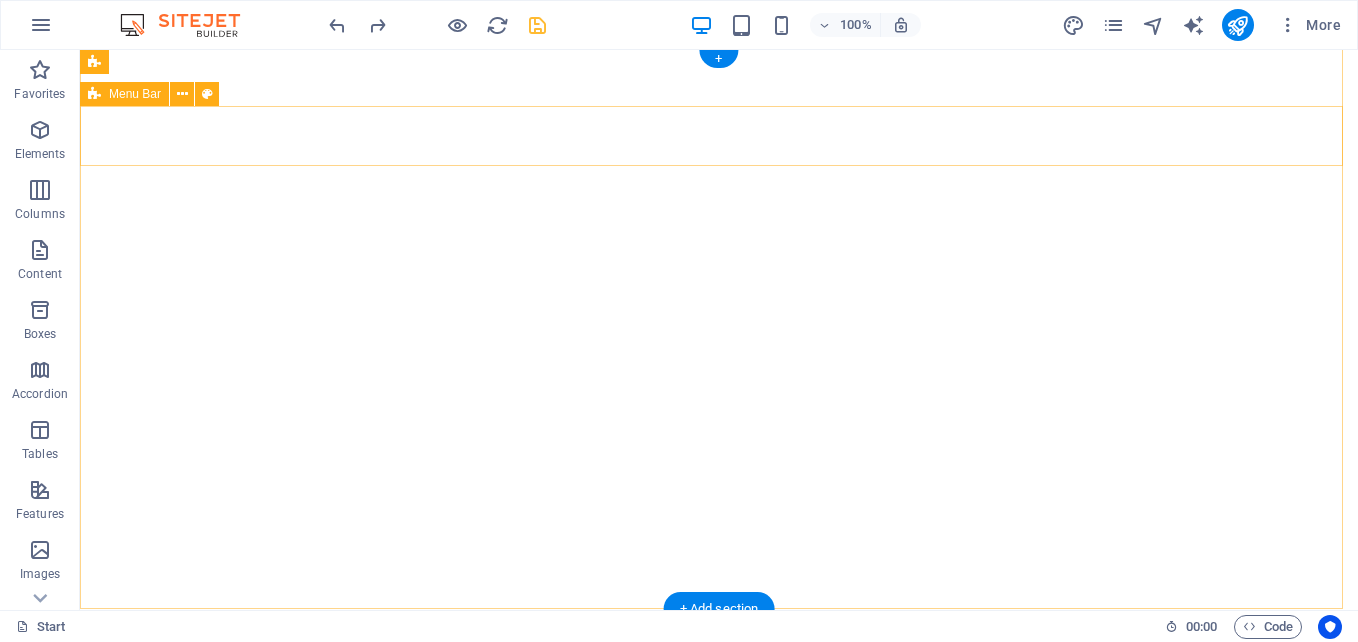scroll, scrollTop: 0, scrollLeft: 0, axis: both 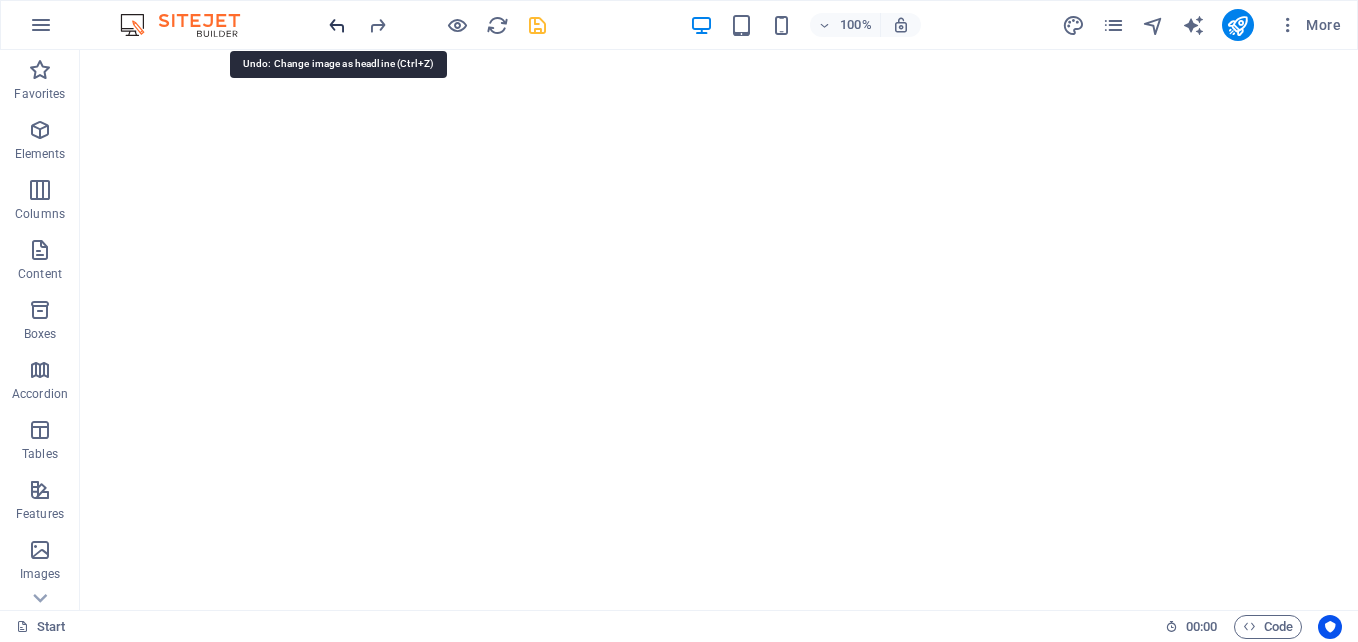 click at bounding box center [337, 25] 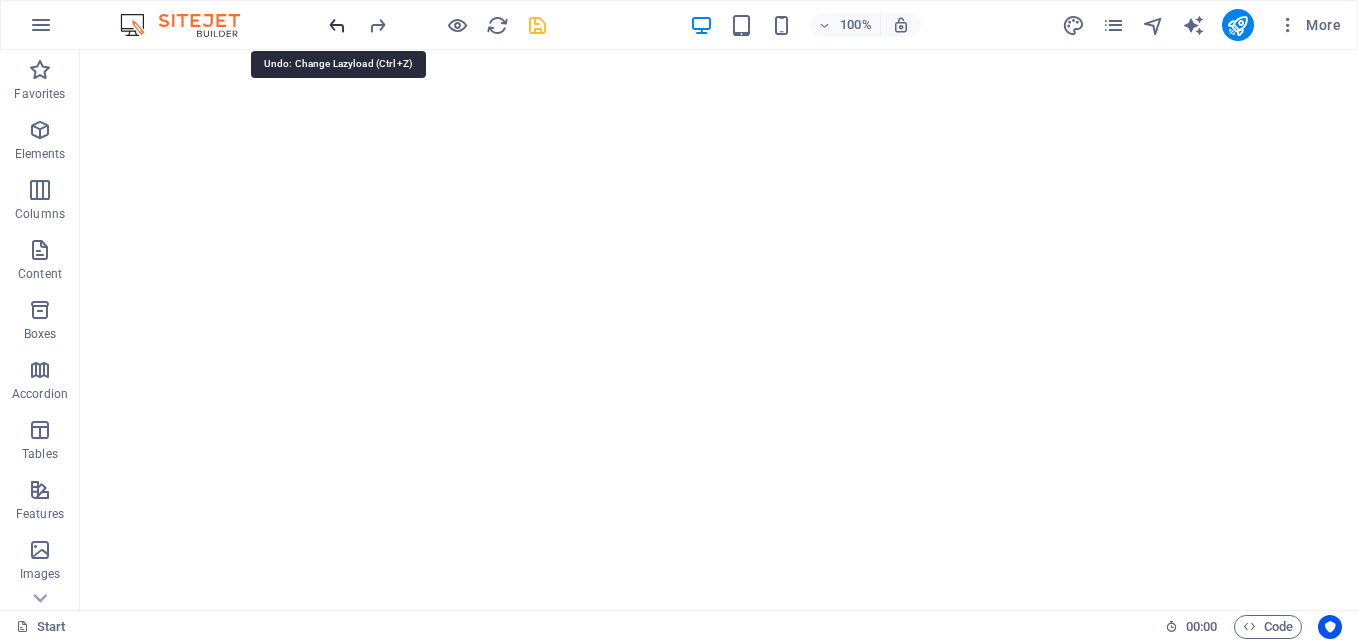 click at bounding box center [337, 25] 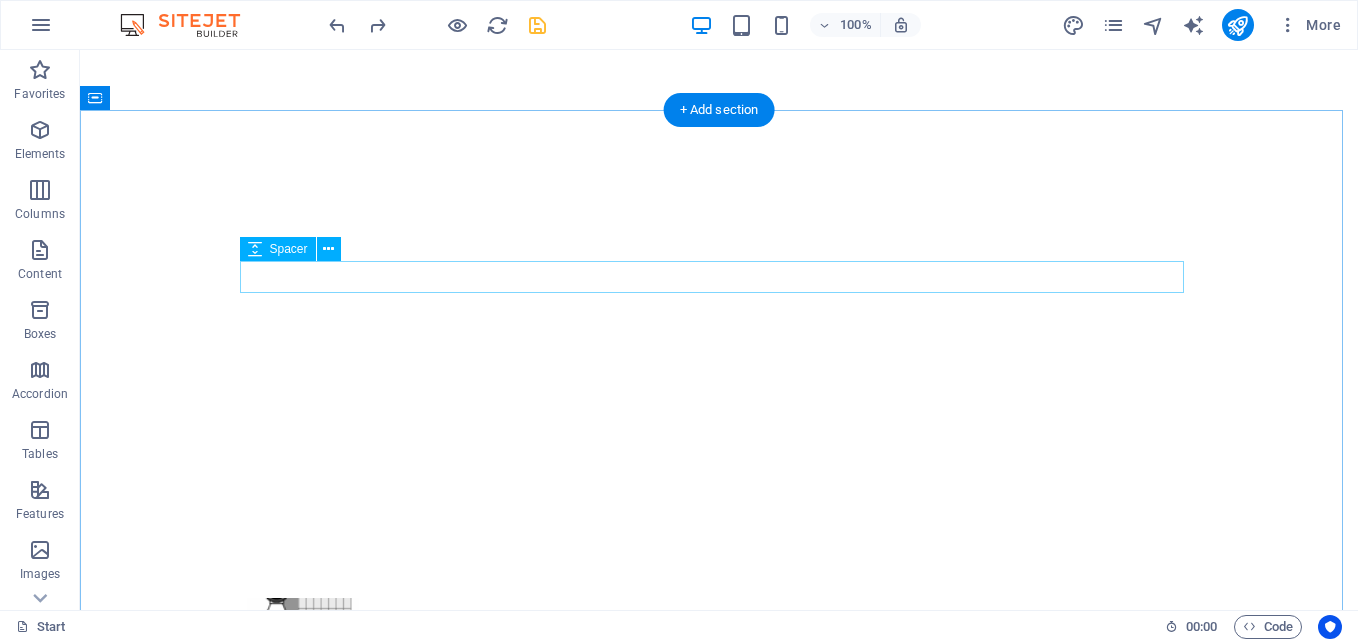 scroll, scrollTop: 100, scrollLeft: 0, axis: vertical 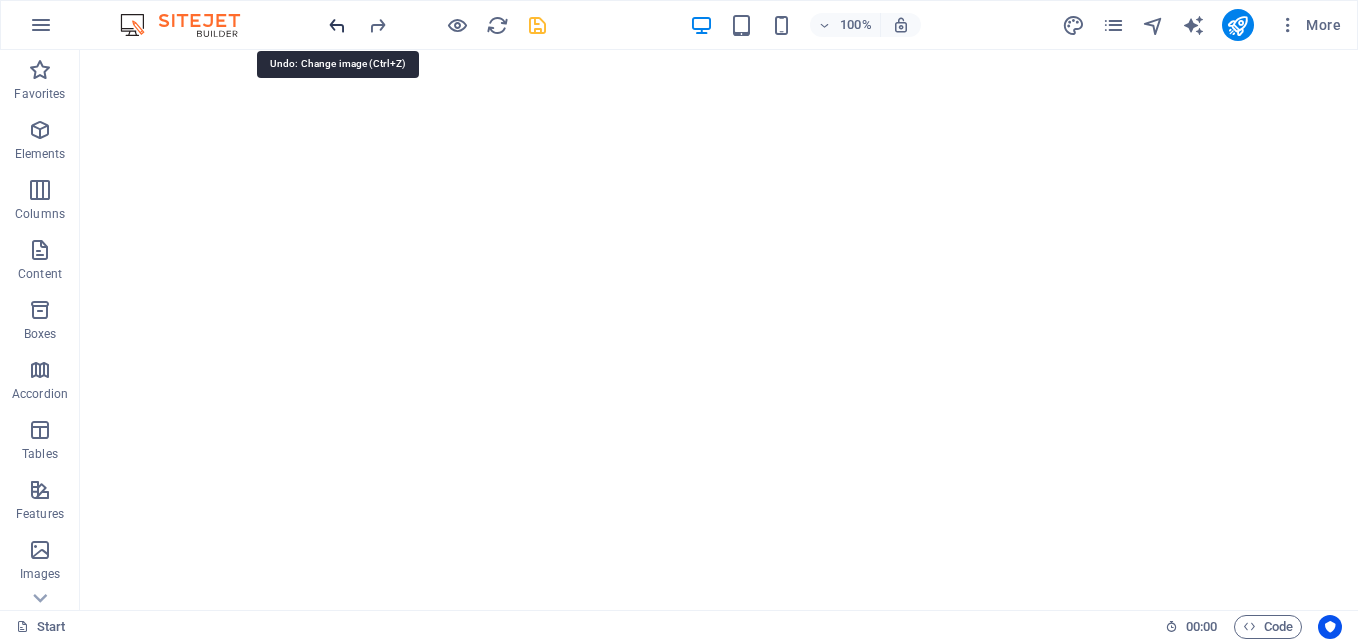click at bounding box center [337, 25] 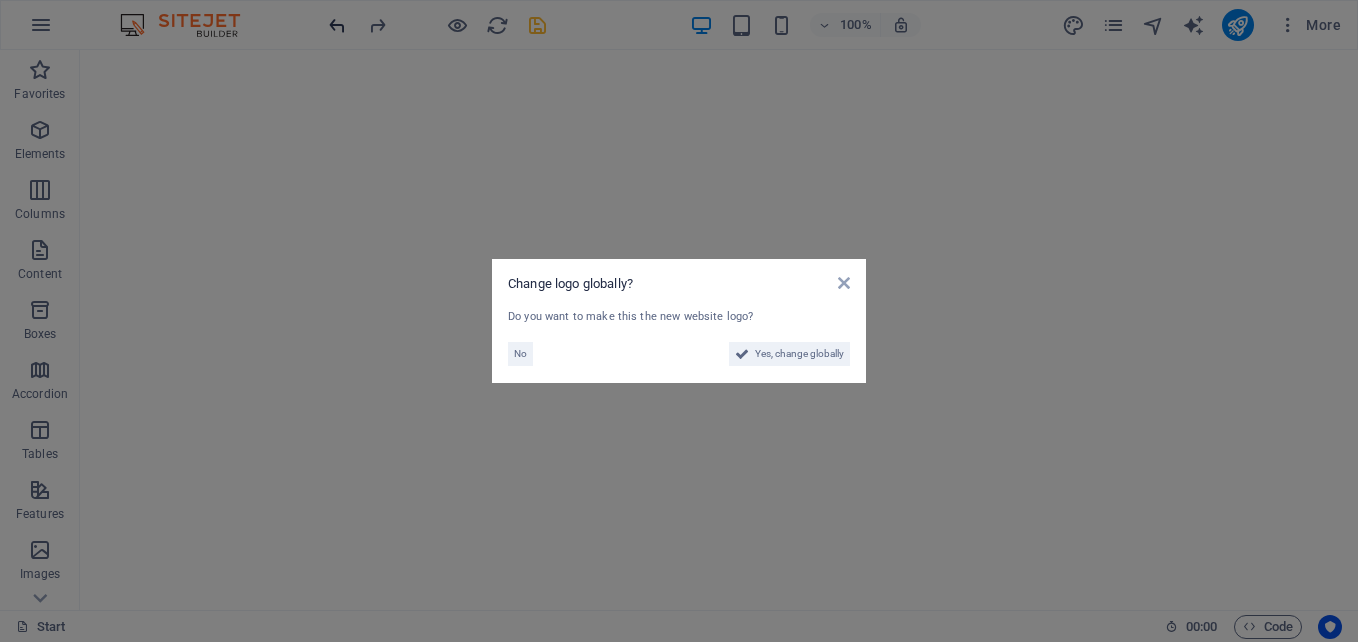 click on "Change logo globally? Do you want to make this the new website logo? No Yes, change globally" at bounding box center (679, 321) 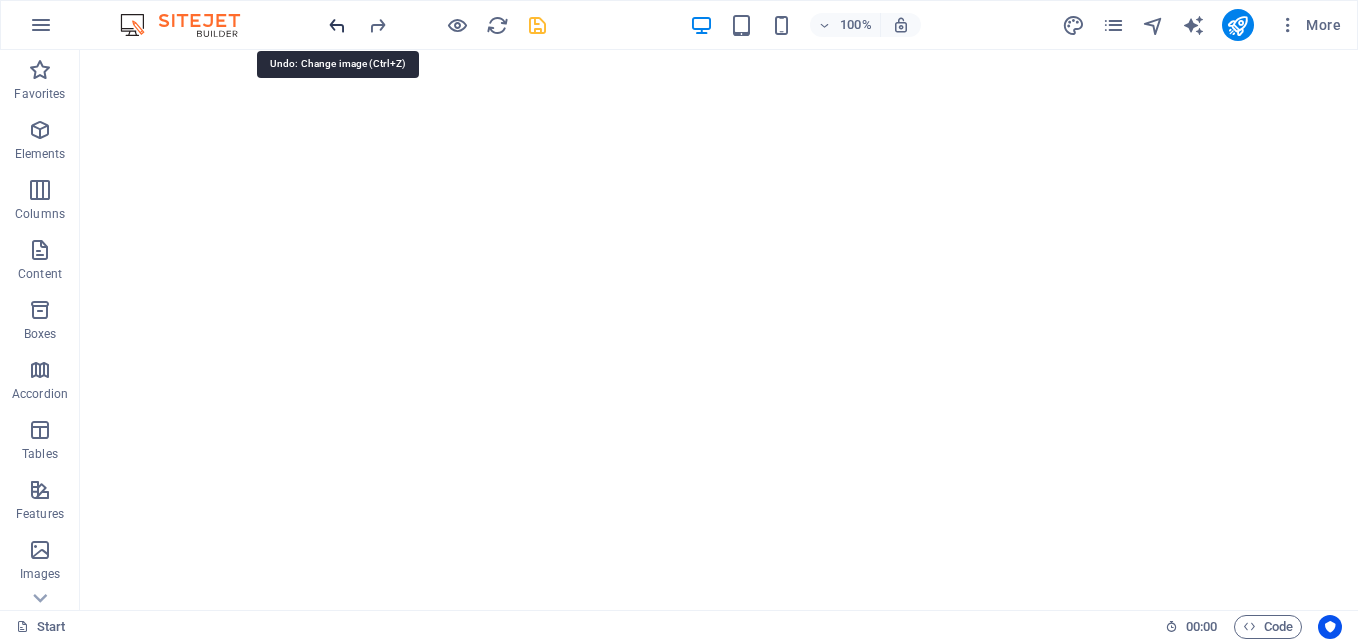 click at bounding box center (337, 25) 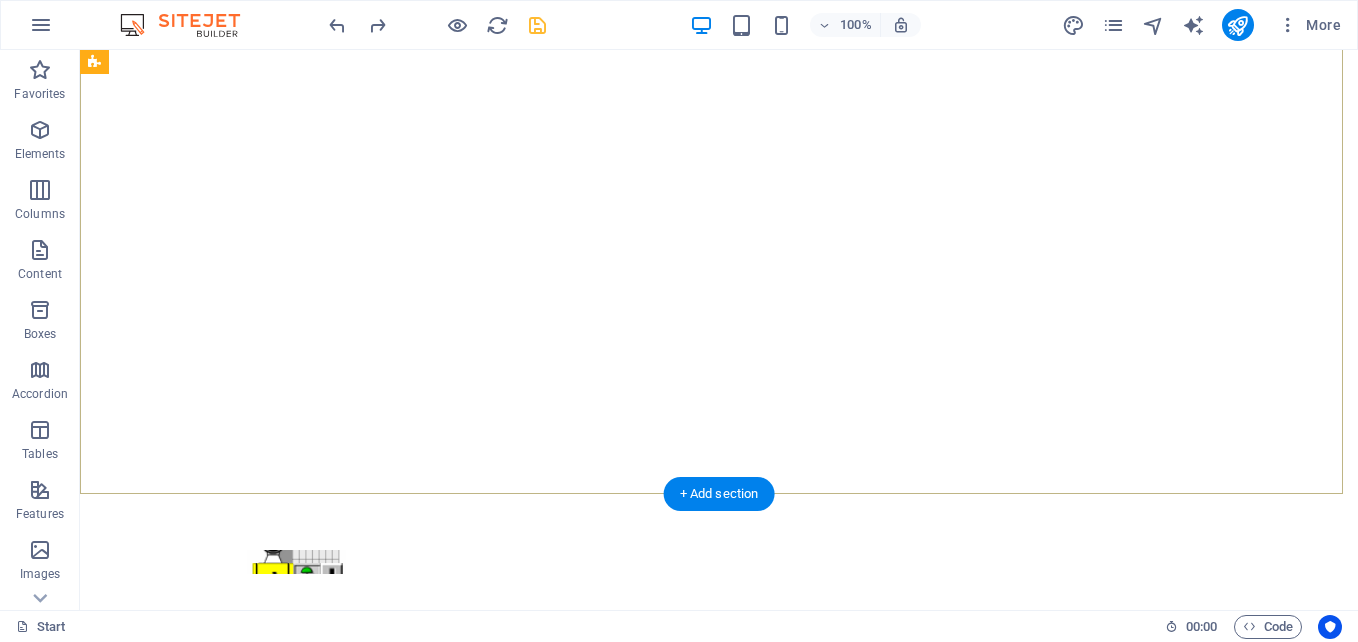 scroll, scrollTop: 400, scrollLeft: 0, axis: vertical 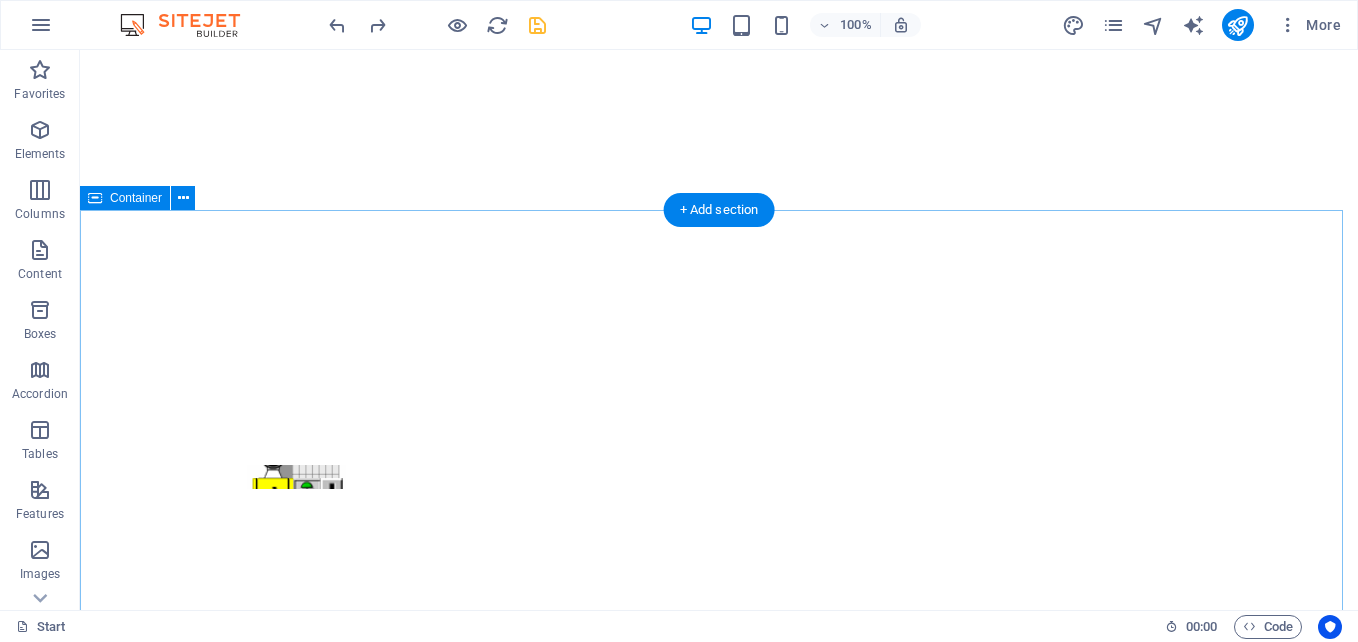 click on "Services offer Lorem ipsum dolor sit amet, consetetur sadipscing elitr, sed diam nonumy eirmod tempor invidunt ut labore et dolore magna aliquyam erat, sed diam voluptua. At vero eos et accusam et justo duo dolores et ea rebum. Stet clita kasd gubergren, no sea takimata sanctus est Lorem ipsum dolor sit amet. Lorem ipsum dolor sit amet, consetetur sadipscing elitr, sed diam nonumy eirmod tempor invidunt ut labore et dolore magna aliquyam erat, sed diam voluptua. At vero eos et accusam et justo duo dolores et ea rebum. Stet clita kasd gubergren, no sea takimata sanctus est Lorem ipsum dolor sit amet.  Lorem ipsum dolor sit amet, consetetur sadipscing elitr, sed diam nonumy eirmod tempor invidunt ut labore et dolore magna aliquyam erat, sed diam voluptua. At vero eos et accusam et justo duo dolores et ea rebum. Stet clita kasd gubergren, no sea takimata sanctus est Lorem ipsum dolor sit amet. Automation / Instrumentation control engineering Engineering services process engineering 24/7 Support" at bounding box center (719, 1476) 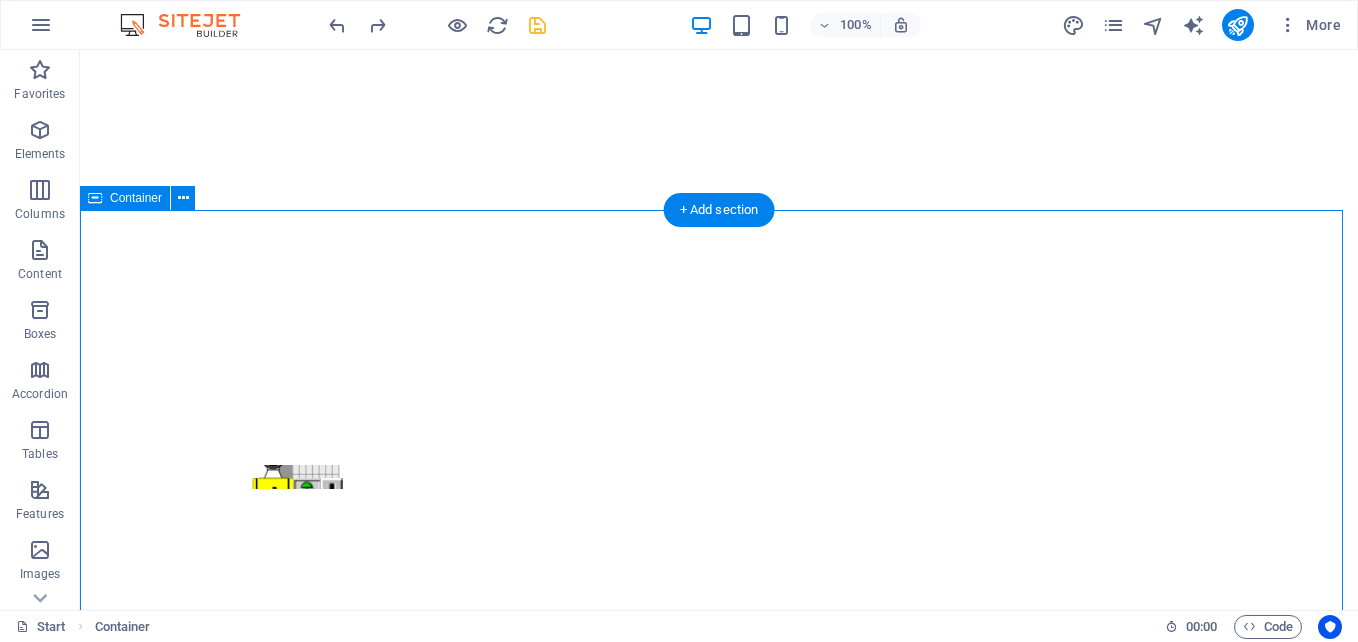 click on "Services offer Lorem ipsum dolor sit amet, consetetur sadipscing elitr, sed diam nonumy eirmod tempor invidunt ut labore et dolore magna aliquyam erat, sed diam voluptua. At vero eos et accusam et justo duo dolores et ea rebum. Stet clita kasd gubergren, no sea takimata sanctus est Lorem ipsum dolor sit amet. Lorem ipsum dolor sit amet, consetetur sadipscing elitr, sed diam nonumy eirmod tempor invidunt ut labore et dolore magna aliquyam erat, sed diam voluptua. At vero eos et accusam et justo duo dolores et ea rebum. Stet clita kasd gubergren, no sea takimata sanctus est Lorem ipsum dolor sit amet.  Lorem ipsum dolor sit amet, consetetur sadipscing elitr, sed diam nonumy eirmod tempor invidunt ut labore et dolore magna aliquyam erat, sed diam voluptua. At vero eos et accusam et justo duo dolores et ea rebum. Stet clita kasd gubergren, no sea takimata sanctus est Lorem ipsum dolor sit amet. Automation / Instrumentation control engineering Engineering services process engineering 24/7 Support" at bounding box center (719, 1476) 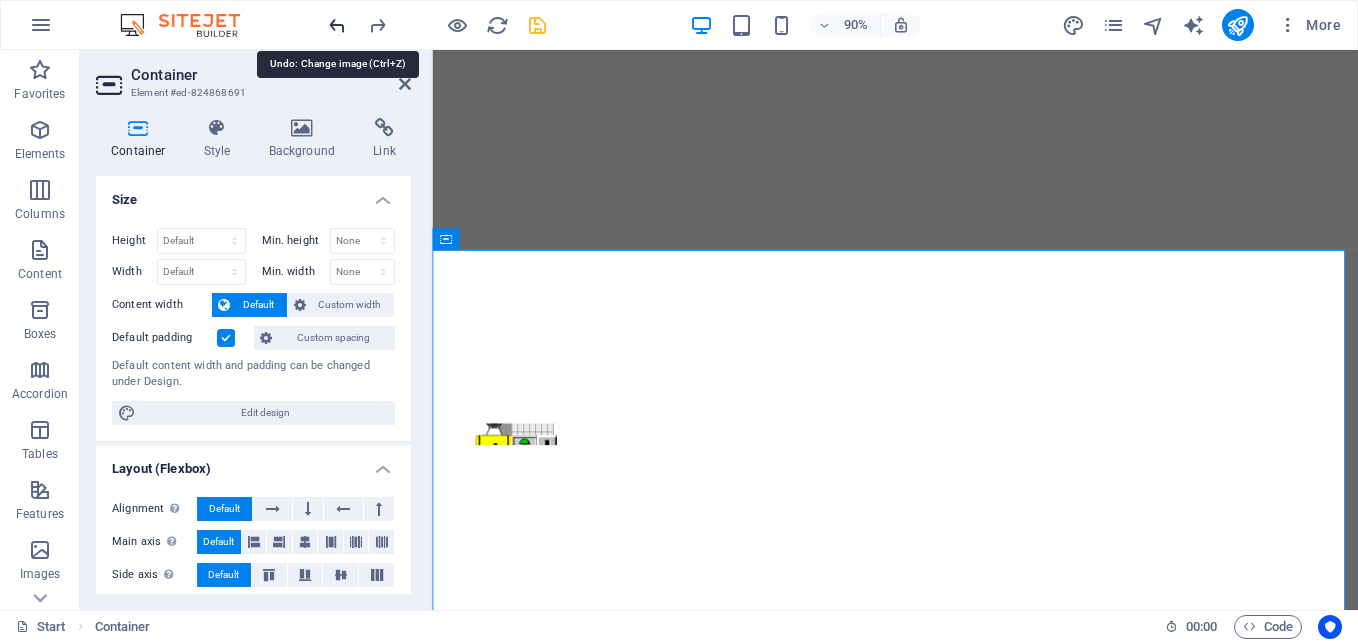 click at bounding box center (337, 25) 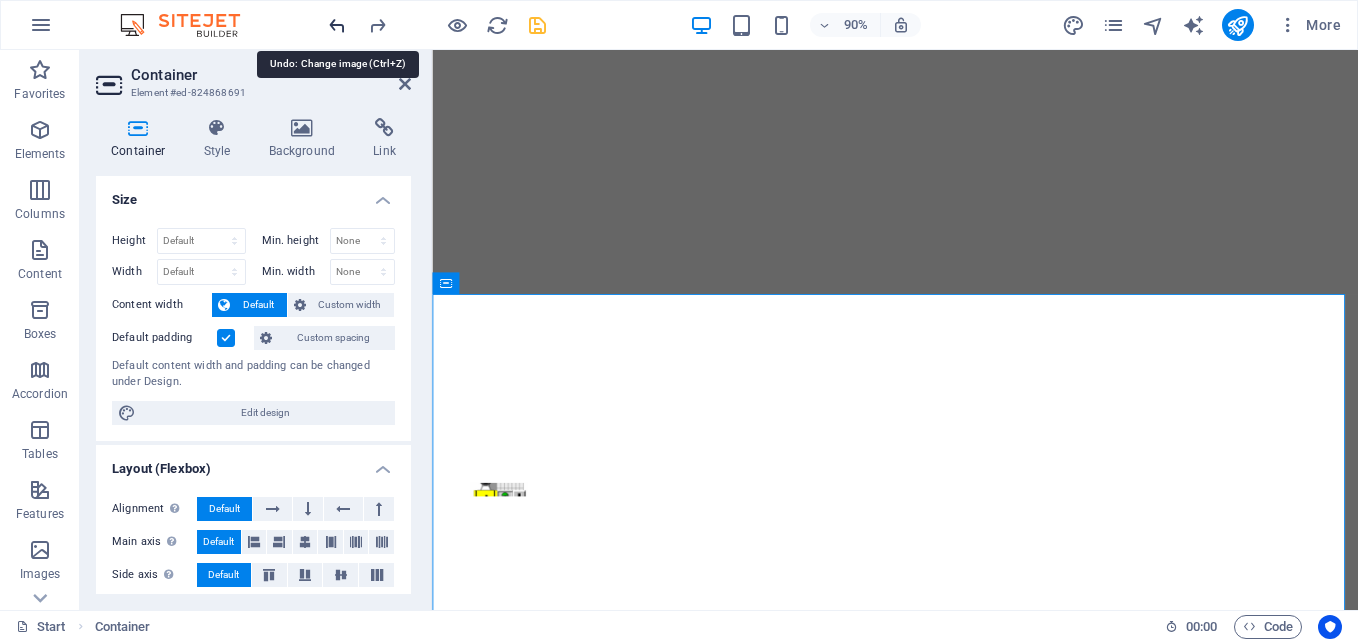 scroll, scrollTop: 0, scrollLeft: 0, axis: both 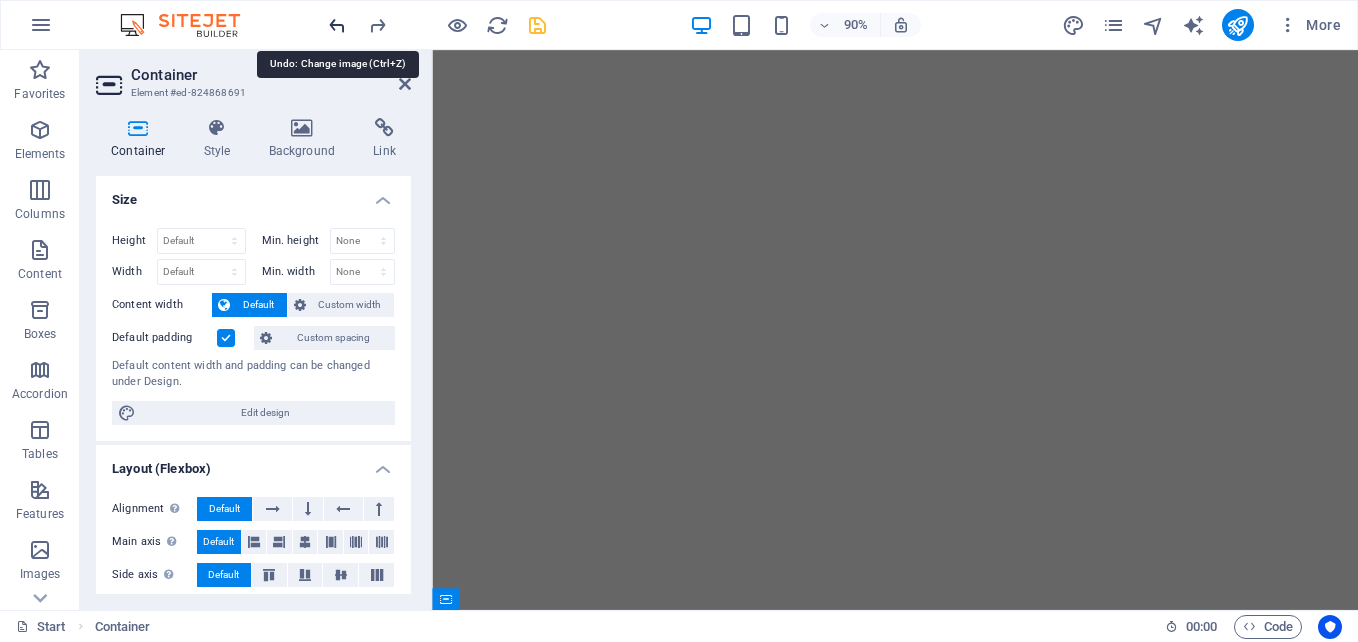click at bounding box center (337, 25) 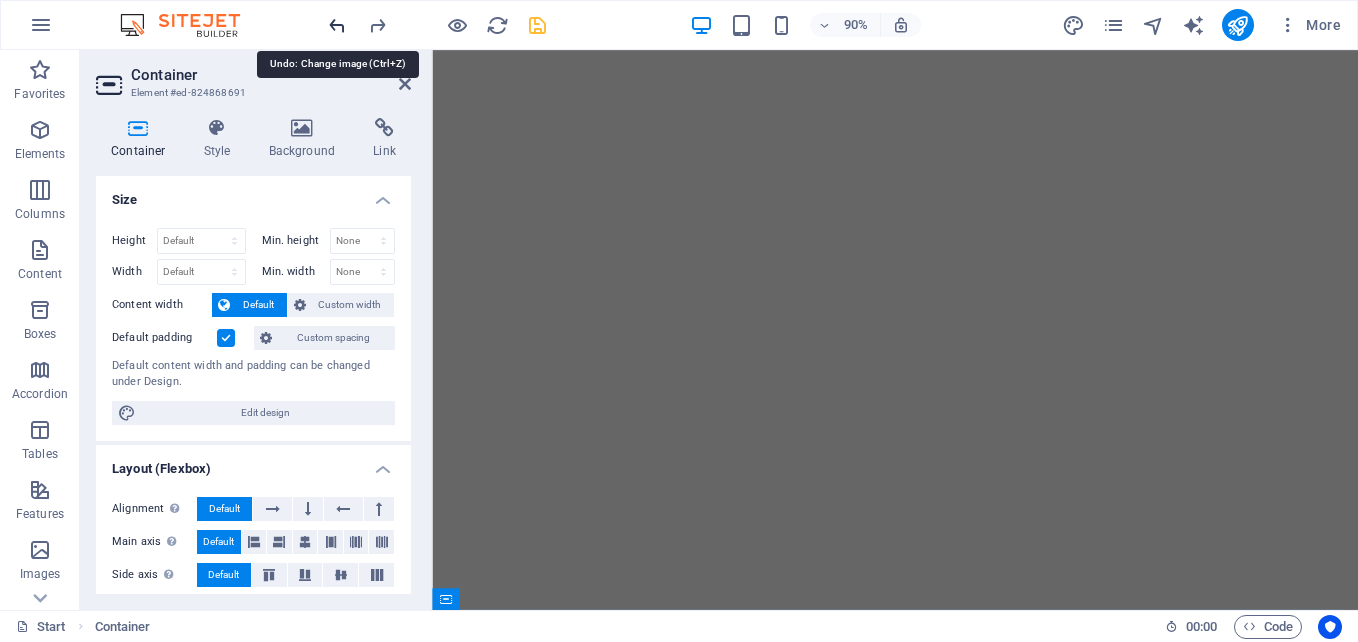click at bounding box center (337, 25) 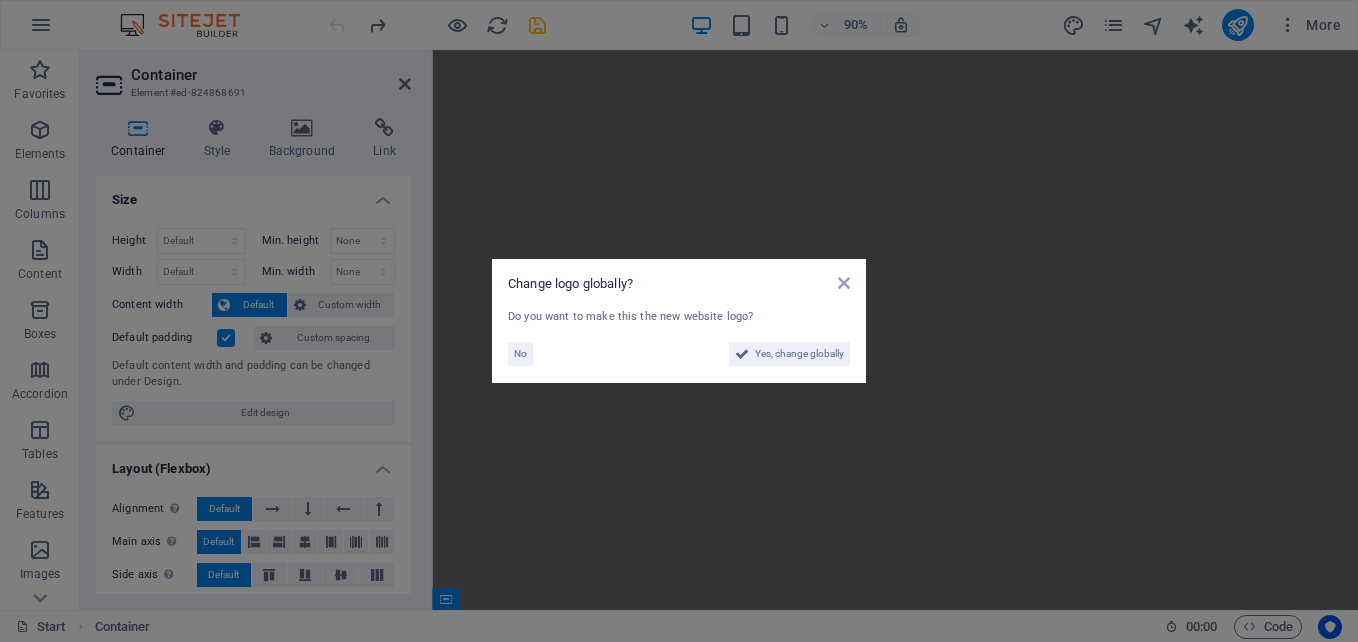 click on "Change logo globally? Do you want to make this the new website logo? No Yes, change globally" at bounding box center [679, 321] 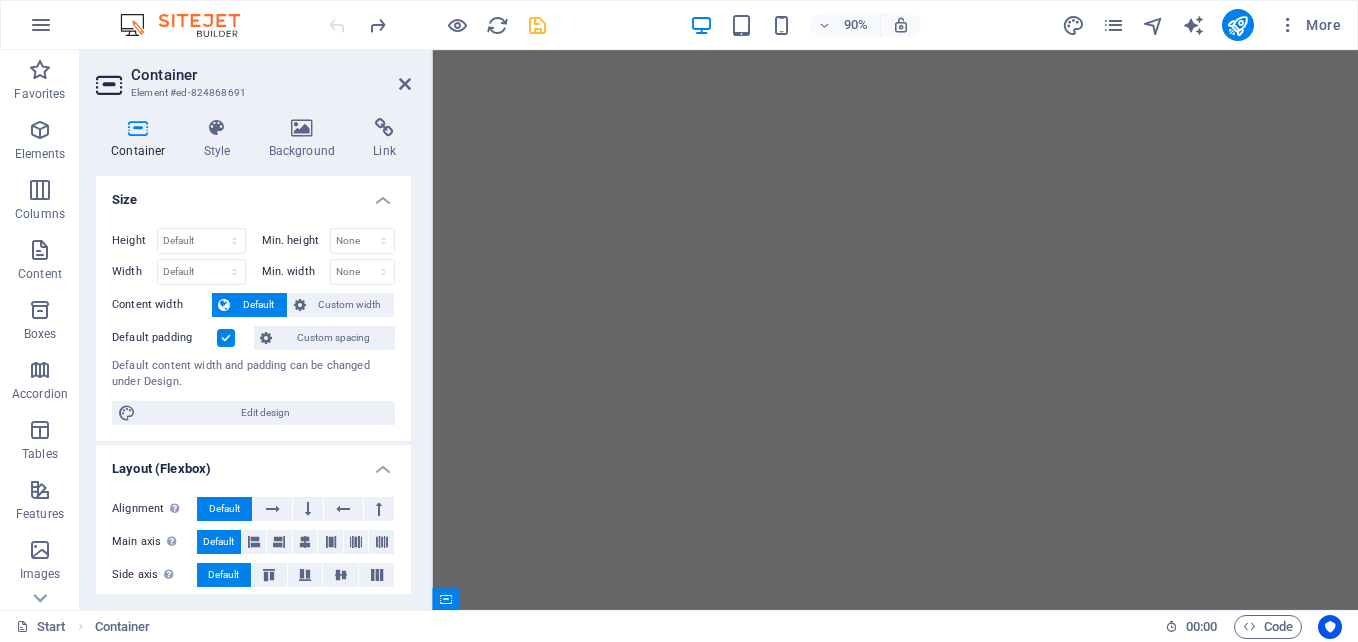 click at bounding box center [437, 25] 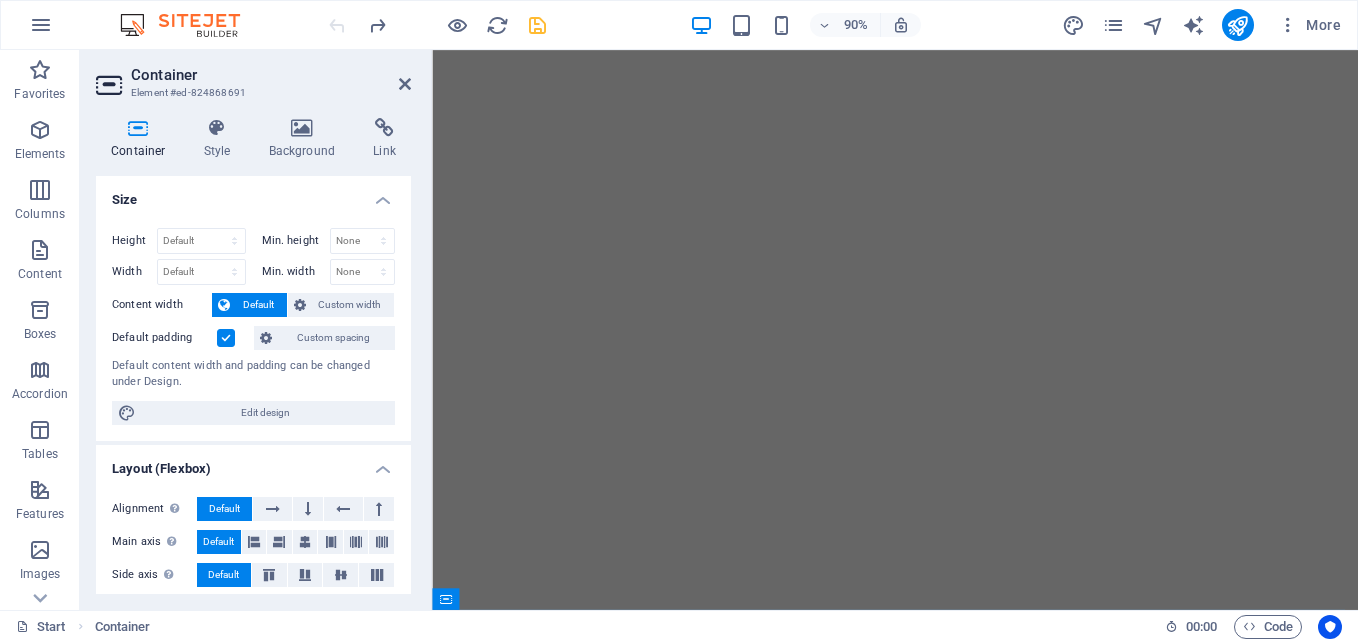drag, startPoint x: 341, startPoint y: 17, endPoint x: 320, endPoint y: 11, distance: 21.84033 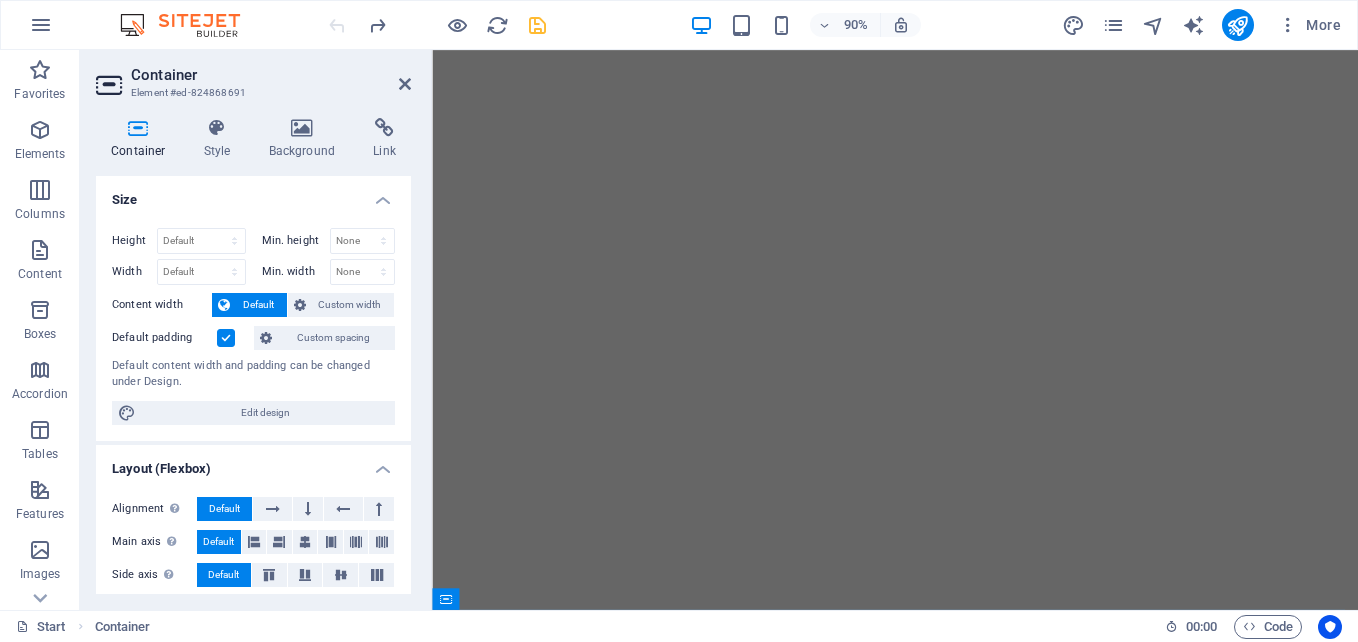 click on "90% More" at bounding box center (679, 25) 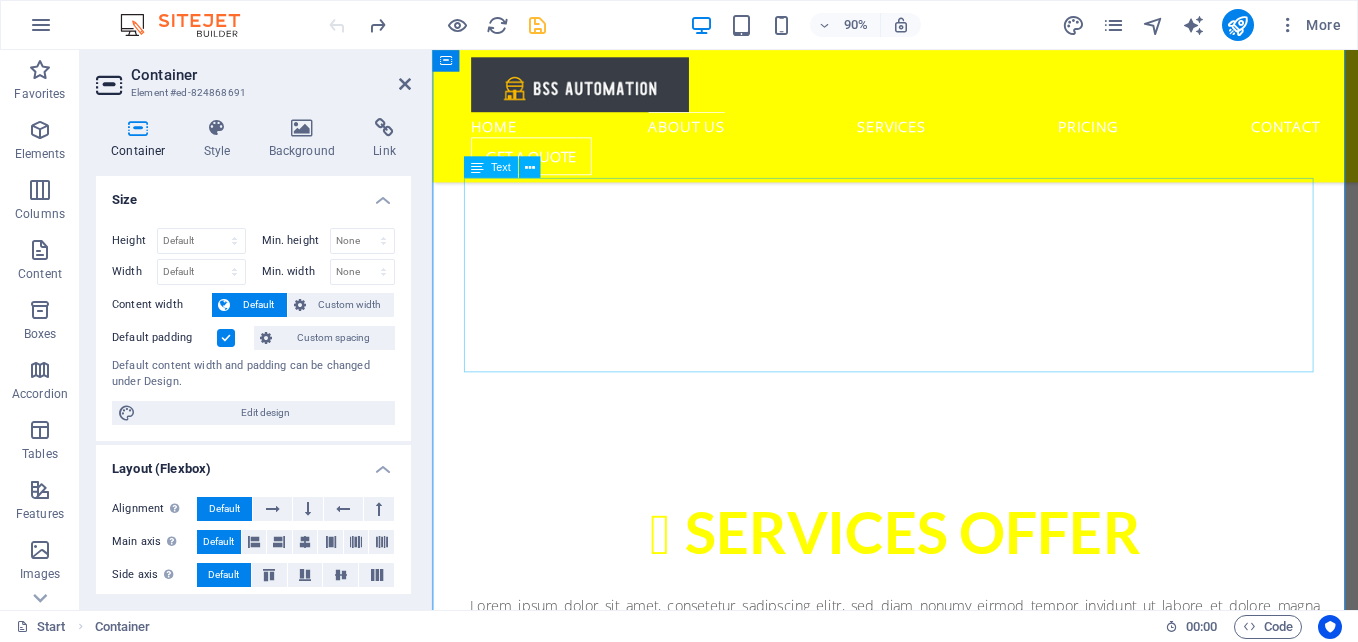 scroll, scrollTop: 400, scrollLeft: 0, axis: vertical 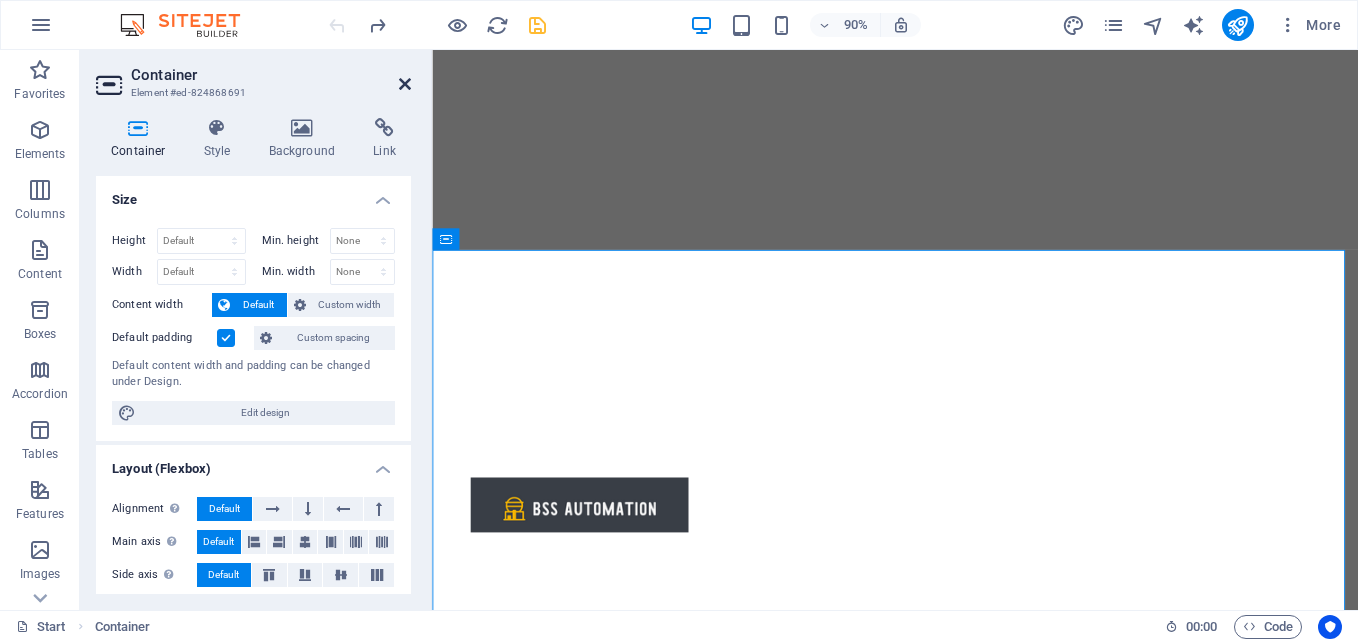click at bounding box center (405, 84) 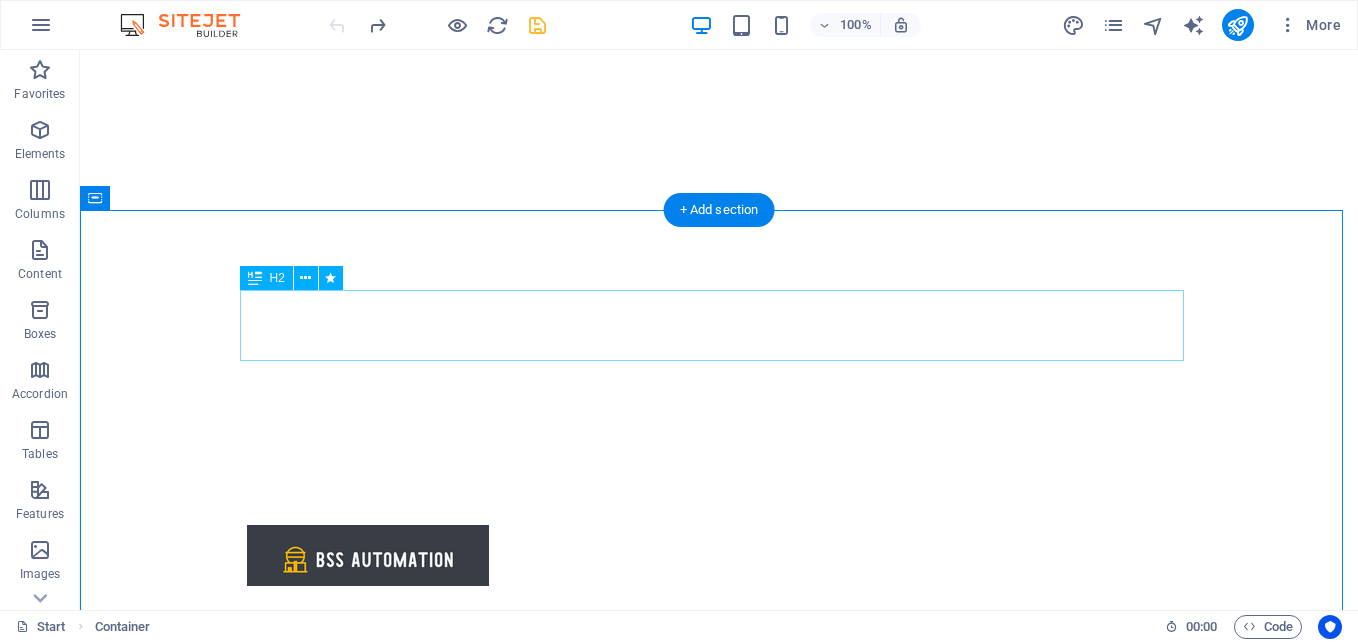 click on "Services offer" at bounding box center [719, 940] 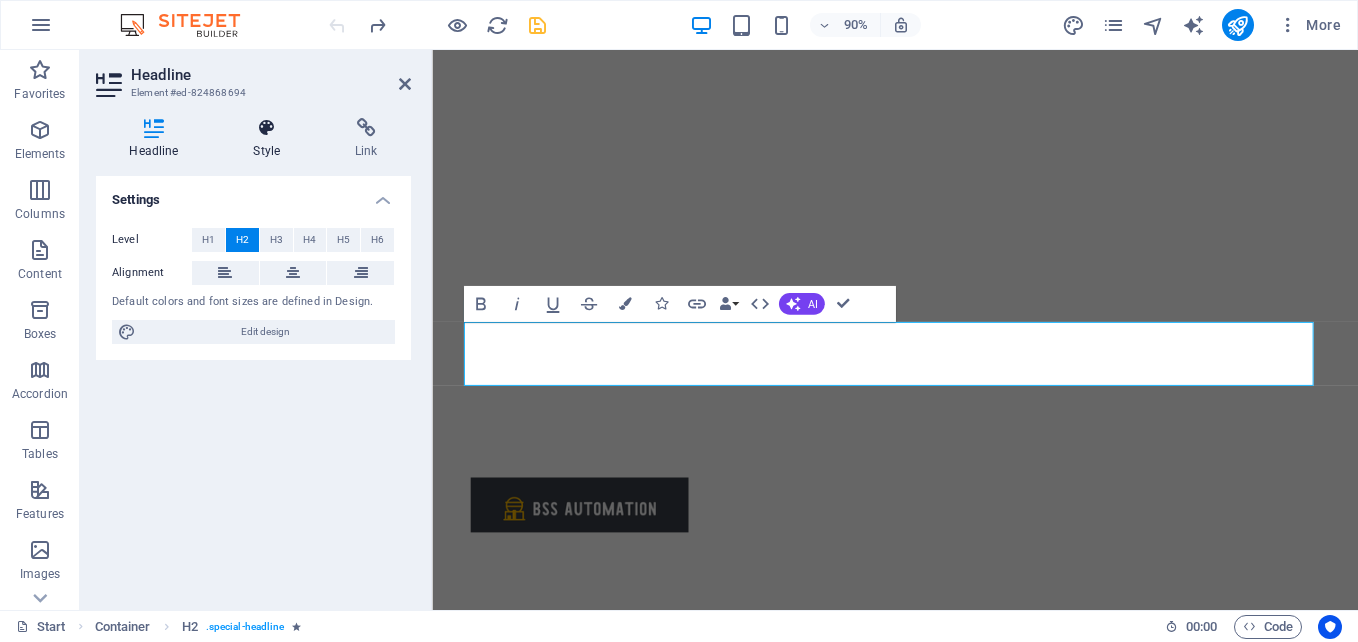 click on "Style" at bounding box center [271, 139] 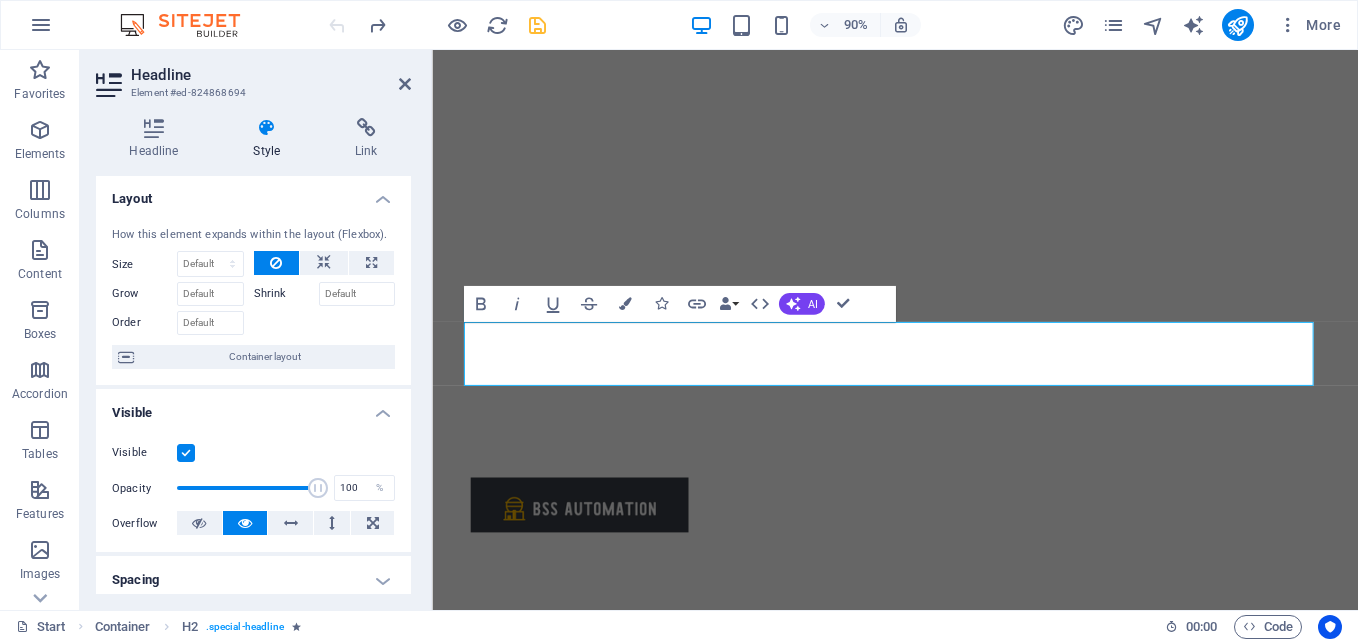 scroll, scrollTop: 0, scrollLeft: 0, axis: both 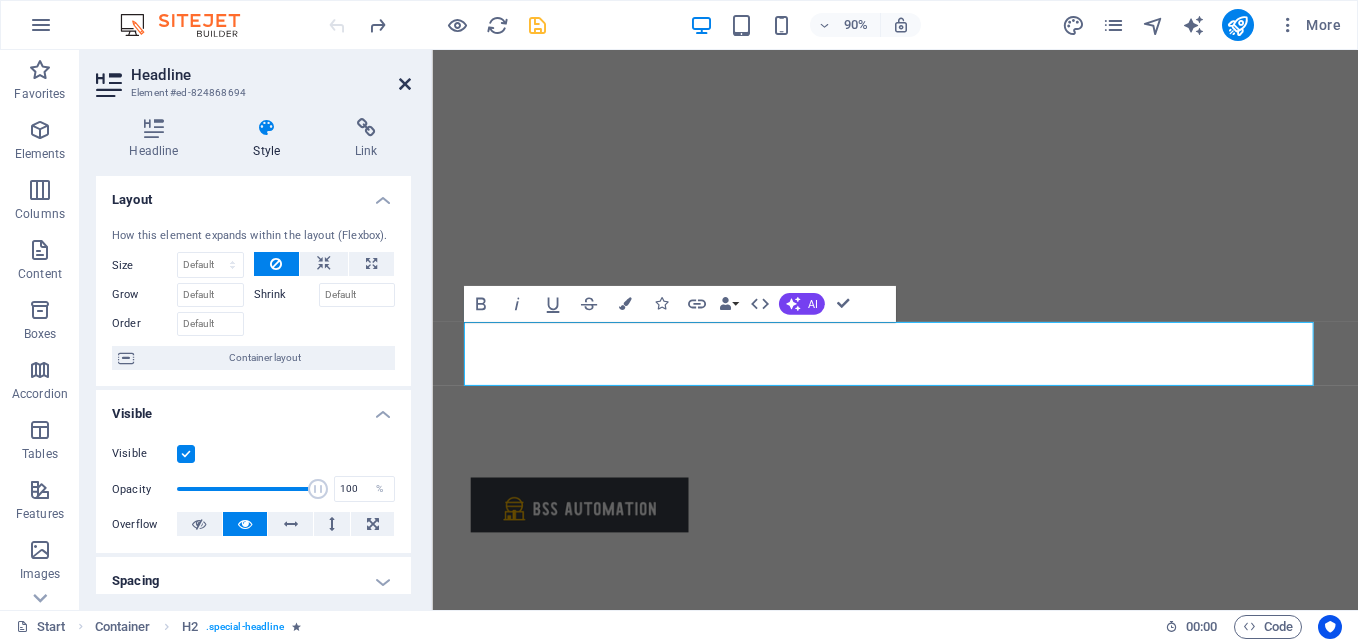 click at bounding box center [405, 84] 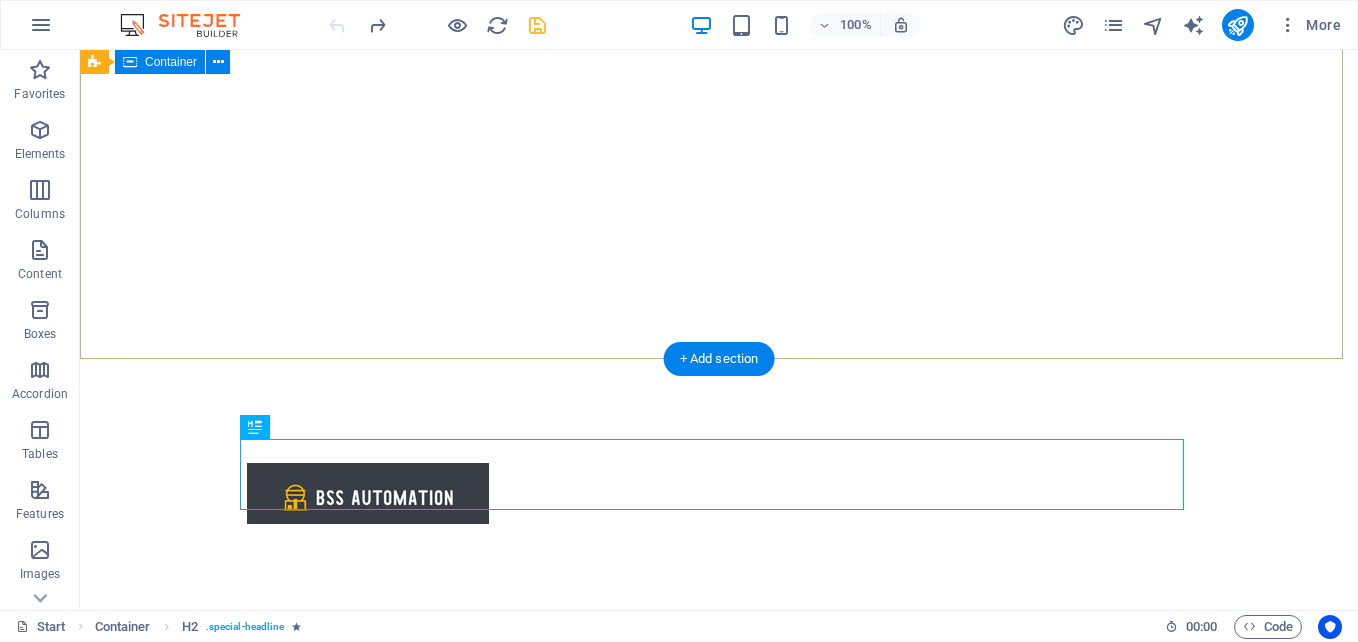 scroll, scrollTop: 0, scrollLeft: 0, axis: both 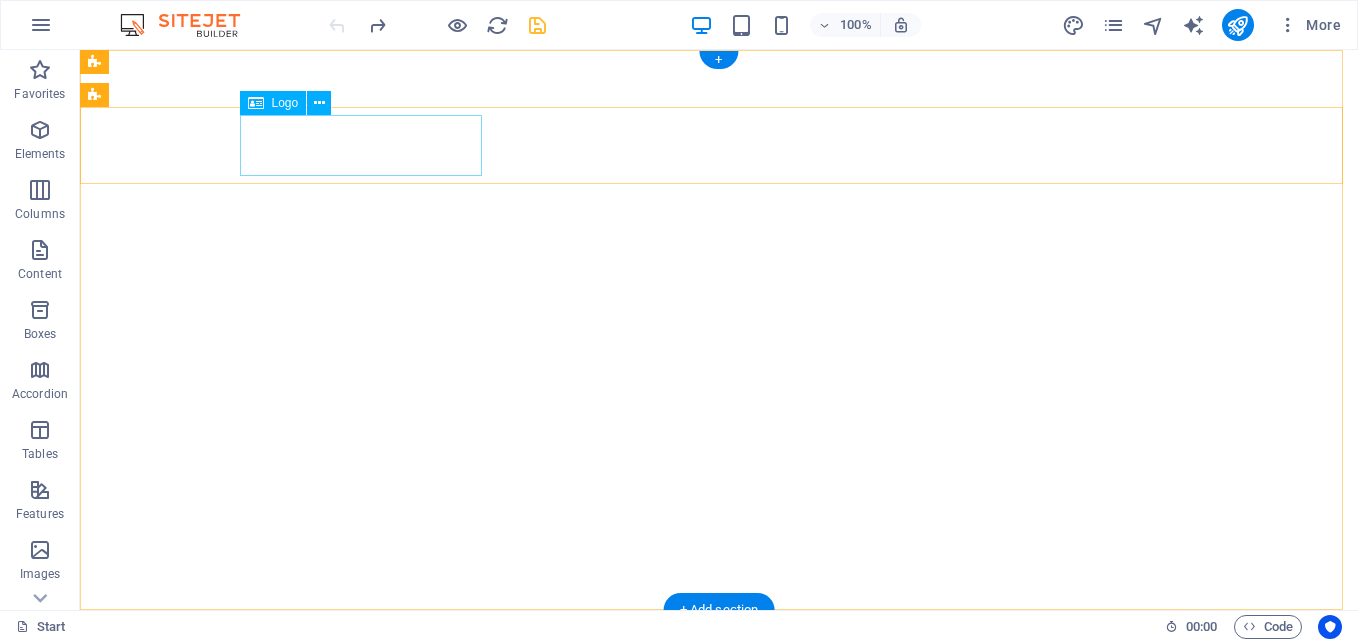 click at bounding box center [719, 893] 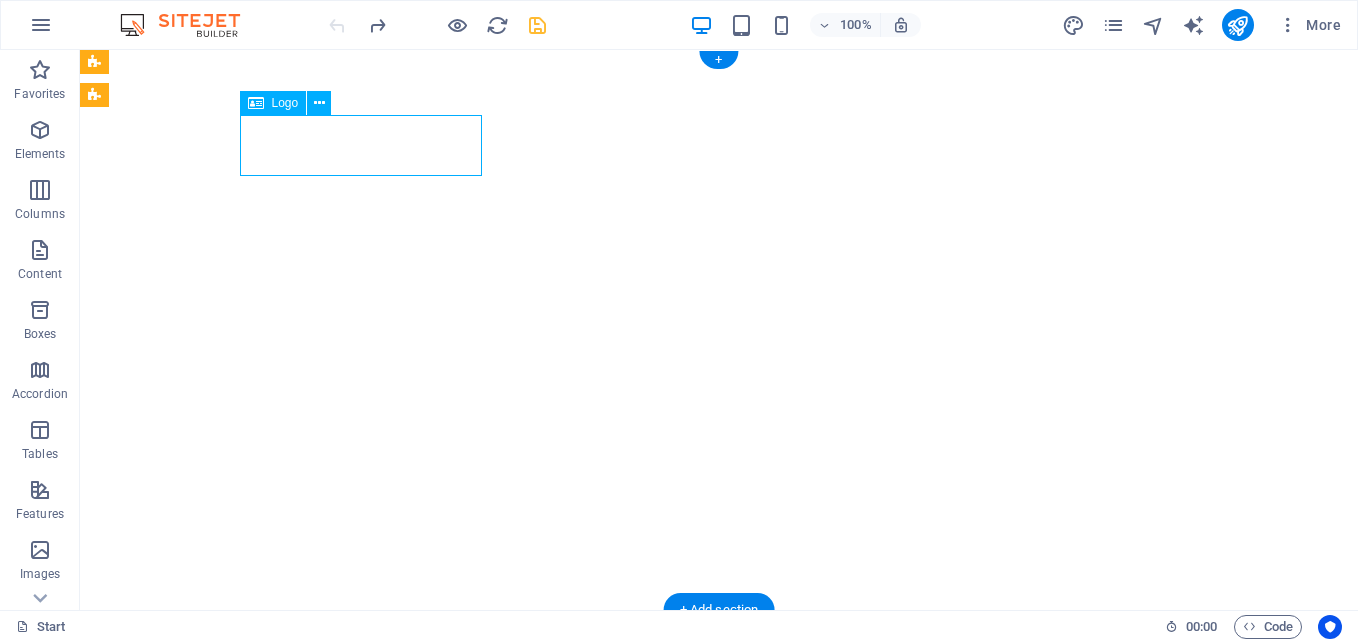 click at bounding box center (719, 893) 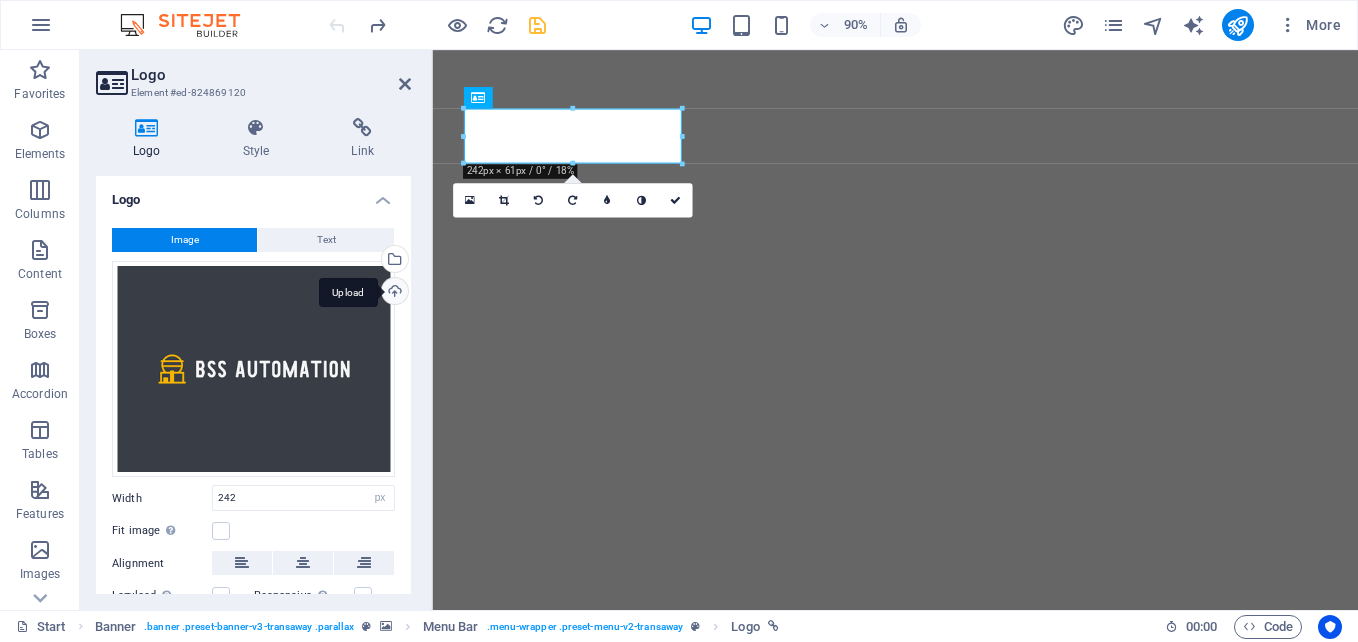 click on "Upload" at bounding box center (393, 293) 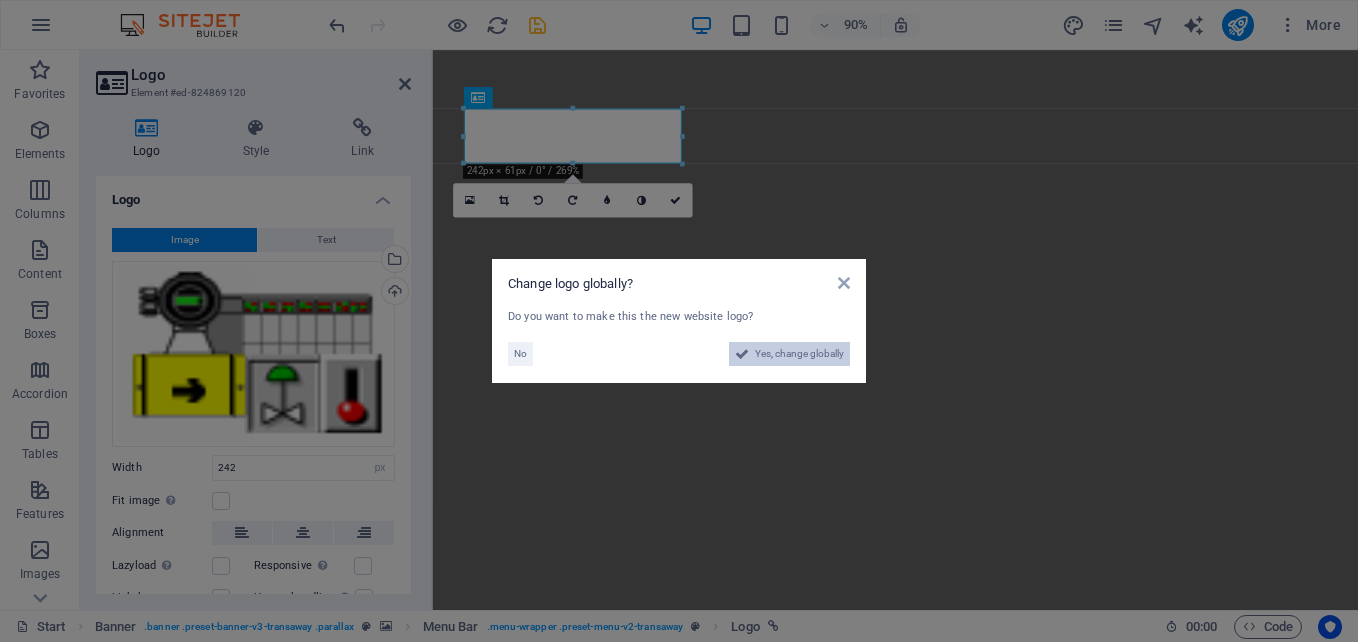 drag, startPoint x: 792, startPoint y: 359, endPoint x: 895, endPoint y: 772, distance: 425.6501 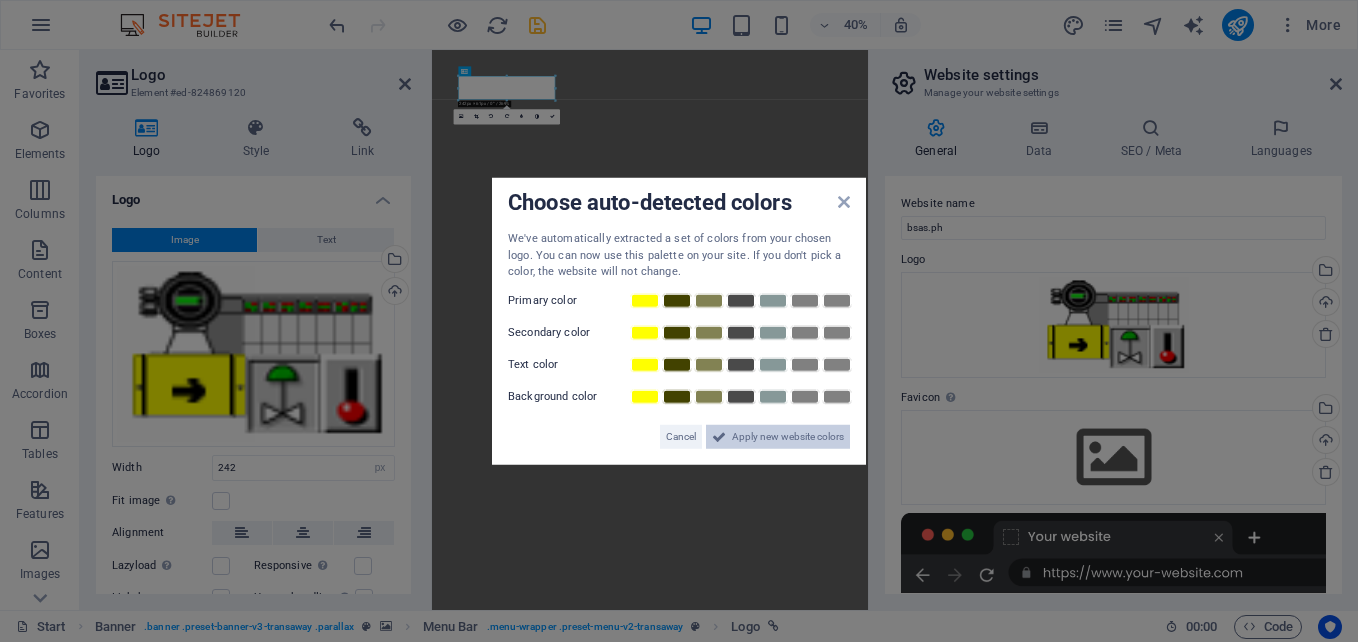 click on "Apply new website colors" at bounding box center (788, 436) 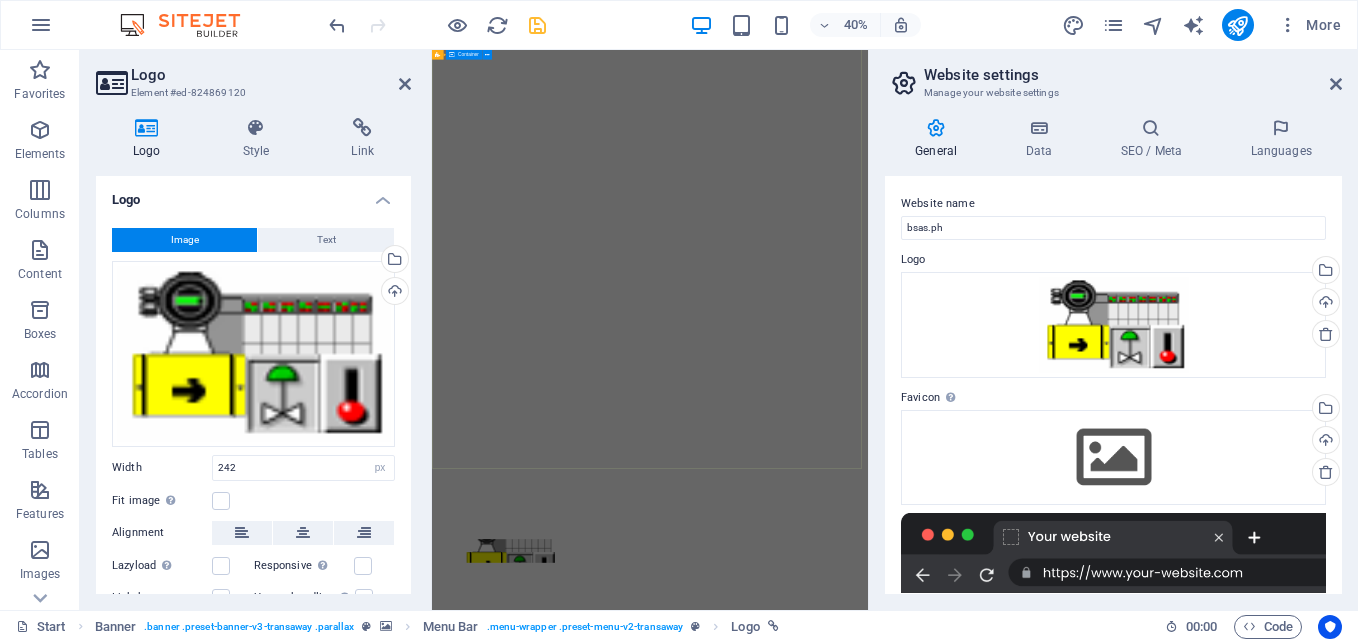 scroll, scrollTop: 300, scrollLeft: 0, axis: vertical 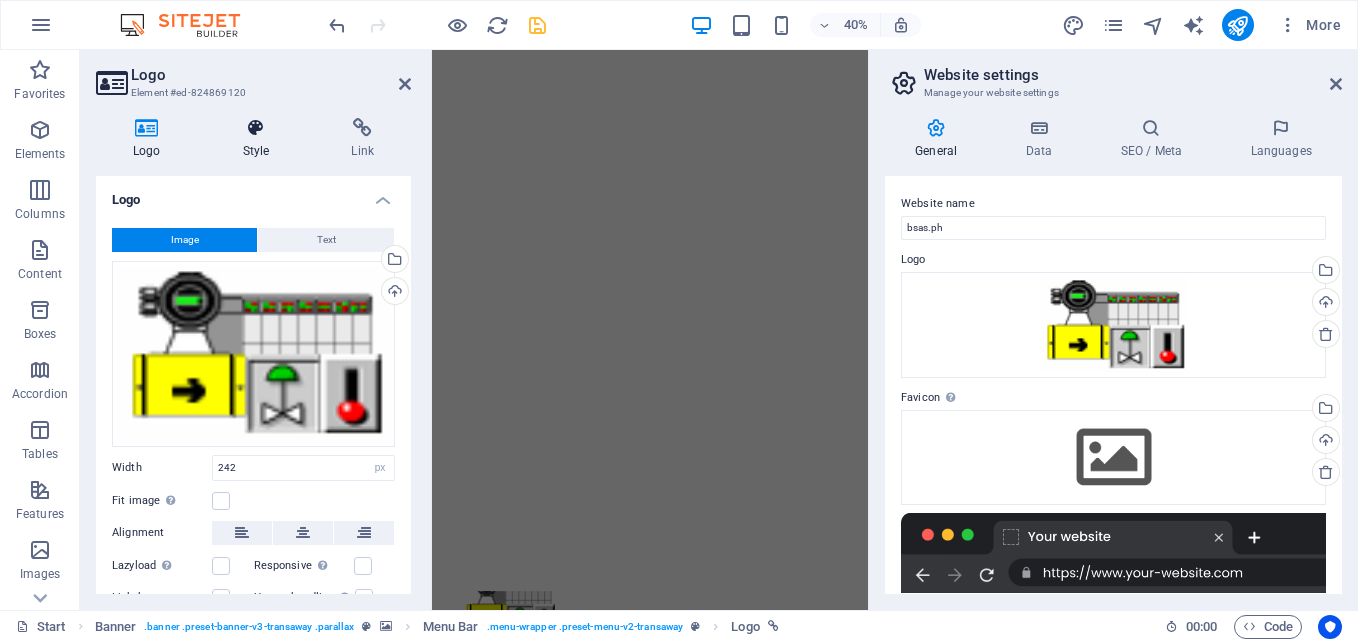 click at bounding box center (256, 128) 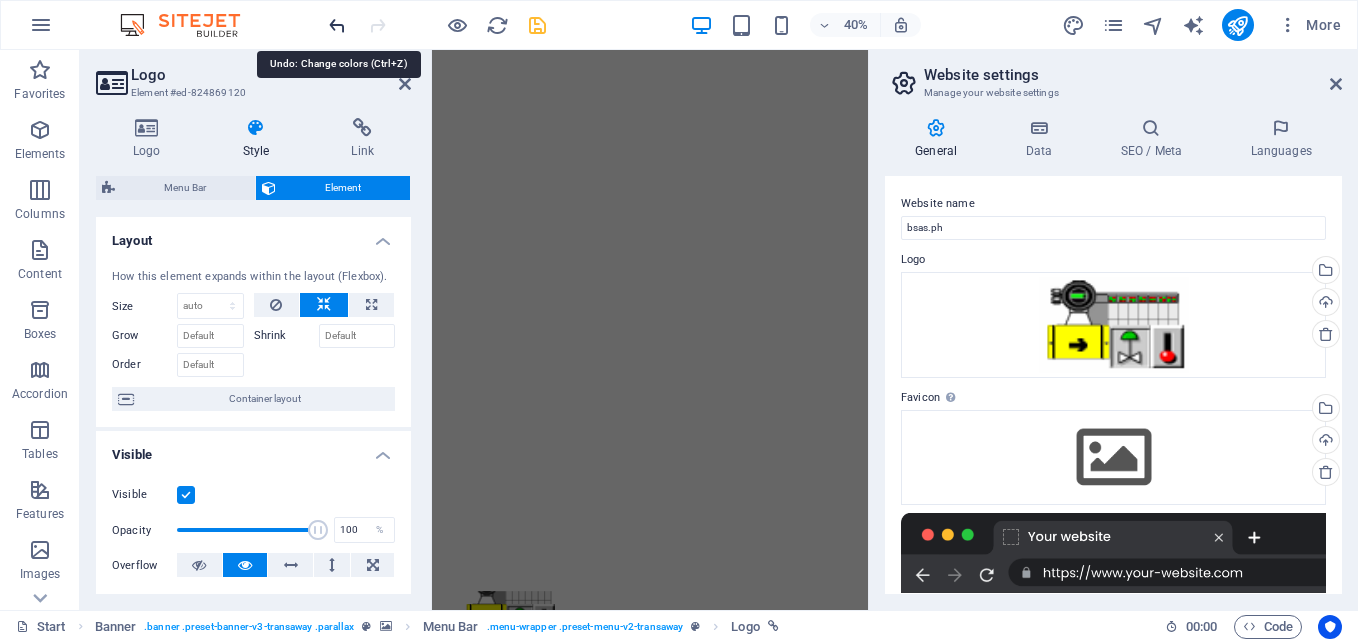 click at bounding box center [337, 25] 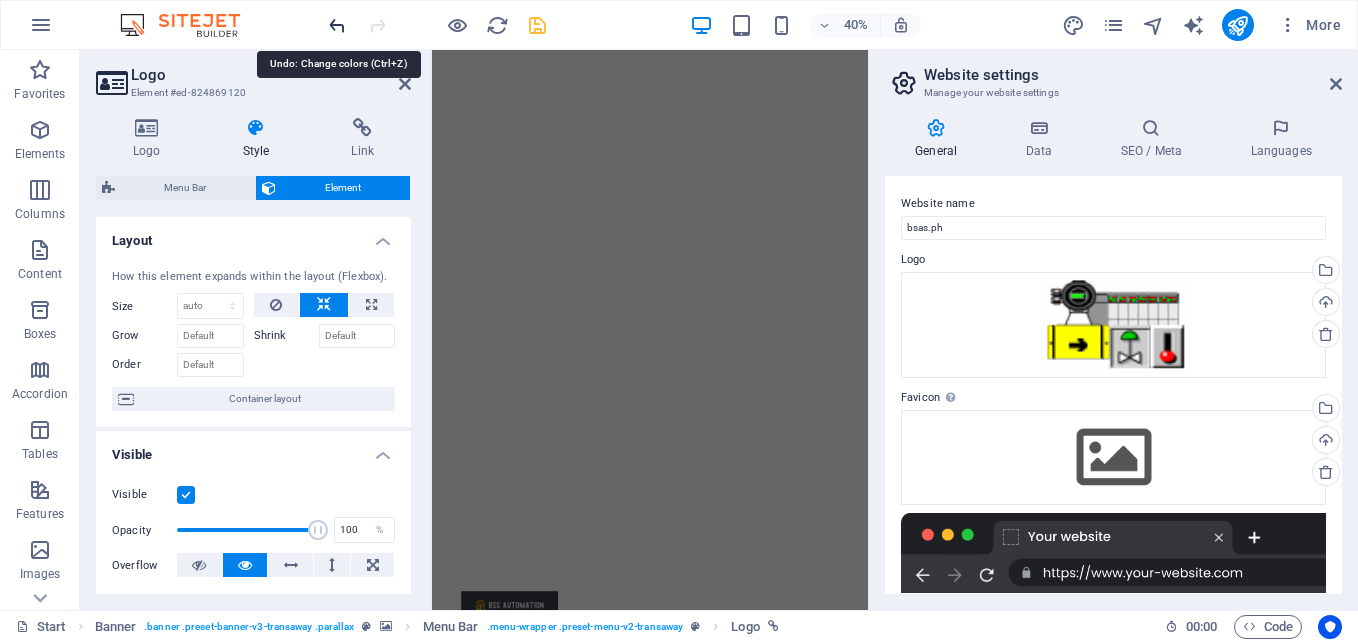 scroll, scrollTop: 0, scrollLeft: 0, axis: both 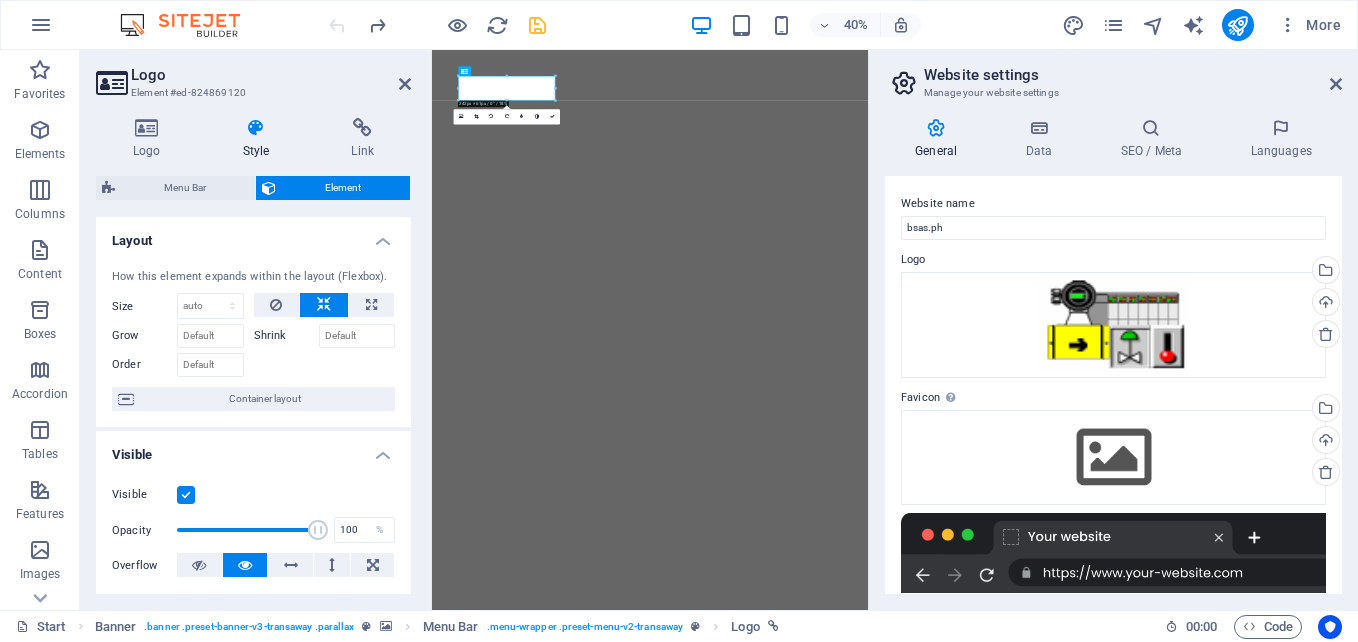 click at bounding box center [437, 25] 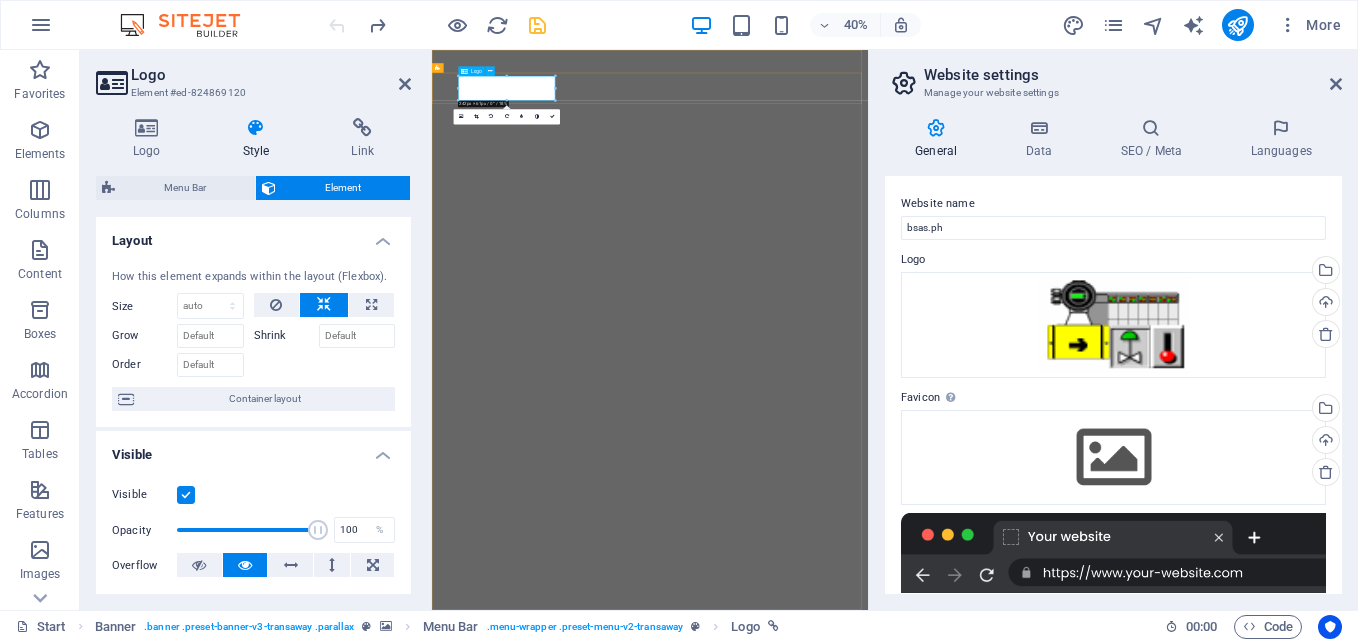 click at bounding box center [977, 1733] 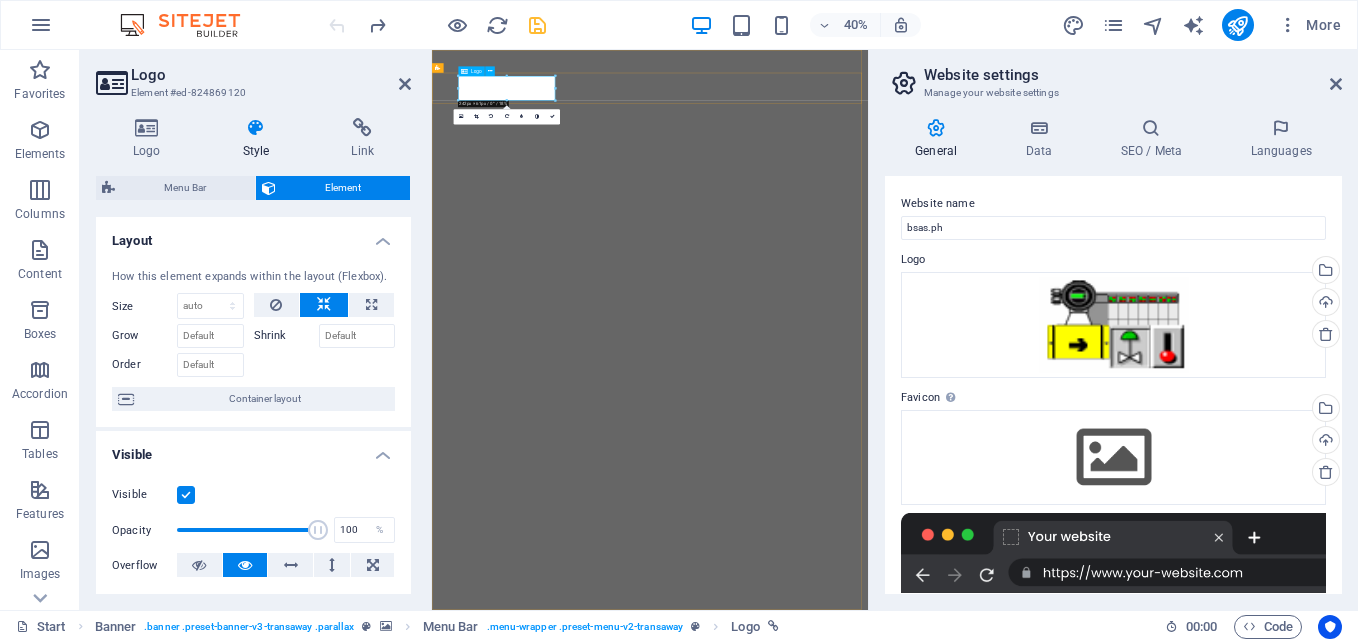 click at bounding box center (977, 1733) 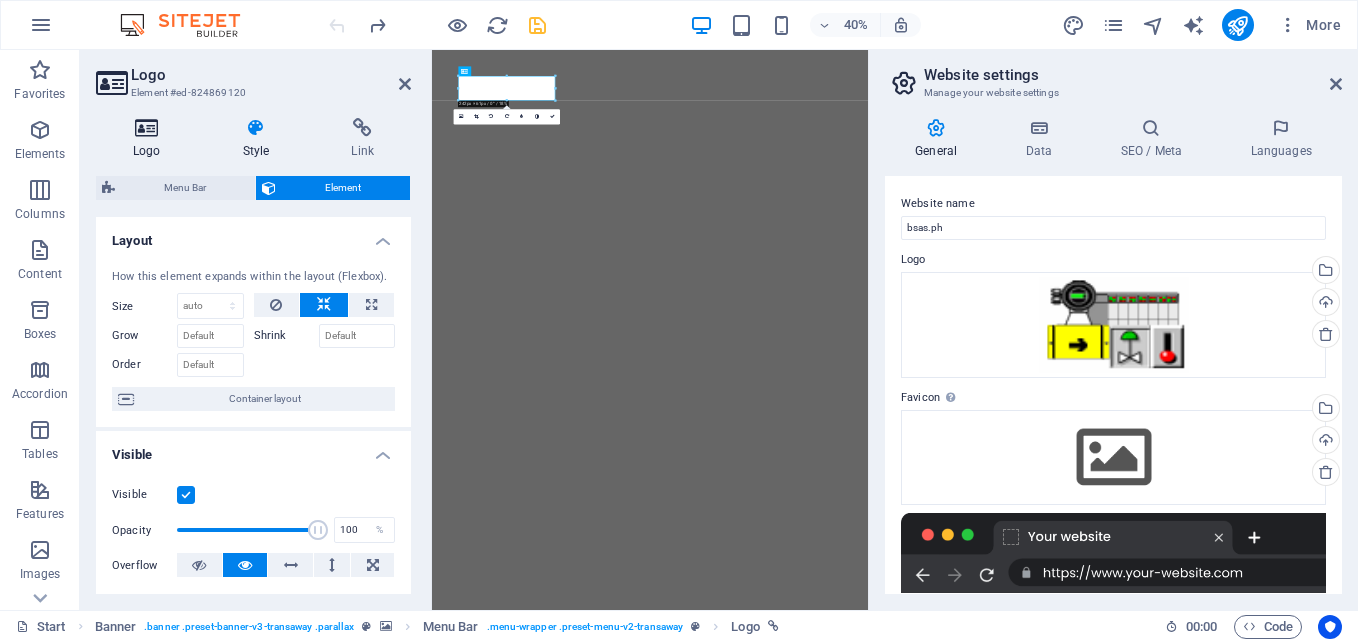 click on "Logo" at bounding box center [151, 139] 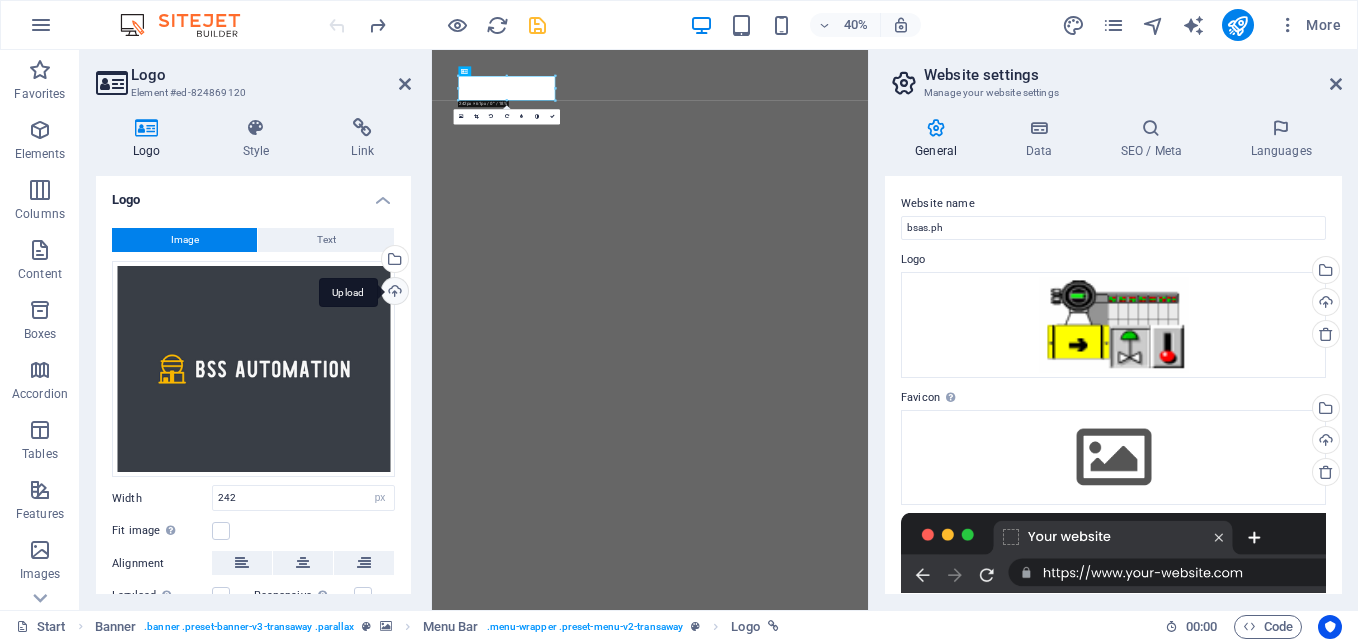 click on "Upload" at bounding box center (393, 293) 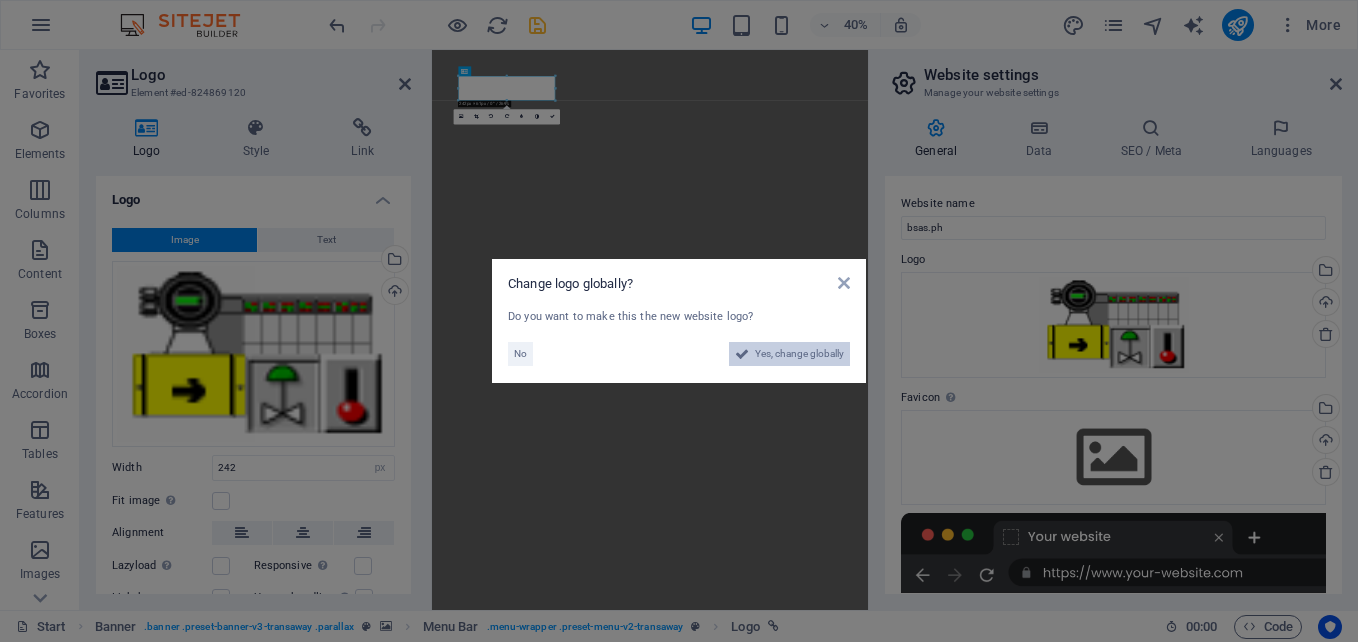 click on "Yes, change globally" at bounding box center (799, 354) 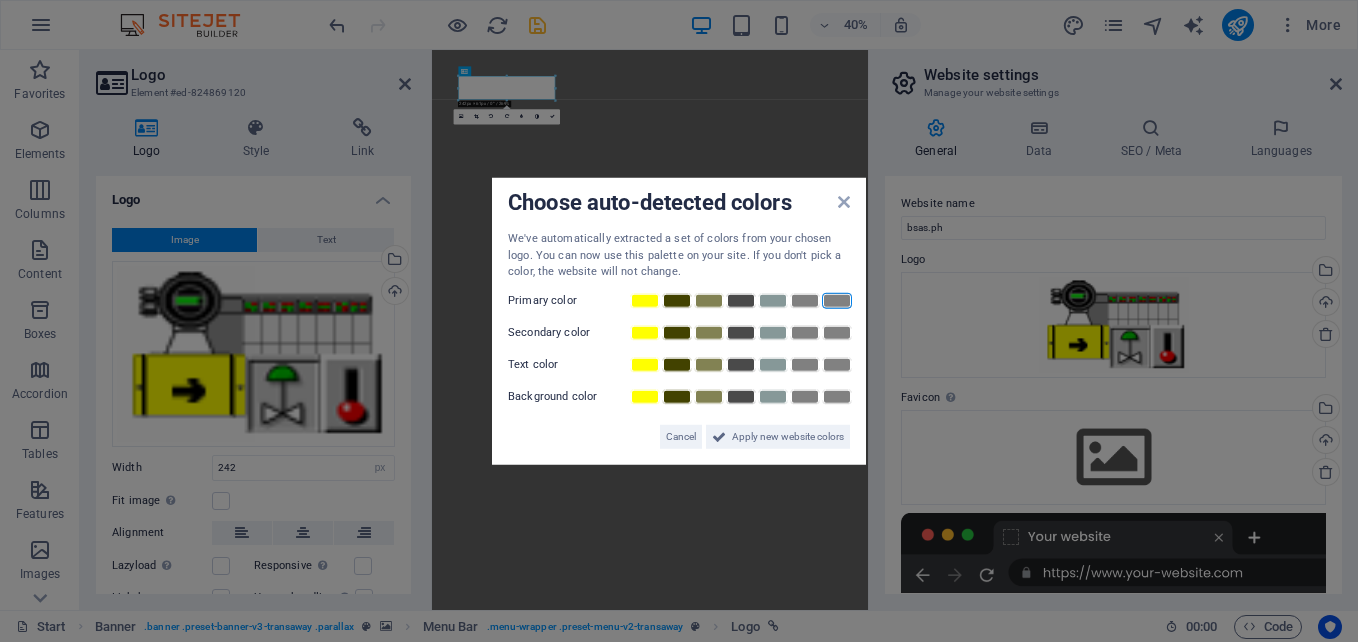 click at bounding box center [837, 300] 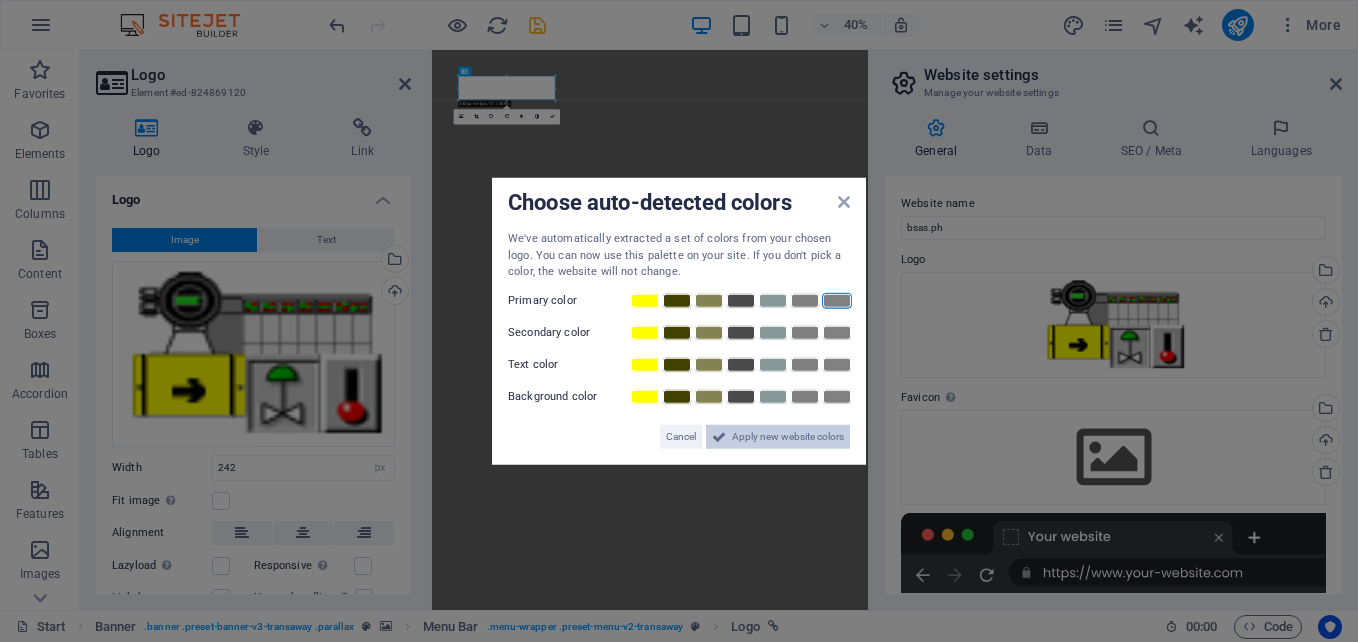 click on "Apply new website colors" at bounding box center [788, 436] 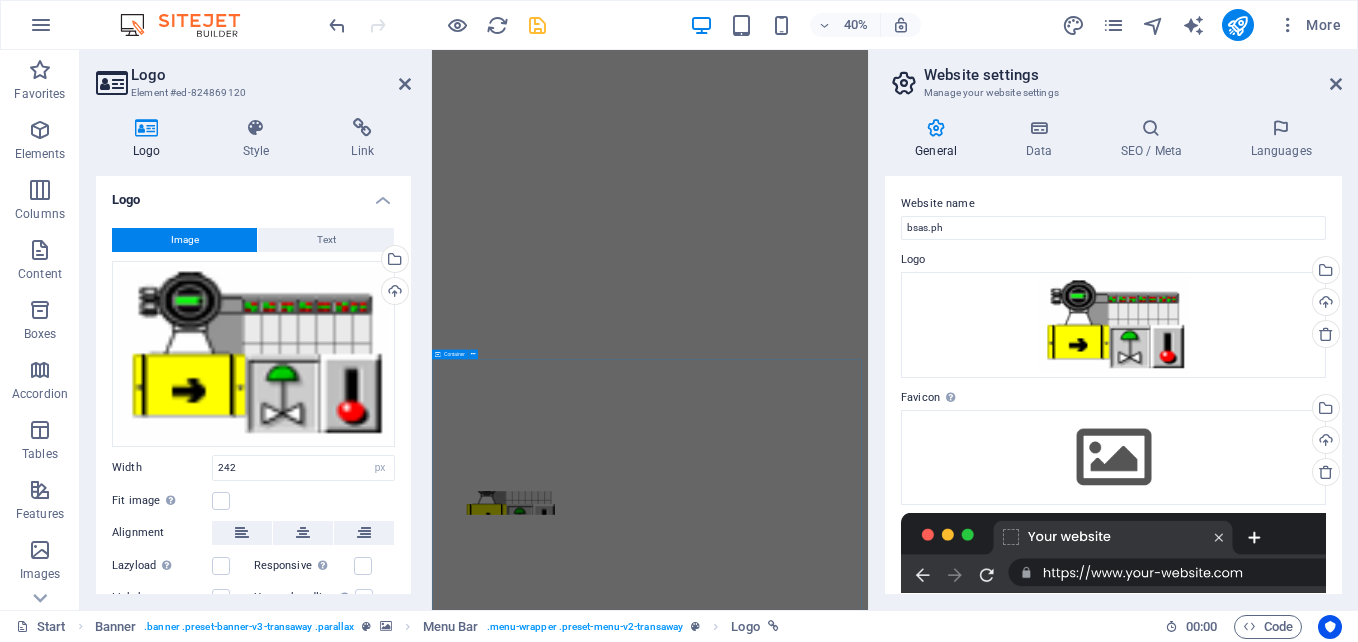 scroll, scrollTop: 800, scrollLeft: 0, axis: vertical 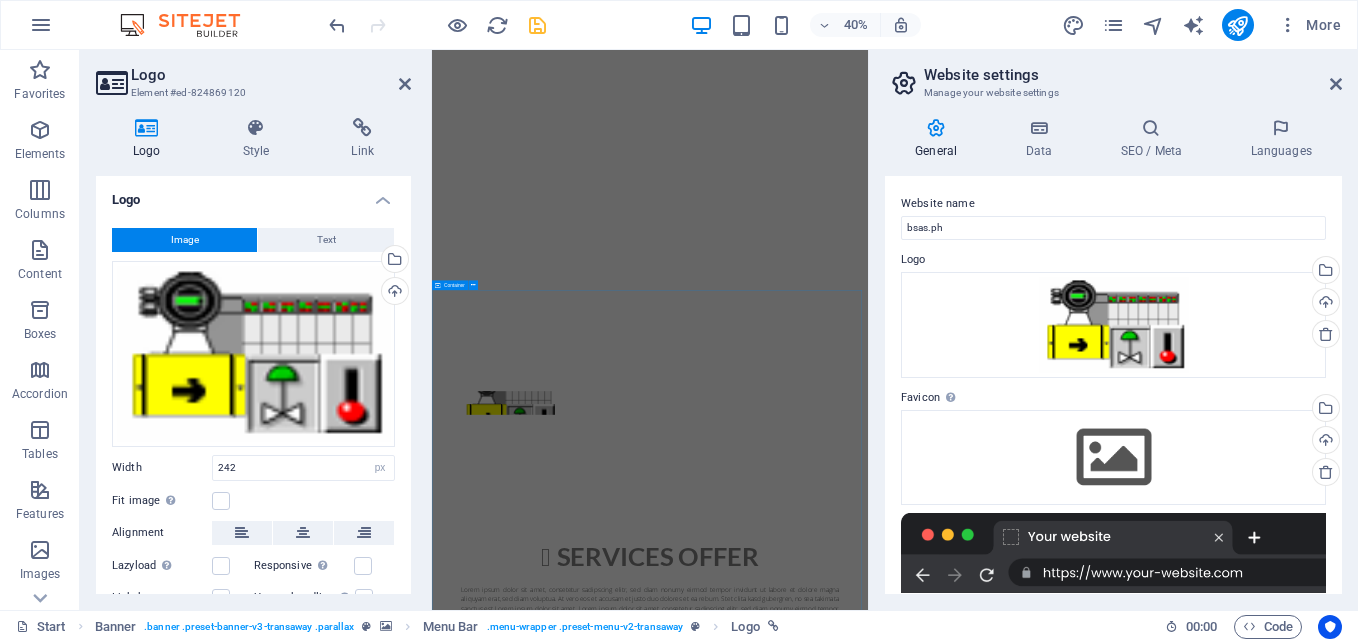 click on "Services offer Lorem ipsum dolor sit amet, consetetur sadipscing elitr, sed diam nonumy eirmod tempor invidunt ut labore et dolore magna aliquyam erat, sed diam voluptua. At vero eos et accusam et justo duo dolores et ea rebum. Stet clita kasd gubergren, no sea takimata sanctus est Lorem ipsum dolor sit amet. Lorem ipsum dolor sit amet, consetetur sadipscing elitr, sed diam nonumy eirmod tempor invidunt ut labore et dolore magna aliquyam erat, sed diam voluptua. At vero eos et accusam et justo duo dolores et ea rebum. Stet clita kasd gubergren, no sea takimata sanctus est Lorem ipsum dolor sit amet.  Lorem ipsum dolor sit amet, consetetur sadipscing elitr, sed diam nonumy eirmod tempor invidunt ut labore et dolore magna aliquyam erat, sed diam voluptua. At vero eos et accusam et justo duo dolores et ea rebum. Stet clita kasd gubergren, no sea takimata sanctus est Lorem ipsum dolor sit amet. Automation / Instrumentation control engineering Engineering services process engineering 24/7 Support" at bounding box center [977, 1949] 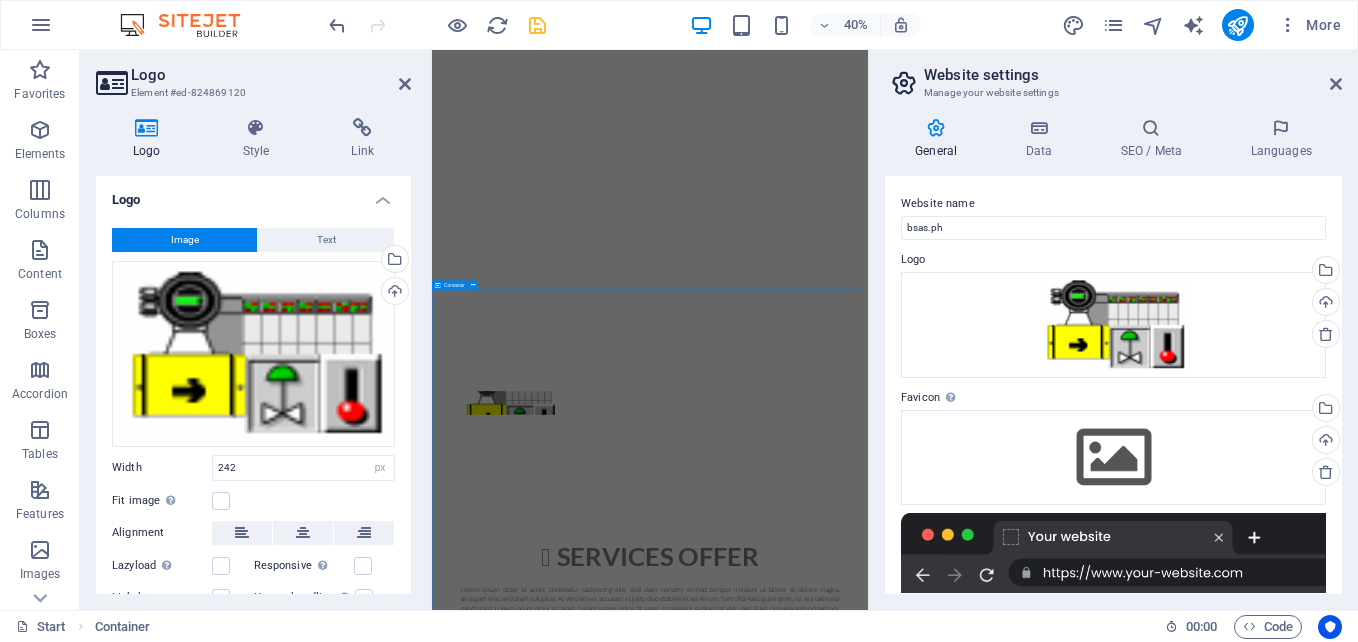 click on "Services offer Lorem ipsum dolor sit amet, consetetur sadipscing elitr, sed diam nonumy eirmod tempor invidunt ut labore et dolore magna aliquyam erat, sed diam voluptua. At vero eos et accusam et justo duo dolores et ea rebum. Stet clita kasd gubergren, no sea takimata sanctus est Lorem ipsum dolor sit amet. Lorem ipsum dolor sit amet, consetetur sadipscing elitr, sed diam nonumy eirmod tempor invidunt ut labore et dolore magna aliquyam erat, sed diam voluptua. At vero eos et accusam et justo duo dolores et ea rebum. Stet clita kasd gubergren, no sea takimata sanctus est Lorem ipsum dolor sit amet.  Lorem ipsum dolor sit amet, consetetur sadipscing elitr, sed diam nonumy eirmod tempor invidunt ut labore et dolore magna aliquyam erat, sed diam voluptua. At vero eos et accusam et justo duo dolores et ea rebum. Stet clita kasd gubergren, no sea takimata sanctus est Lorem ipsum dolor sit amet. Automation / Instrumentation control engineering Engineering services process engineering 24/7 Support" at bounding box center (977, 1949) 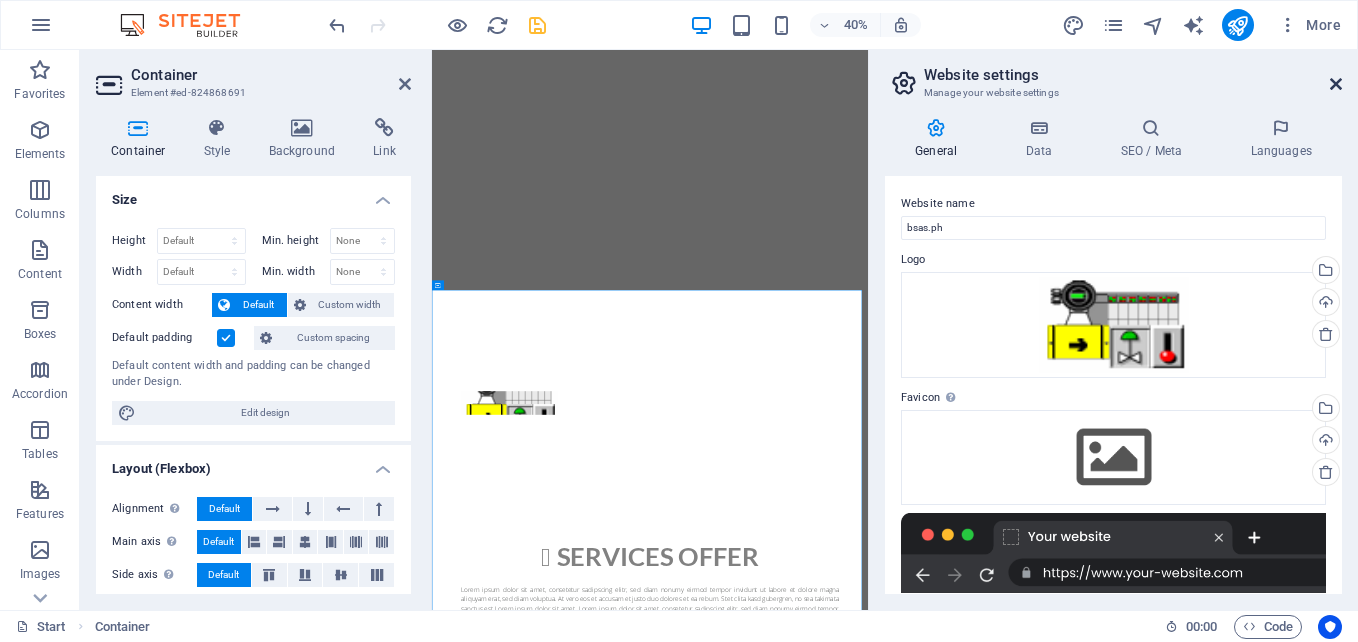click at bounding box center [1336, 84] 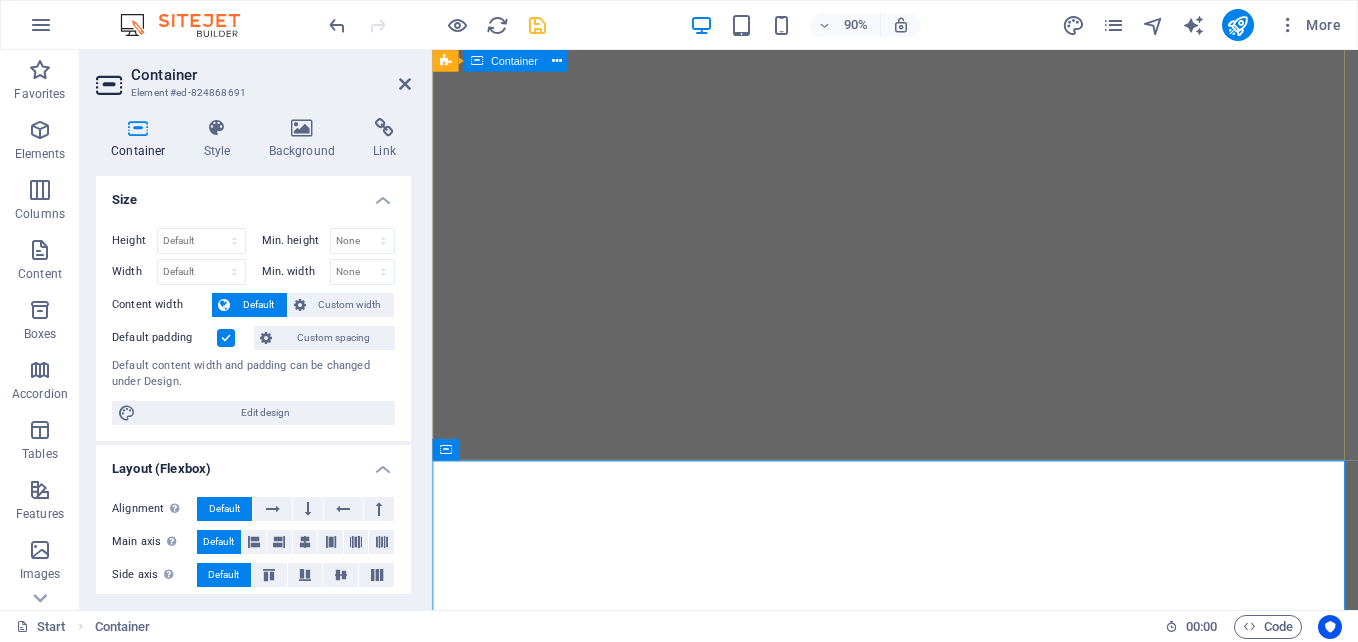 scroll, scrollTop: 0, scrollLeft: 0, axis: both 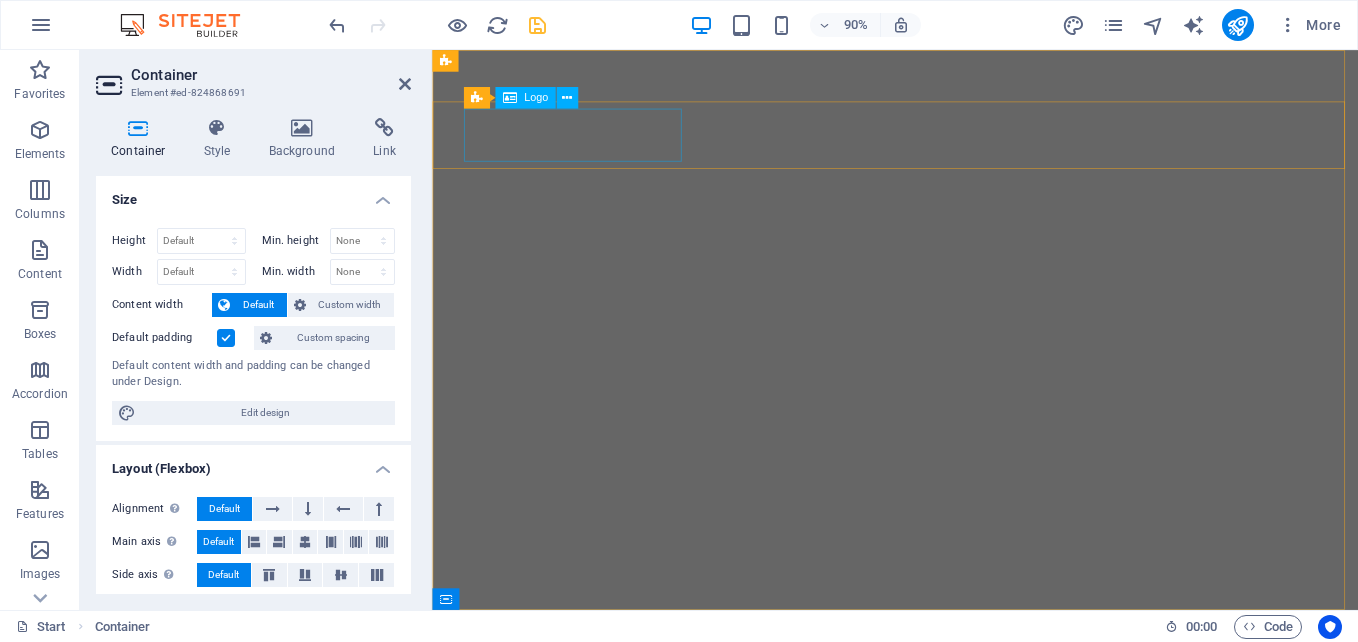 click at bounding box center [947, 954] 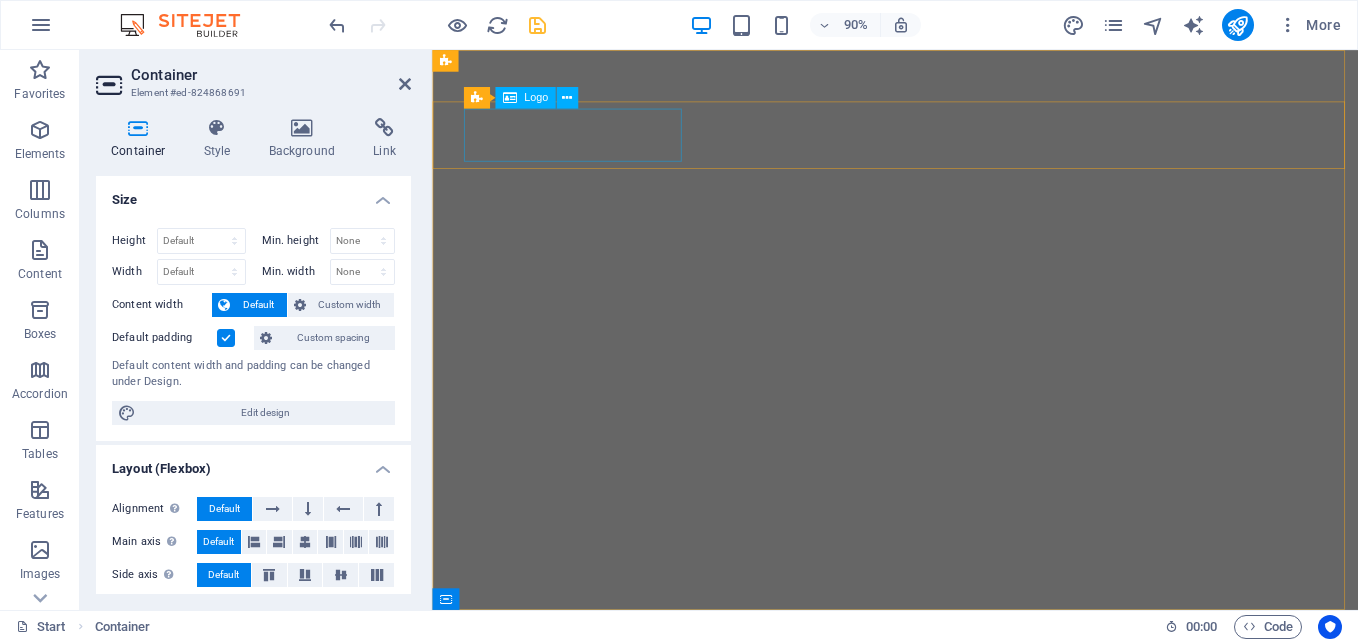 click at bounding box center [947, 954] 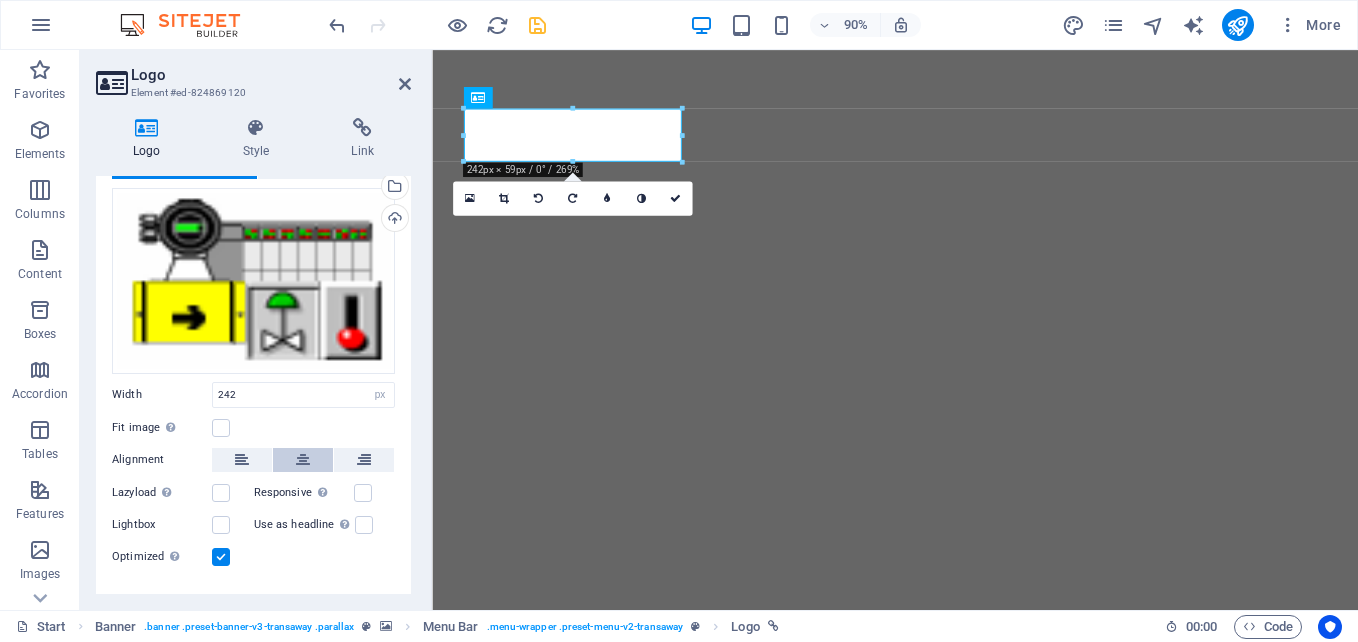 scroll, scrollTop: 100, scrollLeft: 0, axis: vertical 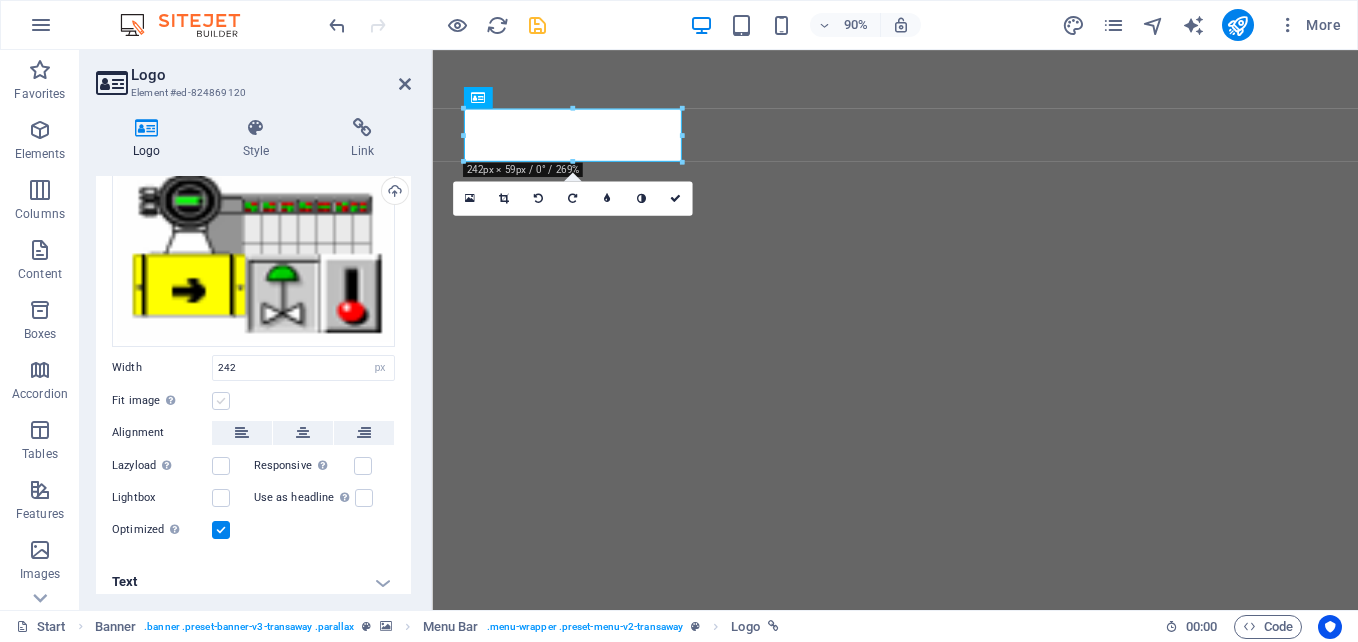 click at bounding box center (221, 401) 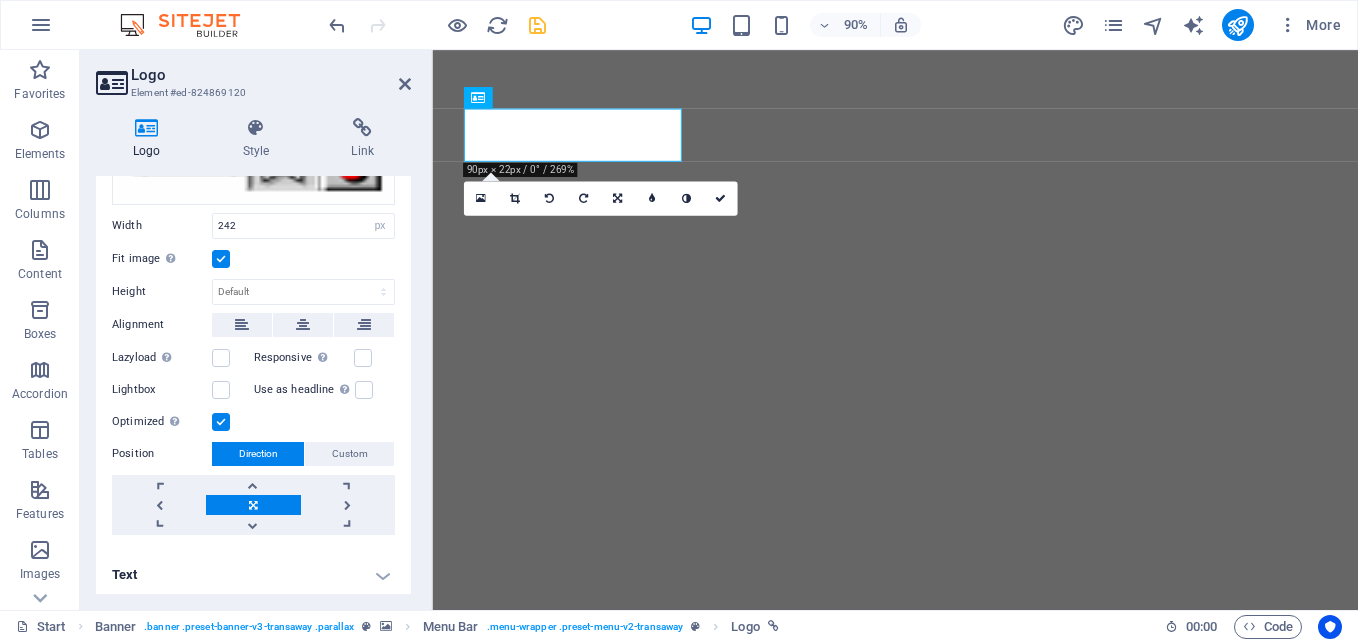 scroll, scrollTop: 244, scrollLeft: 0, axis: vertical 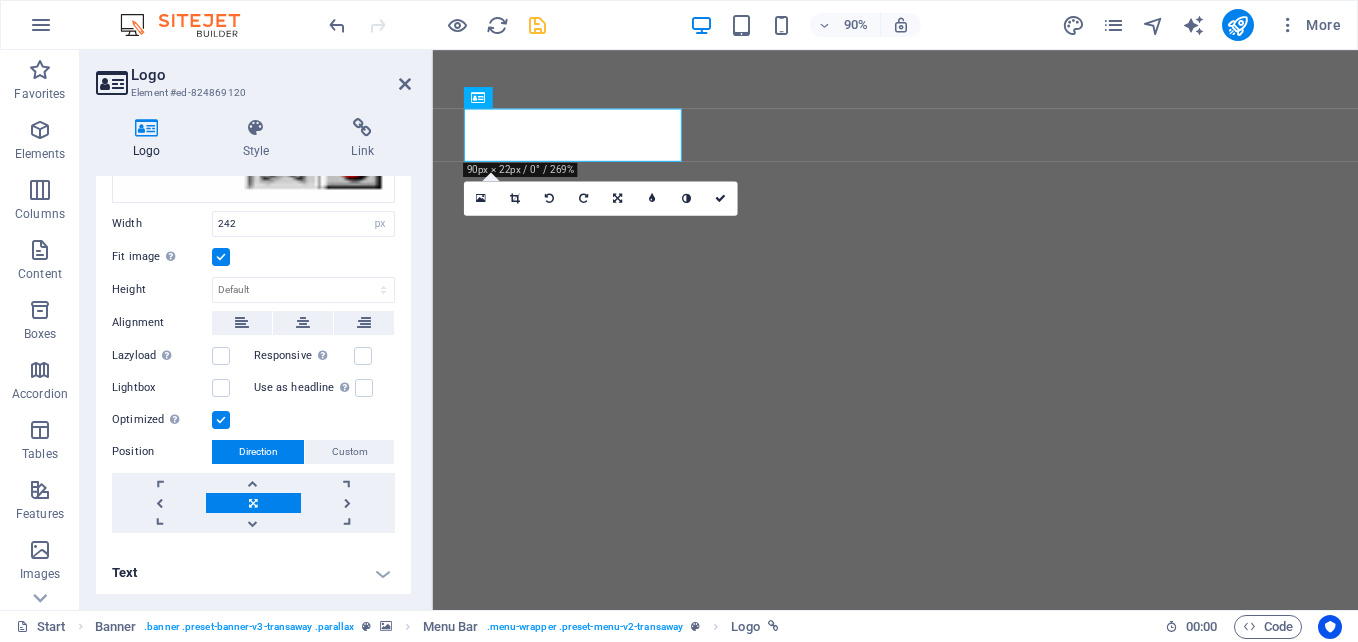click at bounding box center (253, 503) 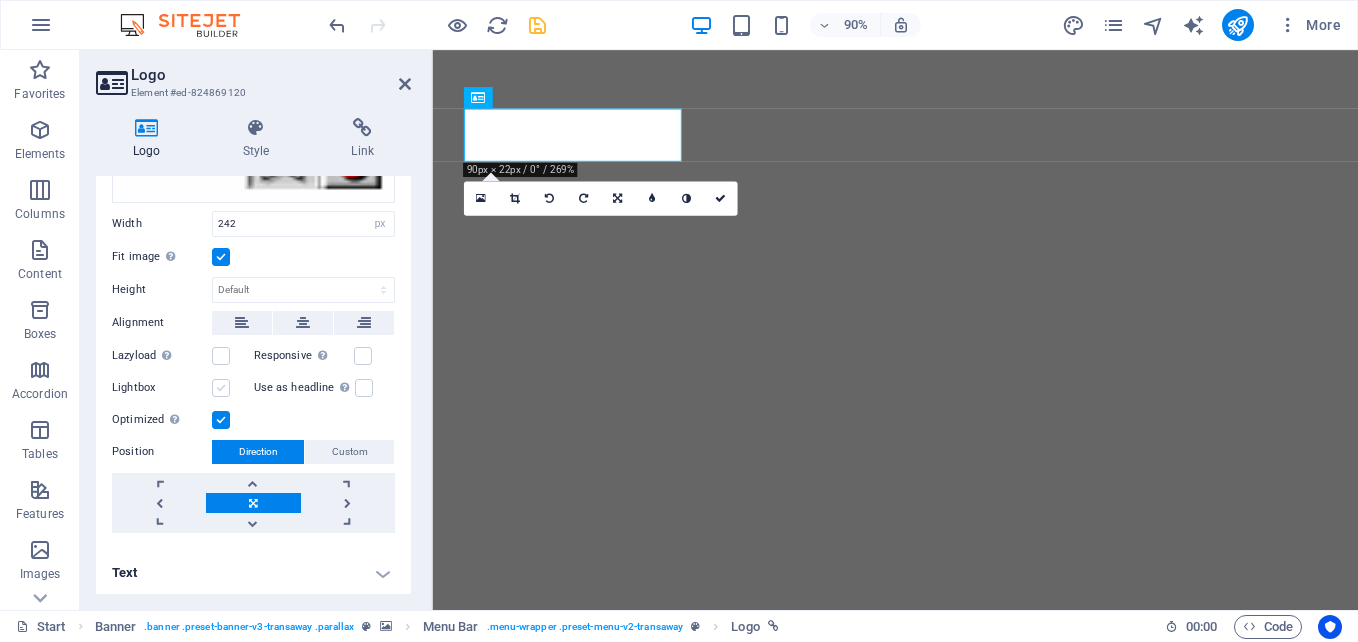 click at bounding box center (221, 388) 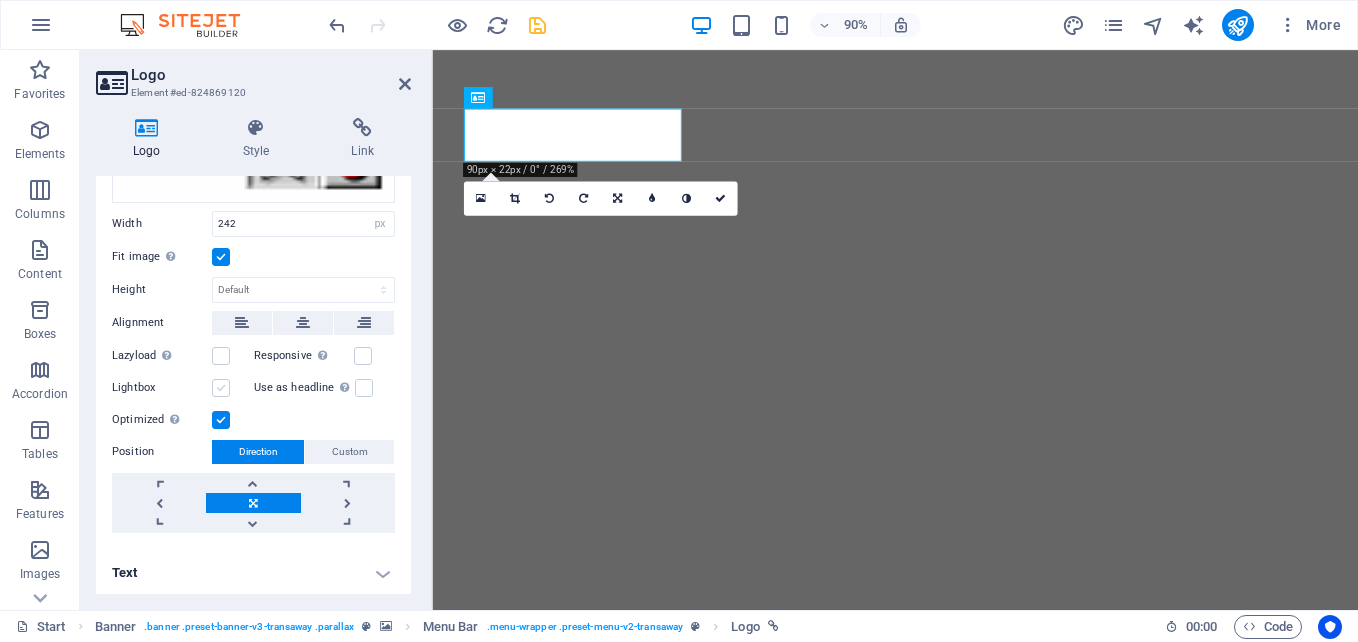 click on "Lightbox" at bounding box center [0, 0] 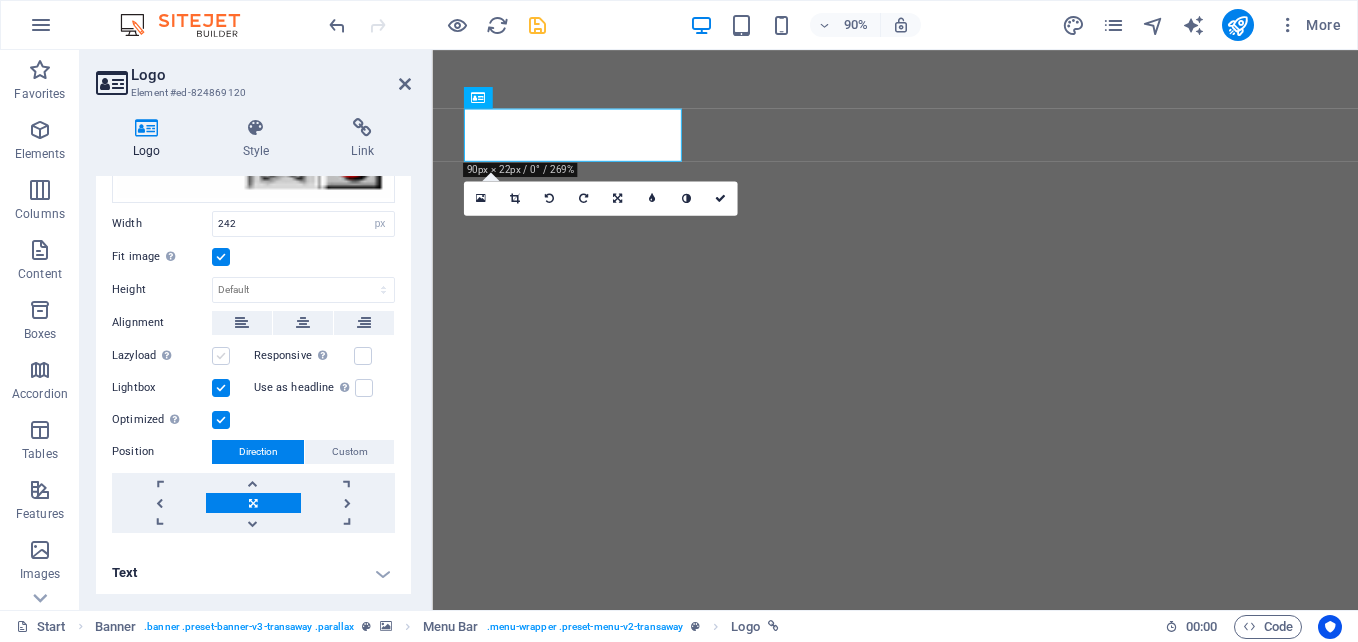 click at bounding box center [221, 356] 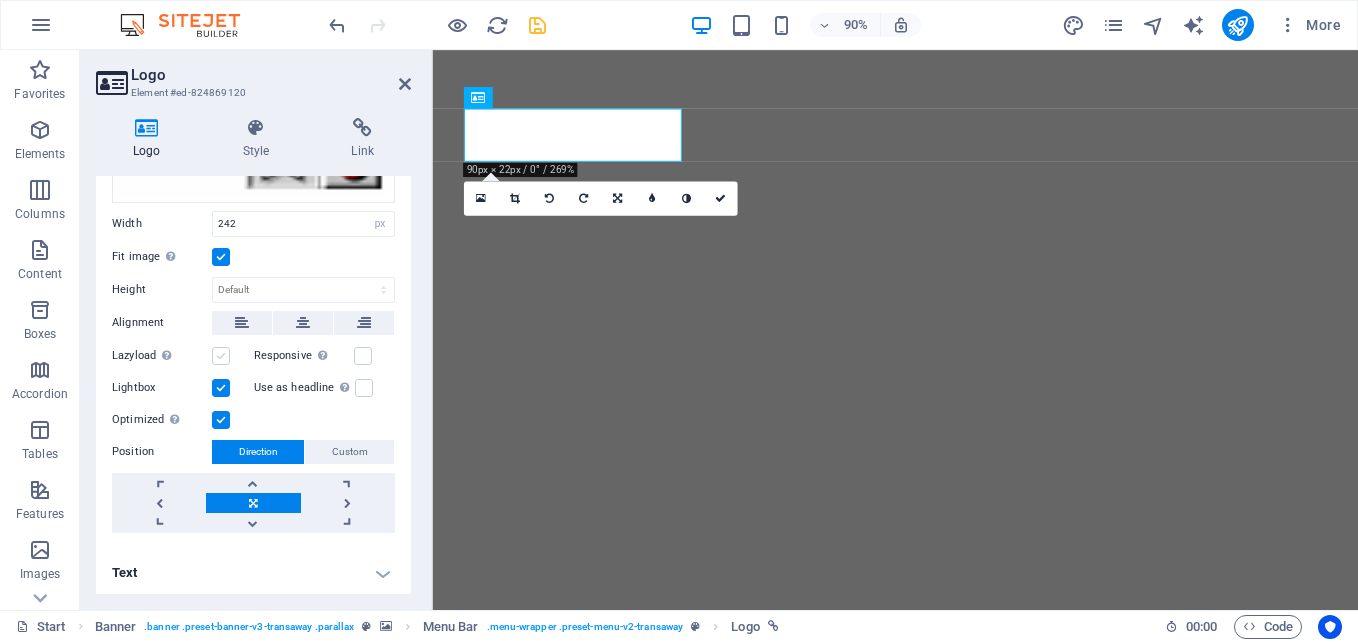click on "Lazyload Loading images after the page loads improves page speed." at bounding box center (0, 0) 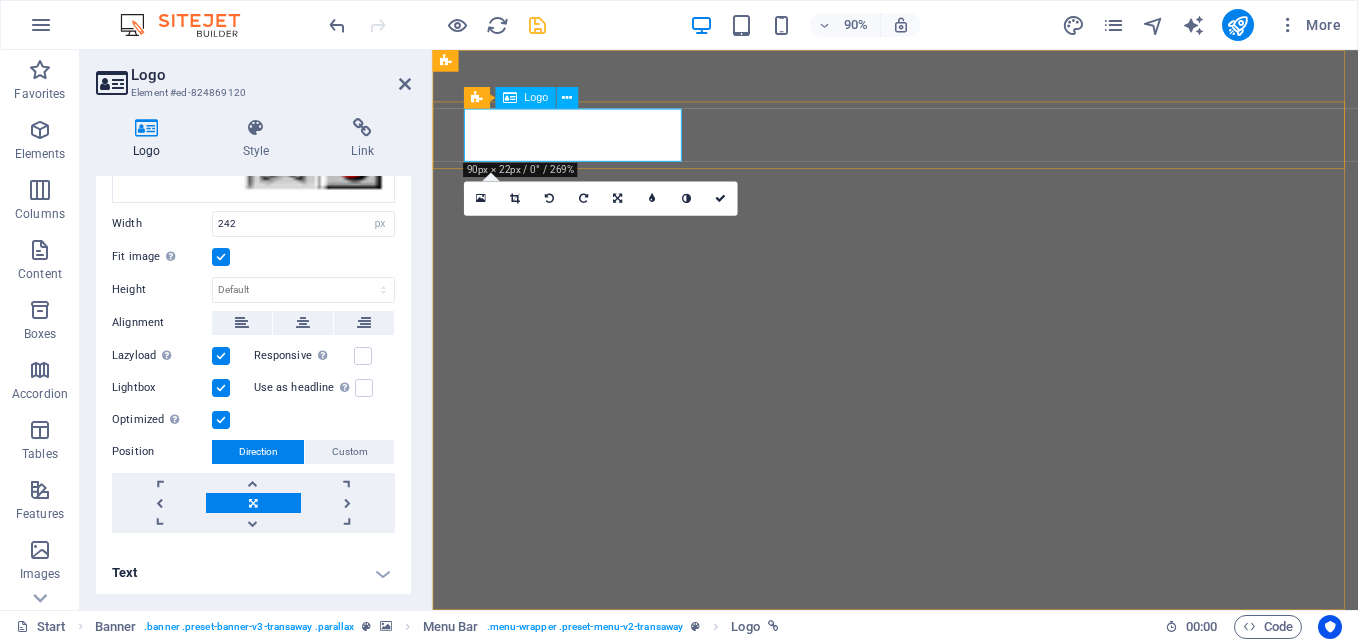click at bounding box center [947, 954] 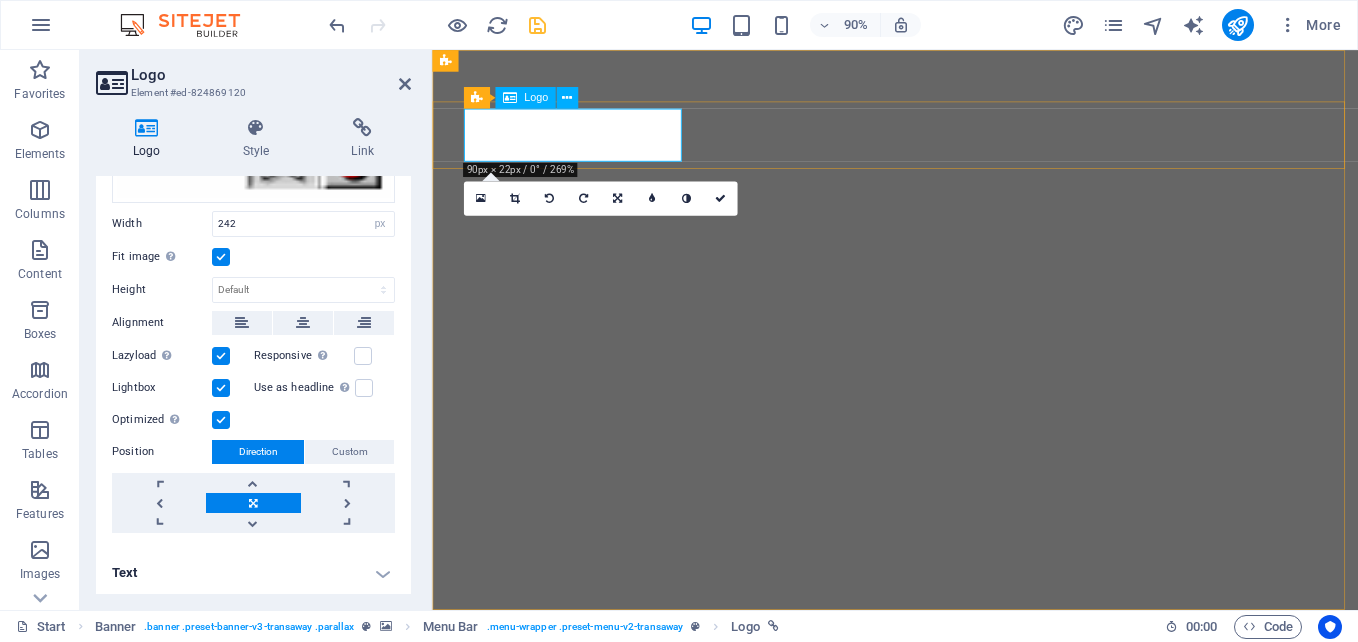 click at bounding box center [947, 954] 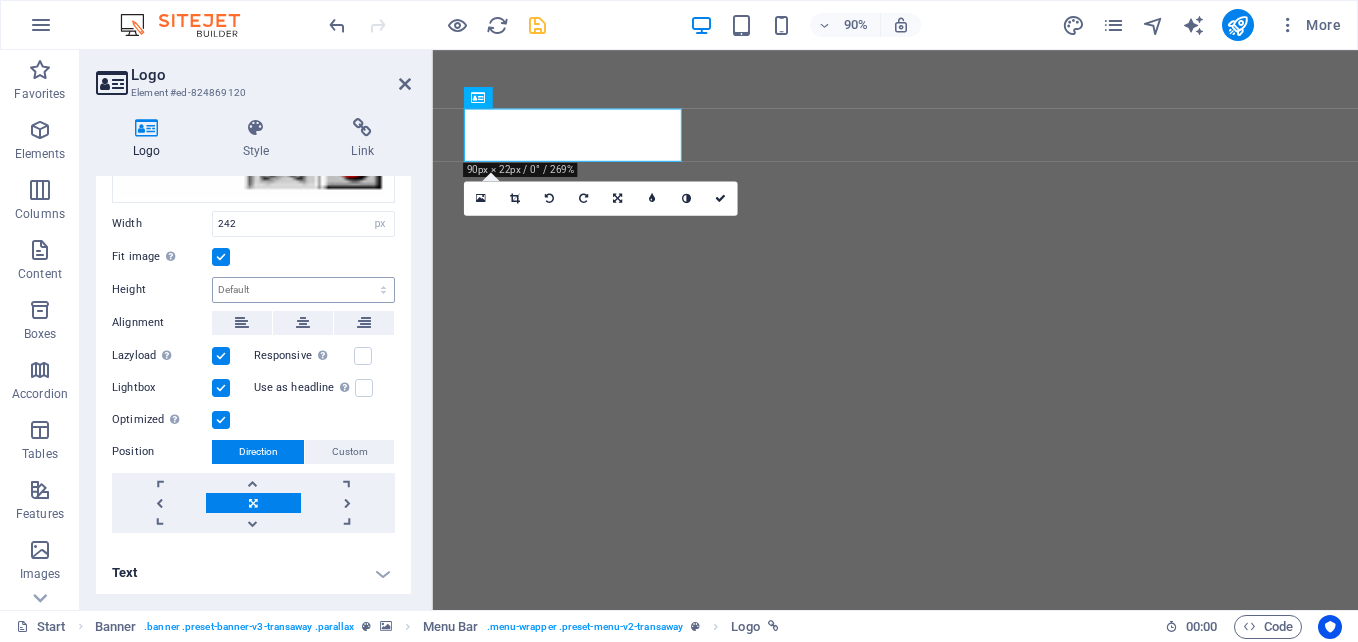 scroll, scrollTop: 144, scrollLeft: 0, axis: vertical 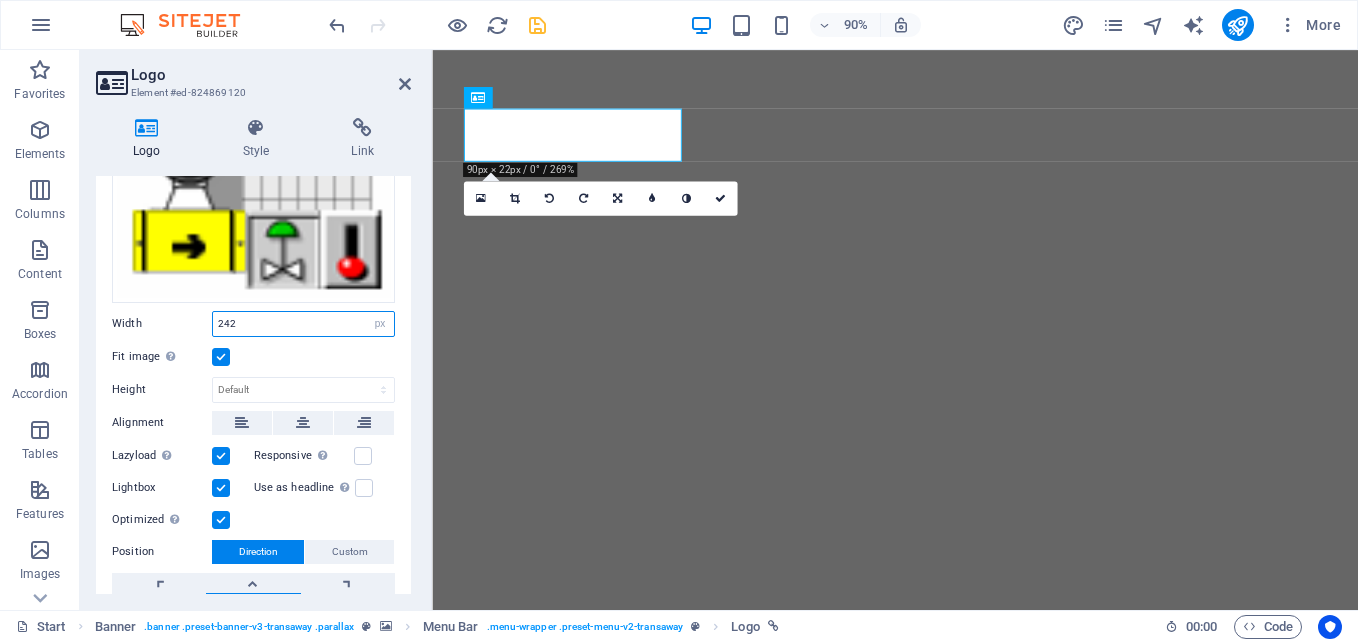 click on "242" at bounding box center (303, 324) 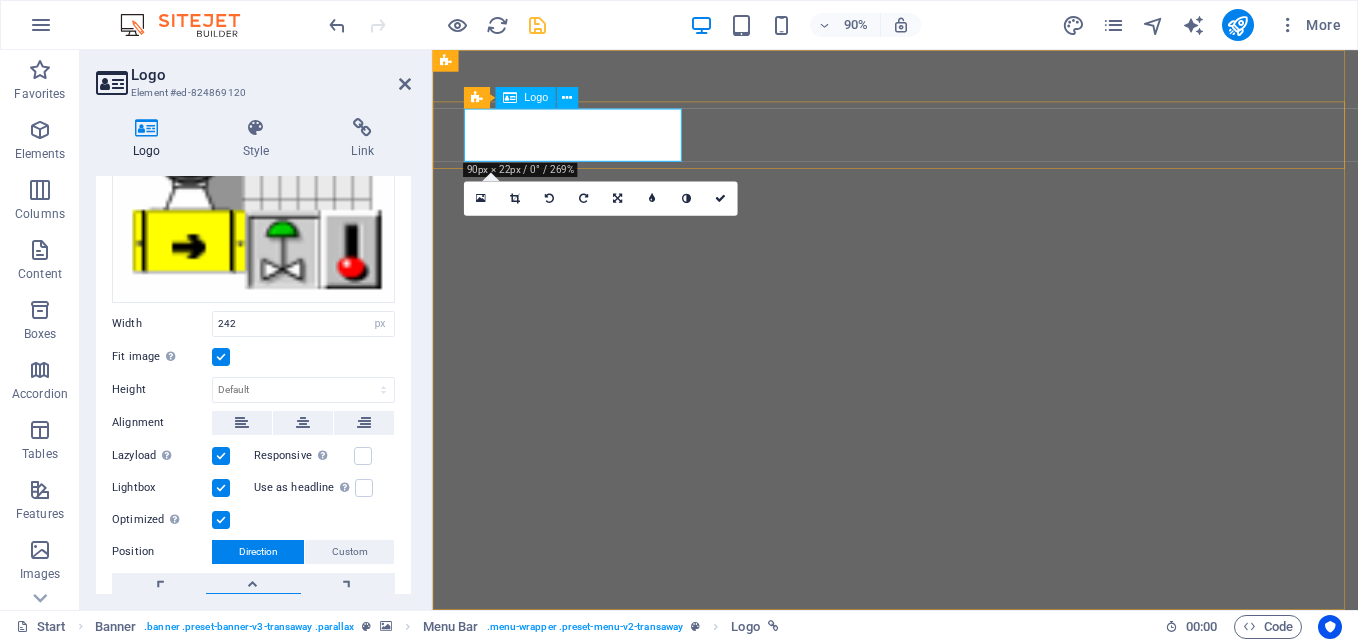 click at bounding box center (947, 954) 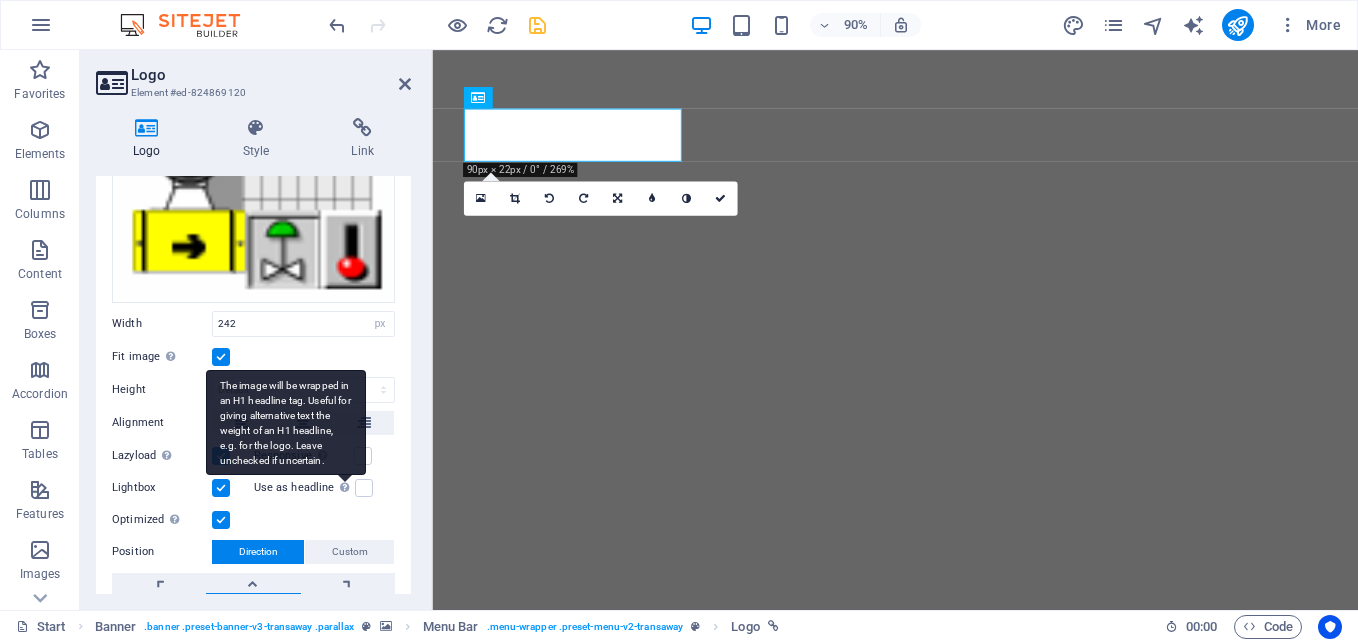 scroll, scrollTop: 244, scrollLeft: 0, axis: vertical 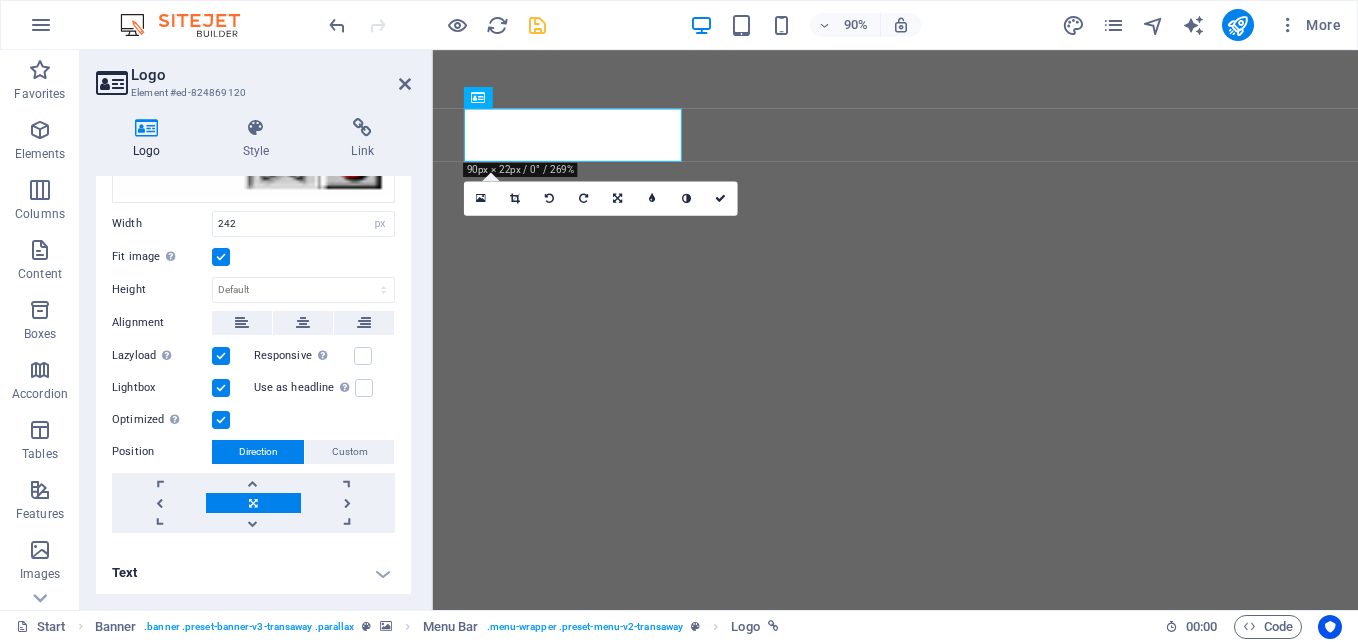 click at bounding box center [221, 388] 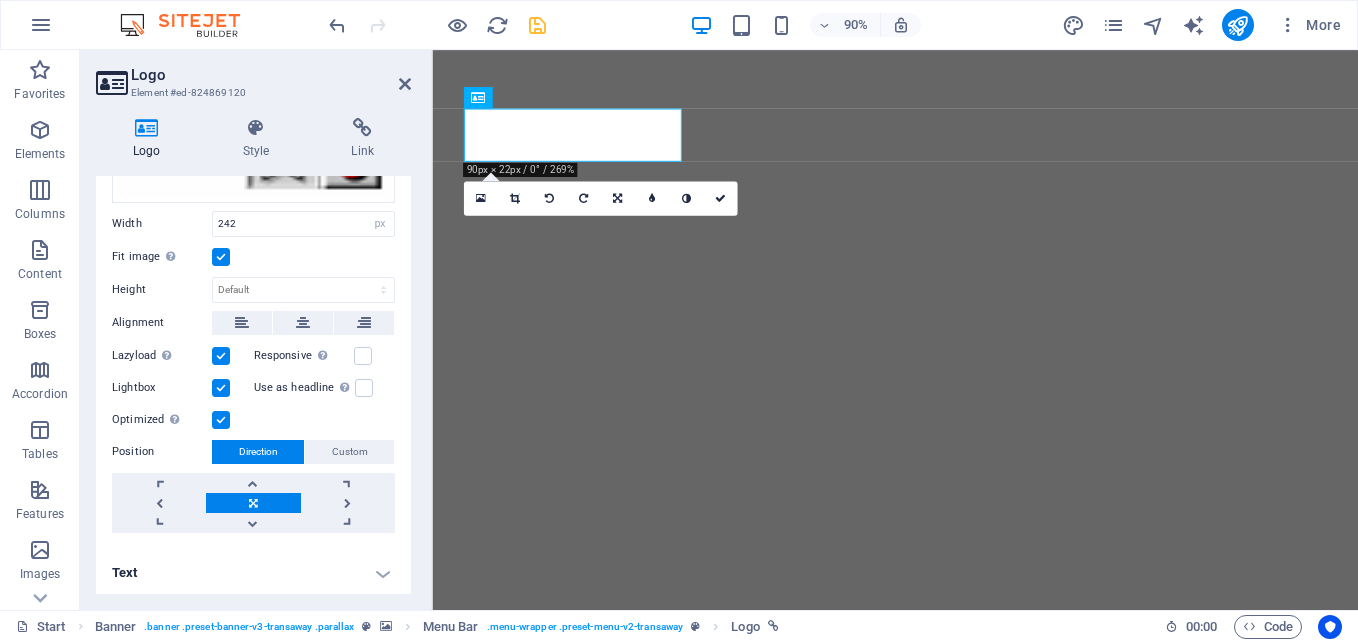 click on "Lightbox" at bounding box center (0, 0) 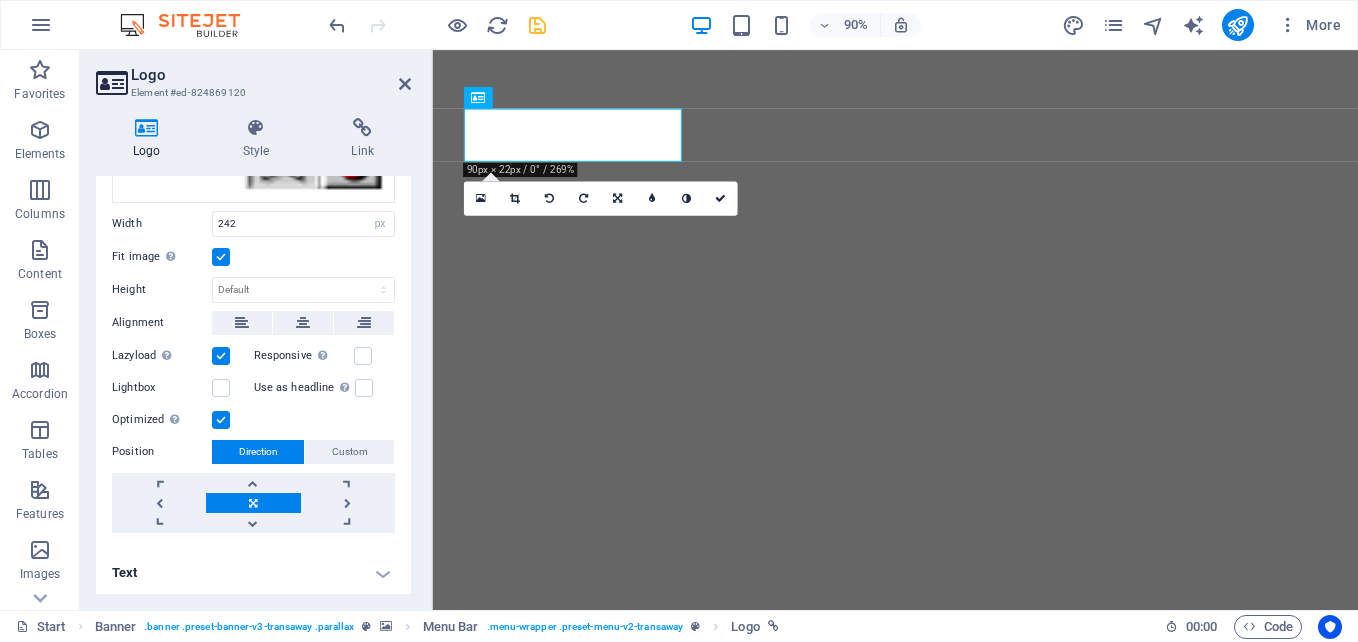 click at bounding box center (221, 356) 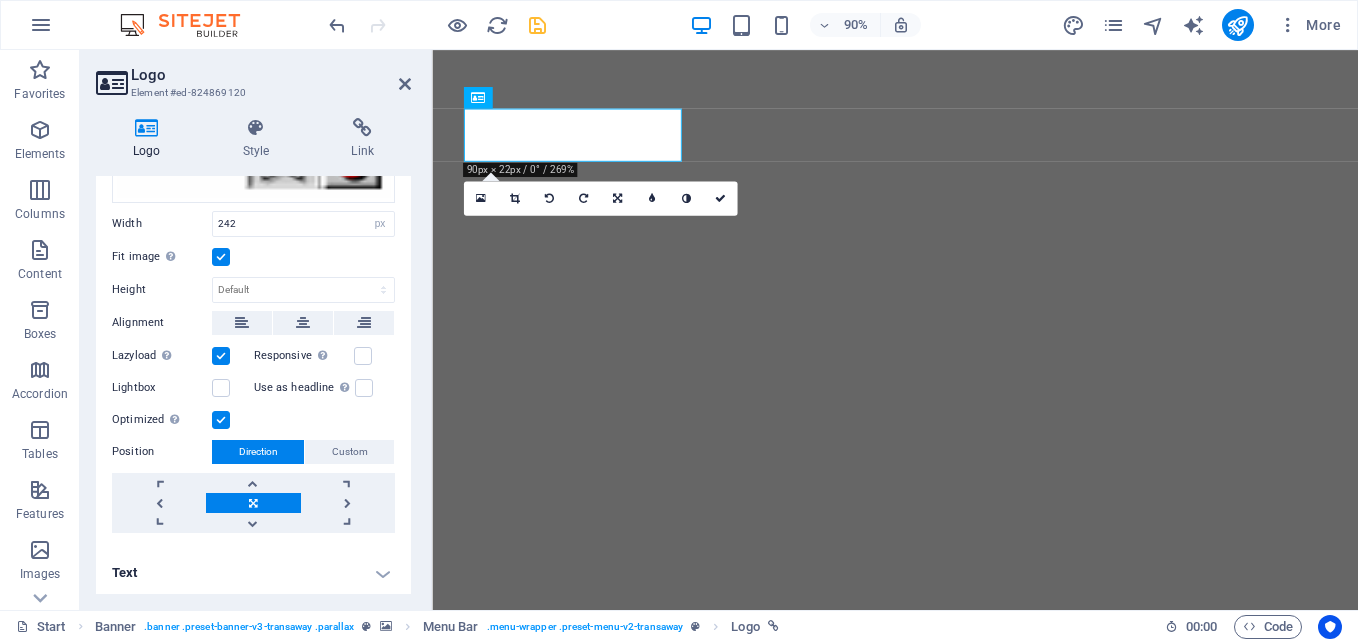 click on "Lazyload Loading images after the page loads improves page speed." at bounding box center [0, 0] 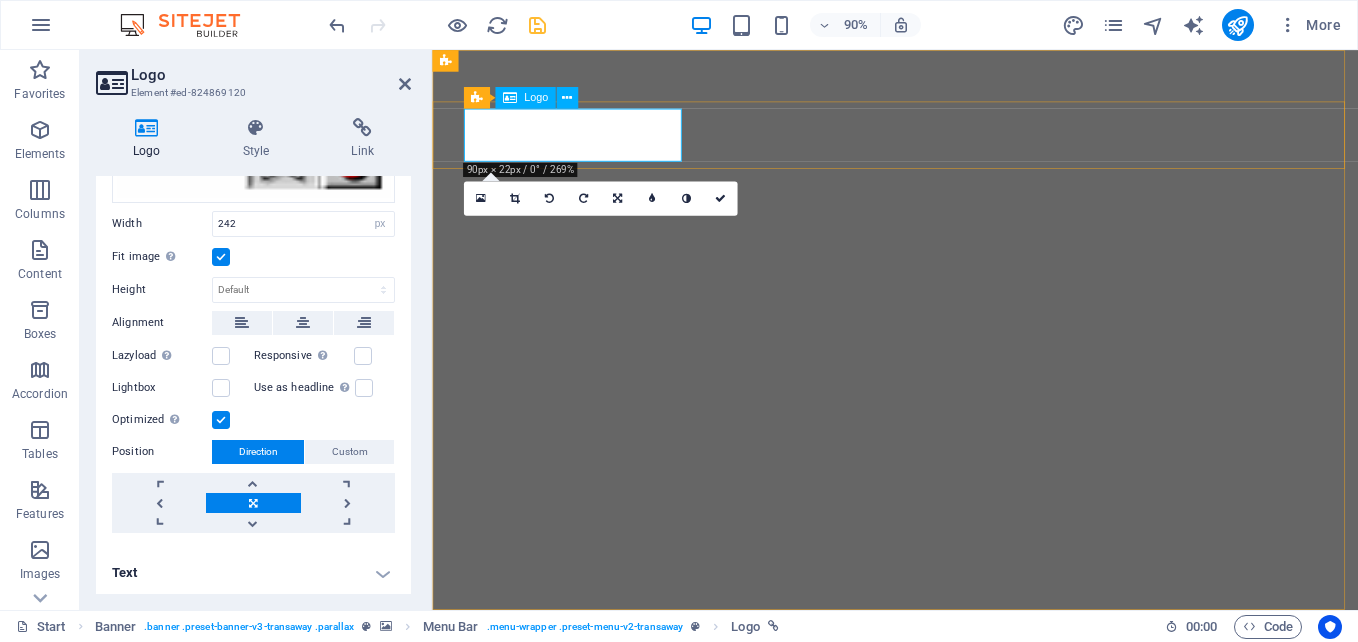 click at bounding box center [947, 954] 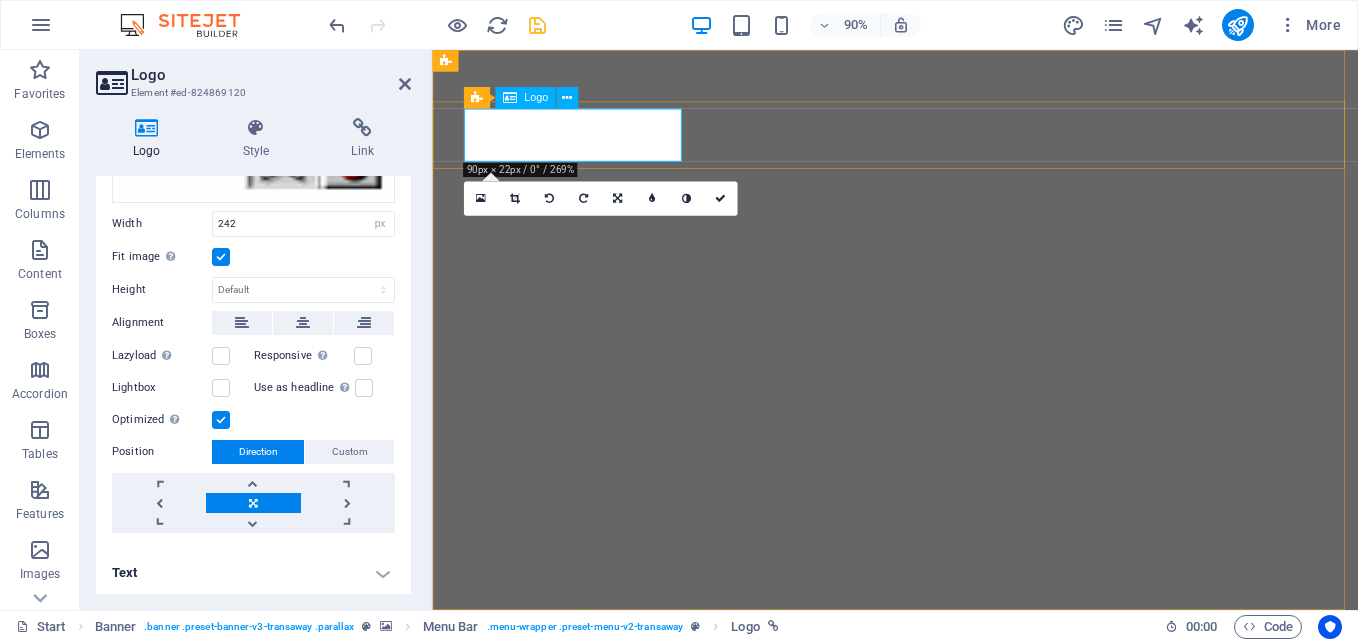 click at bounding box center [947, 954] 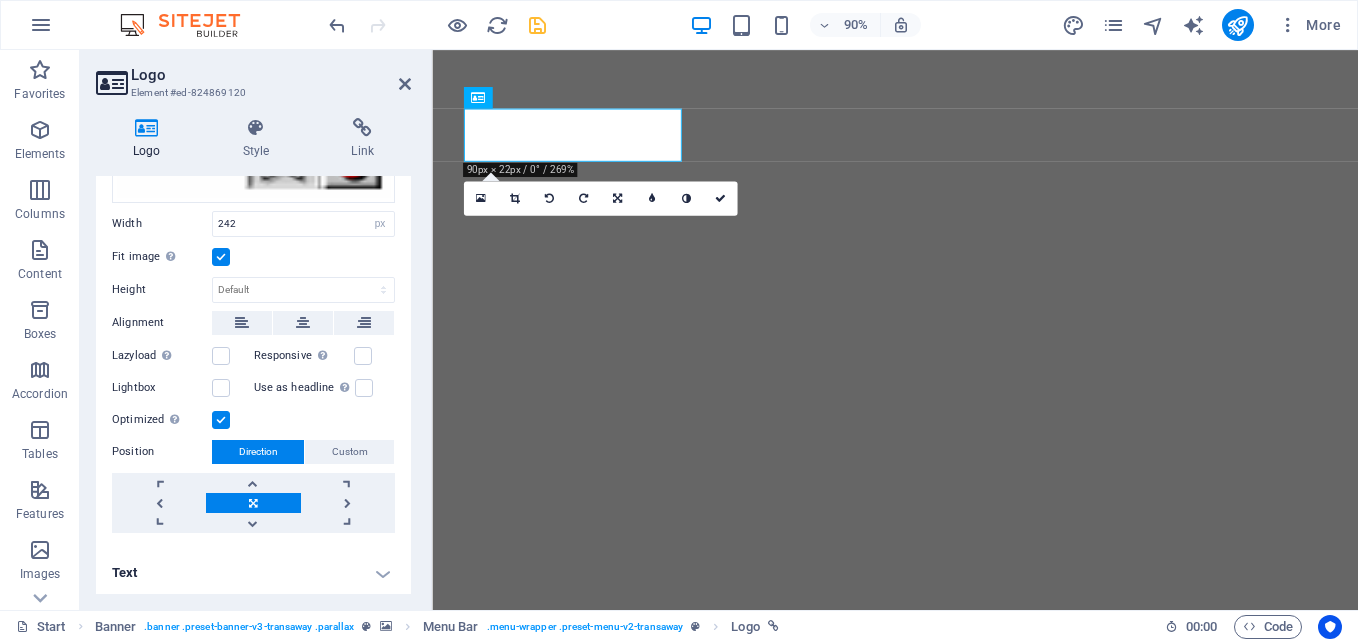 click on "Image Text Drag files here, click to choose files or select files from Files or our free stock photos & videos Select files from the file manager, stock photos, or upload file(s) Upload Width 242 Default auto px rem % em vh vw Fit image Automatically fit image to a fixed width and height Height Default auto px Alignment Lazyload Loading images after the page loads improves page speed. Responsive Automatically load retina image and smartphone optimized sizes. Lightbox Use as headline The image will be wrapped in an H1 headline tag. Useful for giving alternative text the weight of an H1 headline, e.g. for the logo. Leave unchecked if uncertain. Optimized Images are compressed to improve page speed. Position Direction Custom X offset 50 px rem % vh vw Y offset 50 px rem % vh vw Edit design" at bounding box center (253, 258) 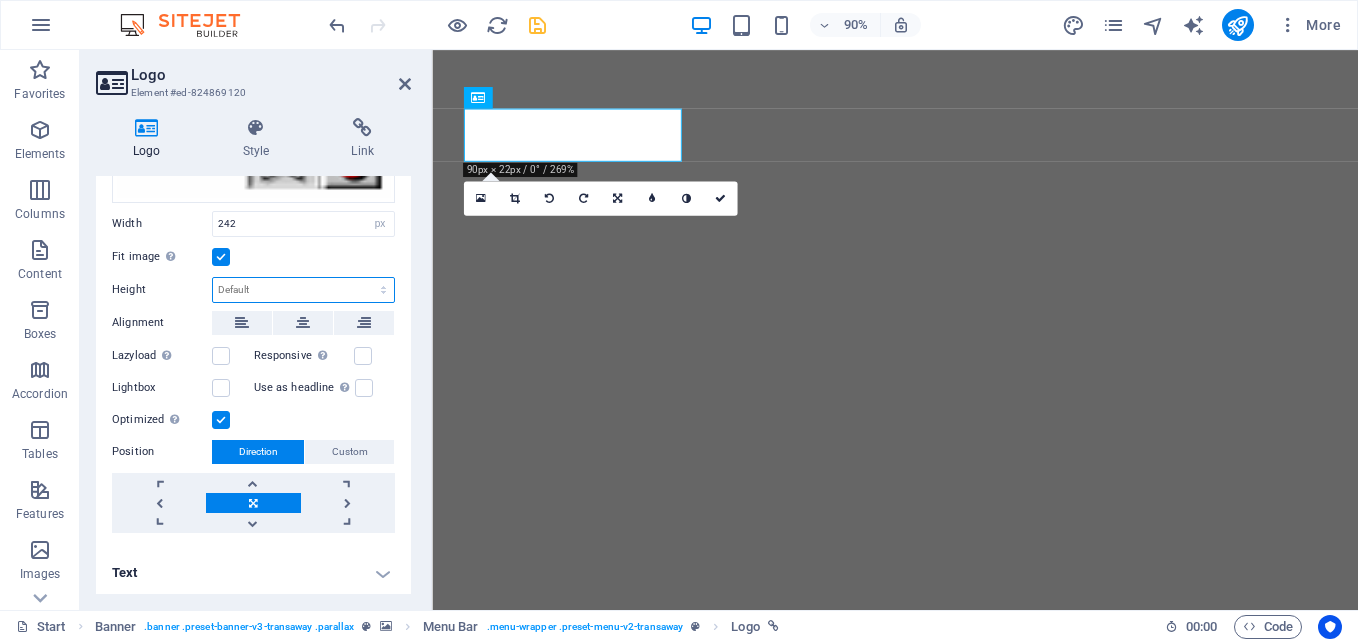 click on "Default auto px" at bounding box center [303, 290] 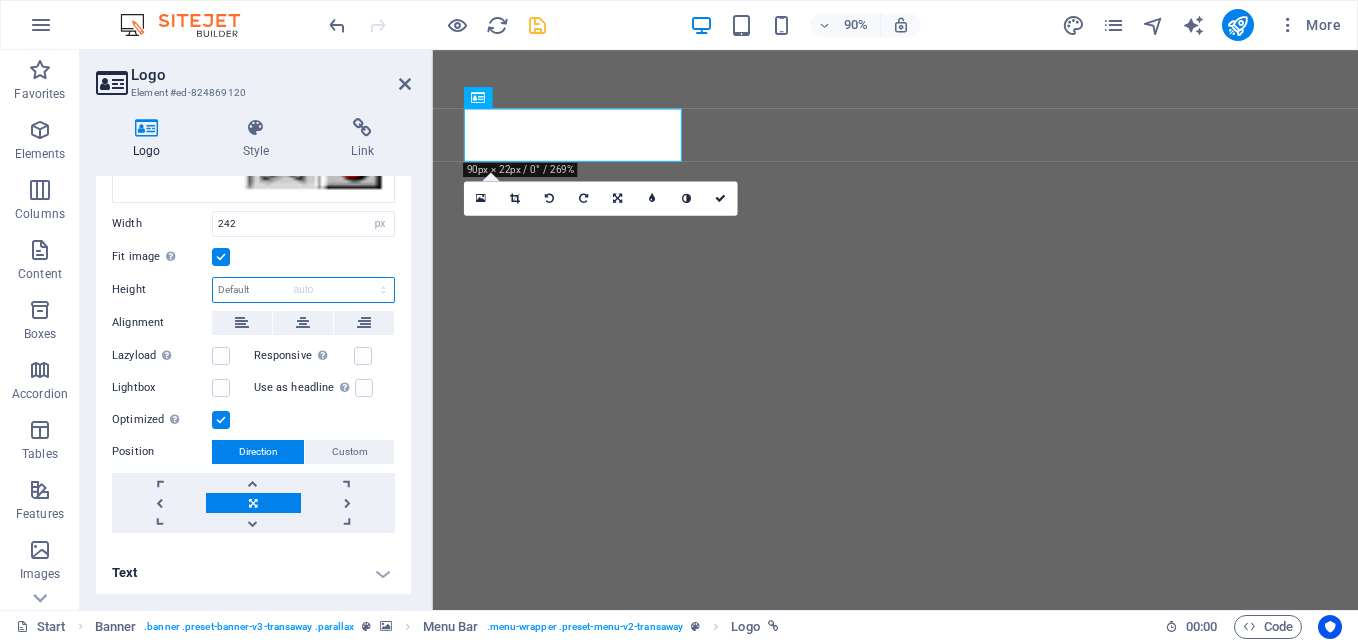 click on "Default auto px" at bounding box center [303, 290] 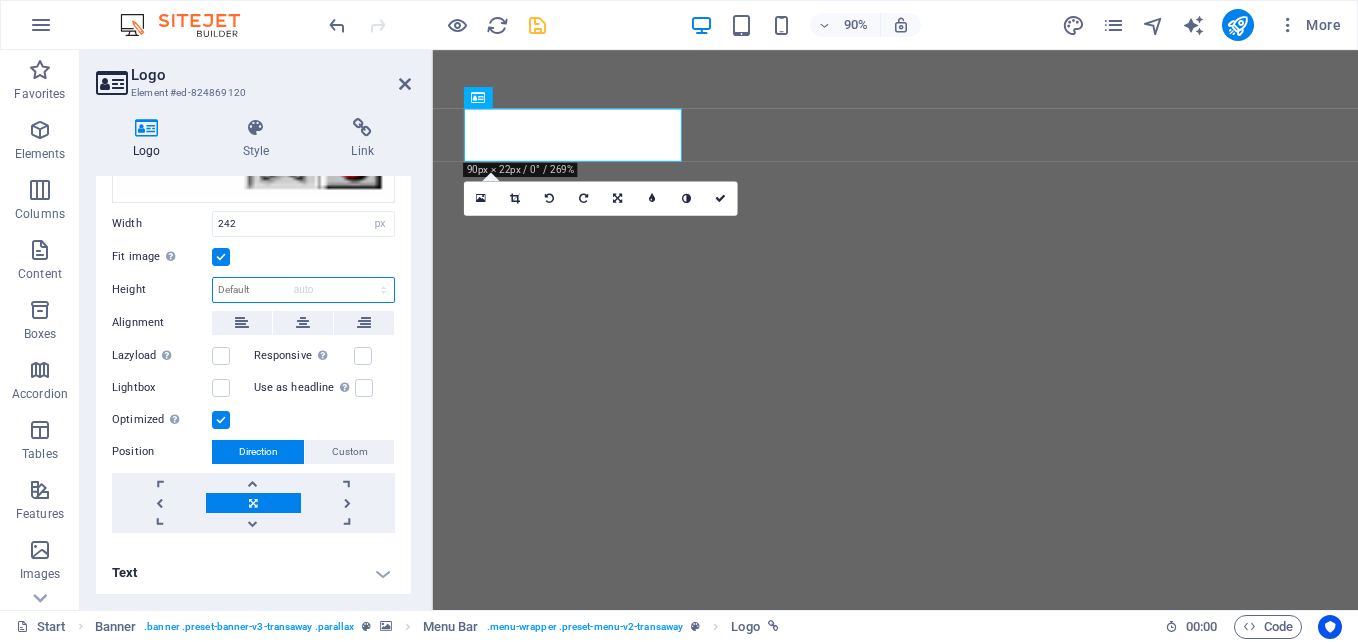 select on "DISABLED_OPTION_VALUE" 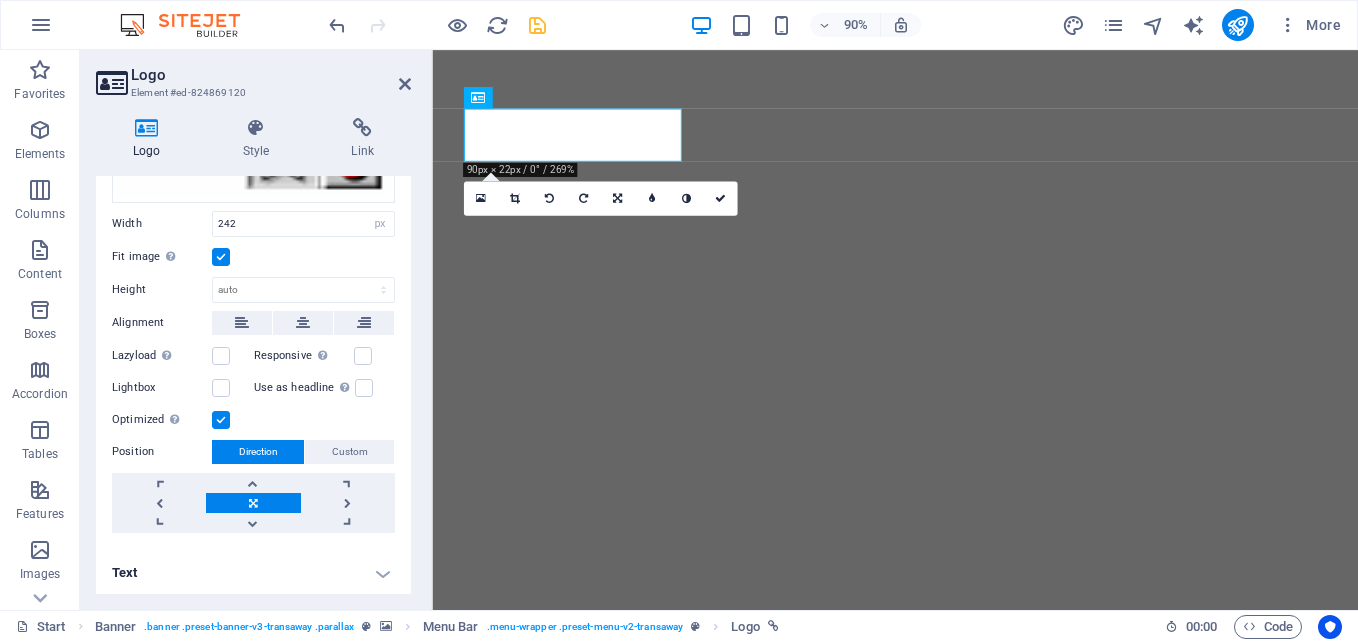 click on "Fit image Automatically fit image to a fixed width and height" at bounding box center (253, 257) 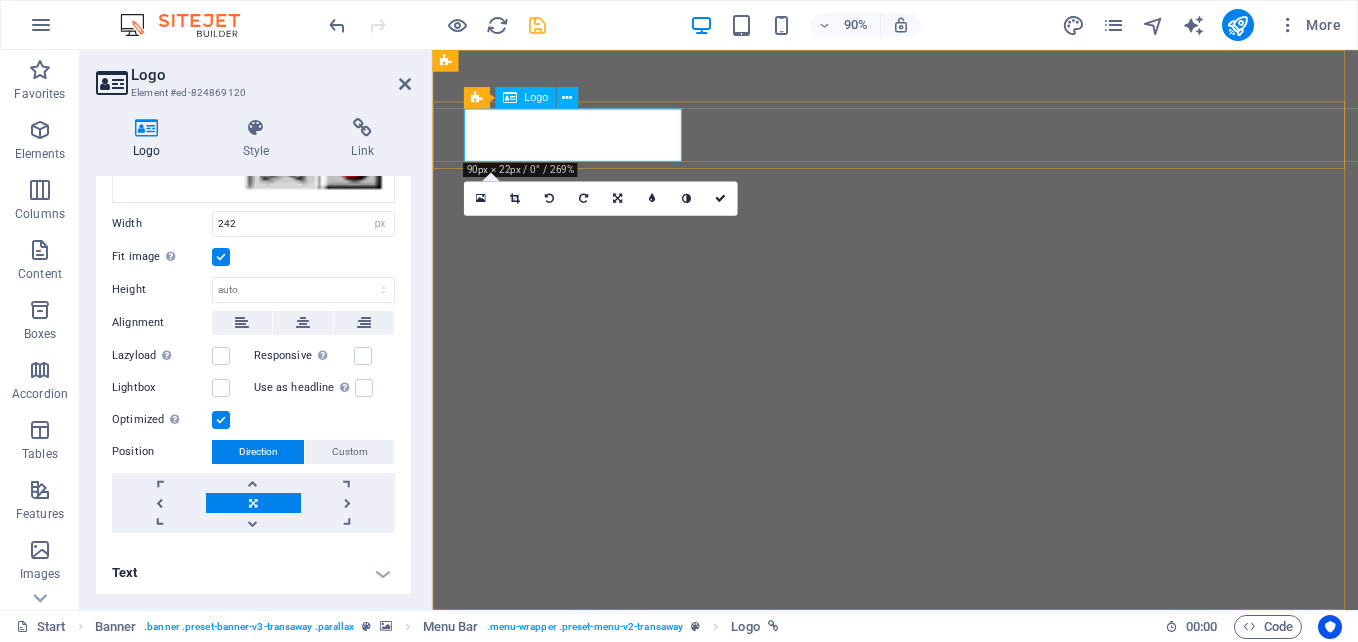 click at bounding box center [947, 954] 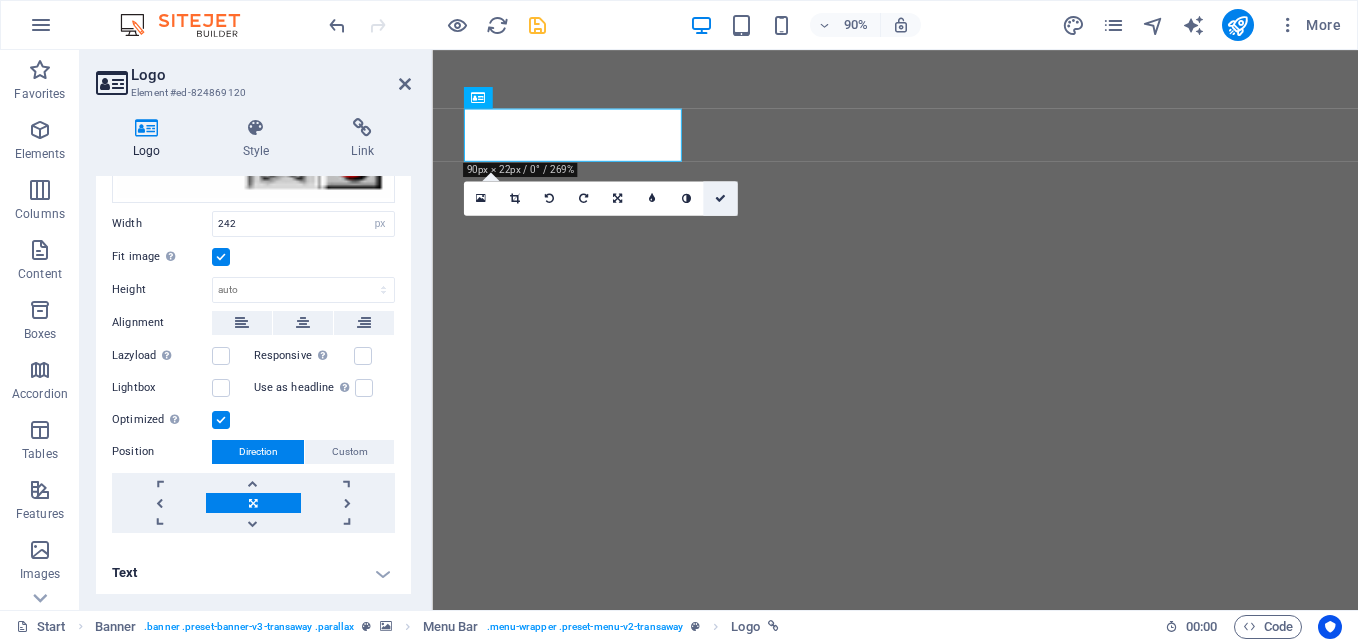 click at bounding box center [720, 198] 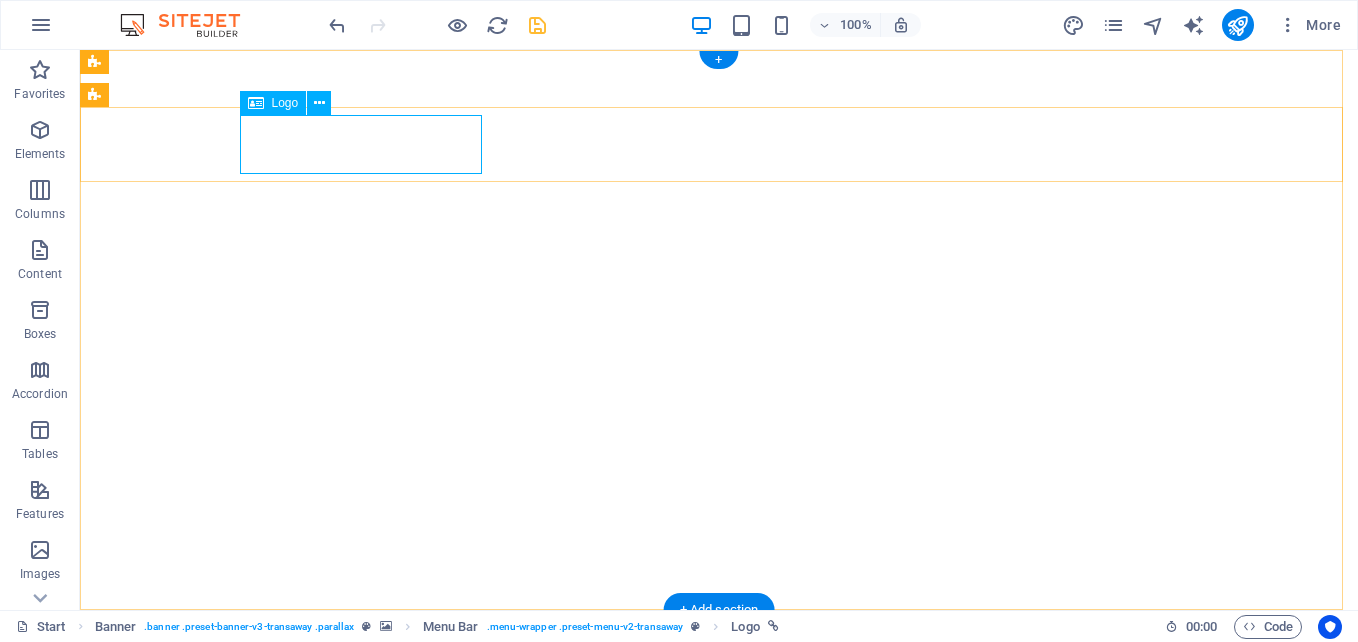 click at bounding box center [719, 954] 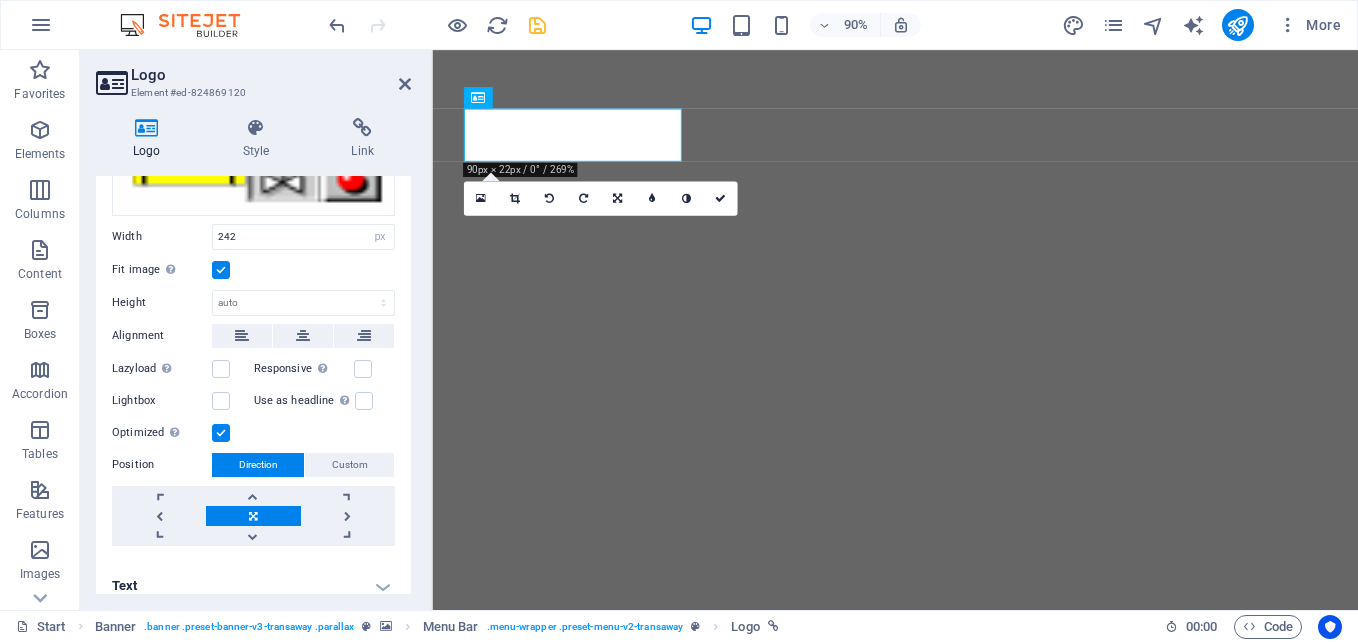 scroll, scrollTop: 244, scrollLeft: 0, axis: vertical 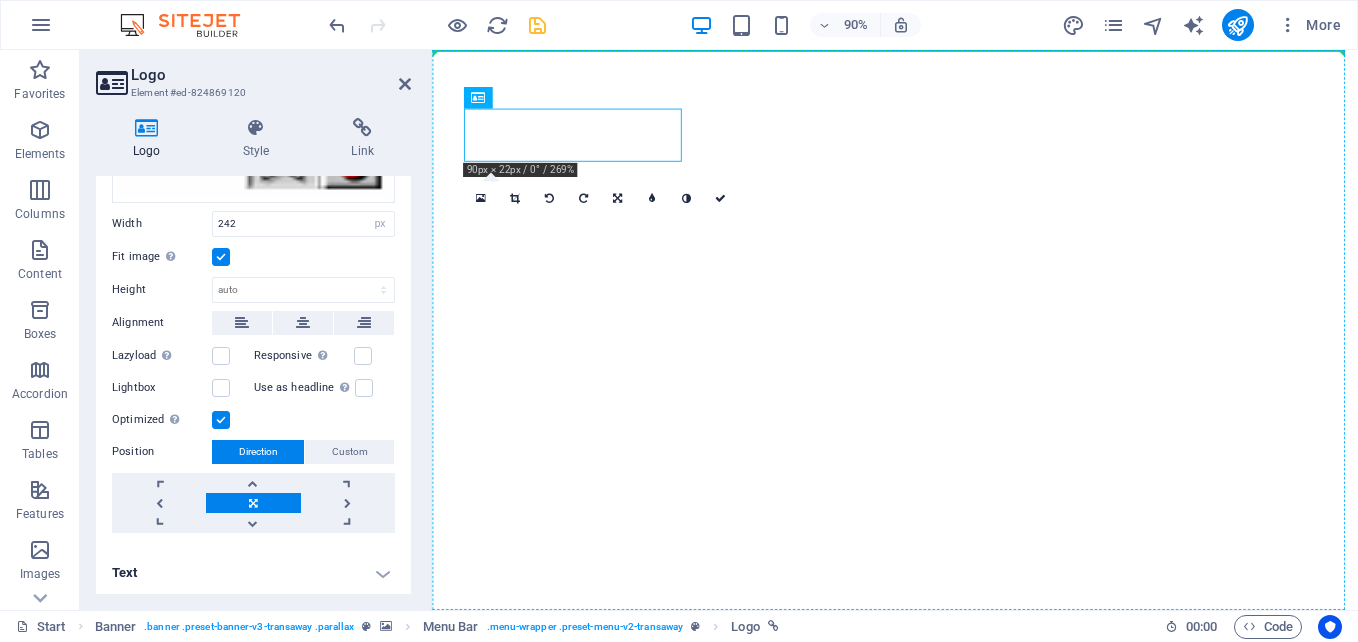 drag, startPoint x: 678, startPoint y: 141, endPoint x: 657, endPoint y: 194, distance: 57.00877 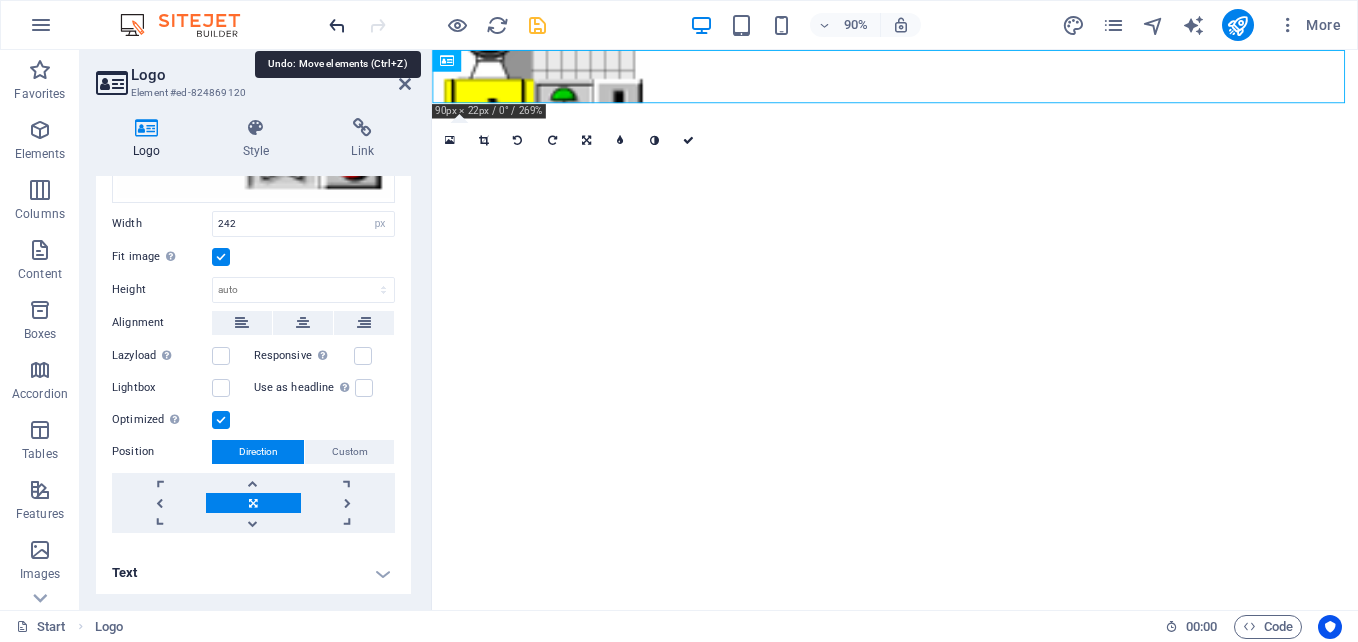 click at bounding box center [337, 25] 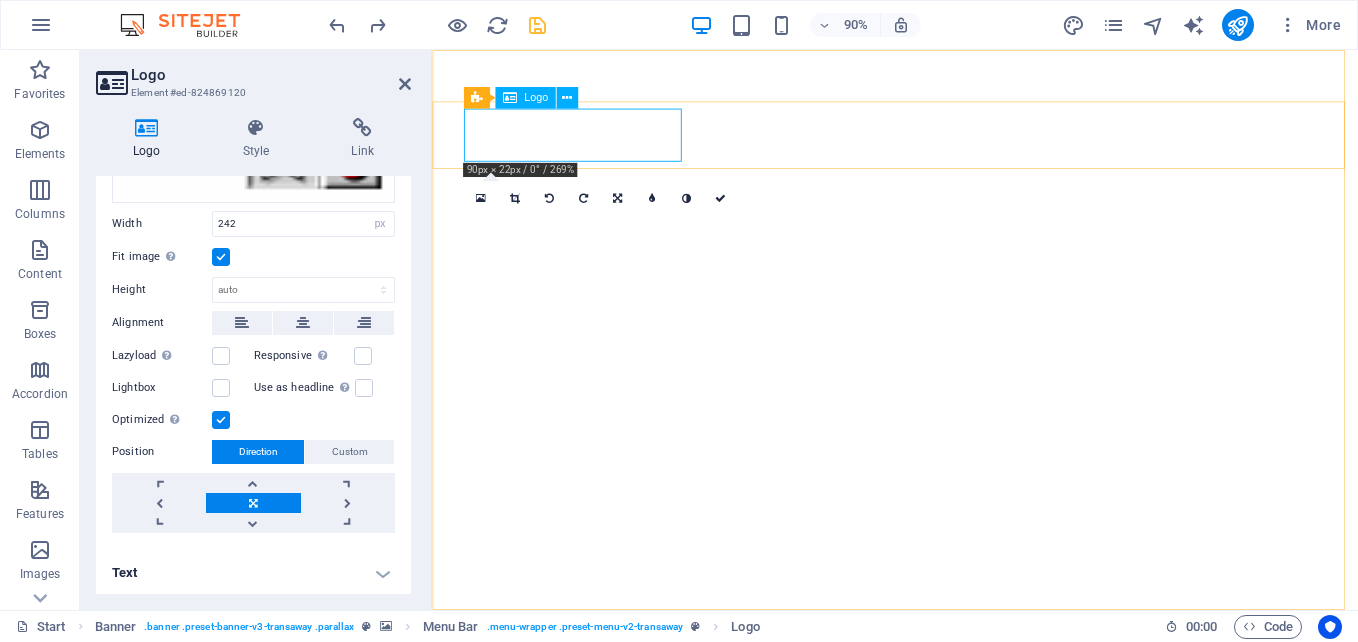 click at bounding box center [947, 954] 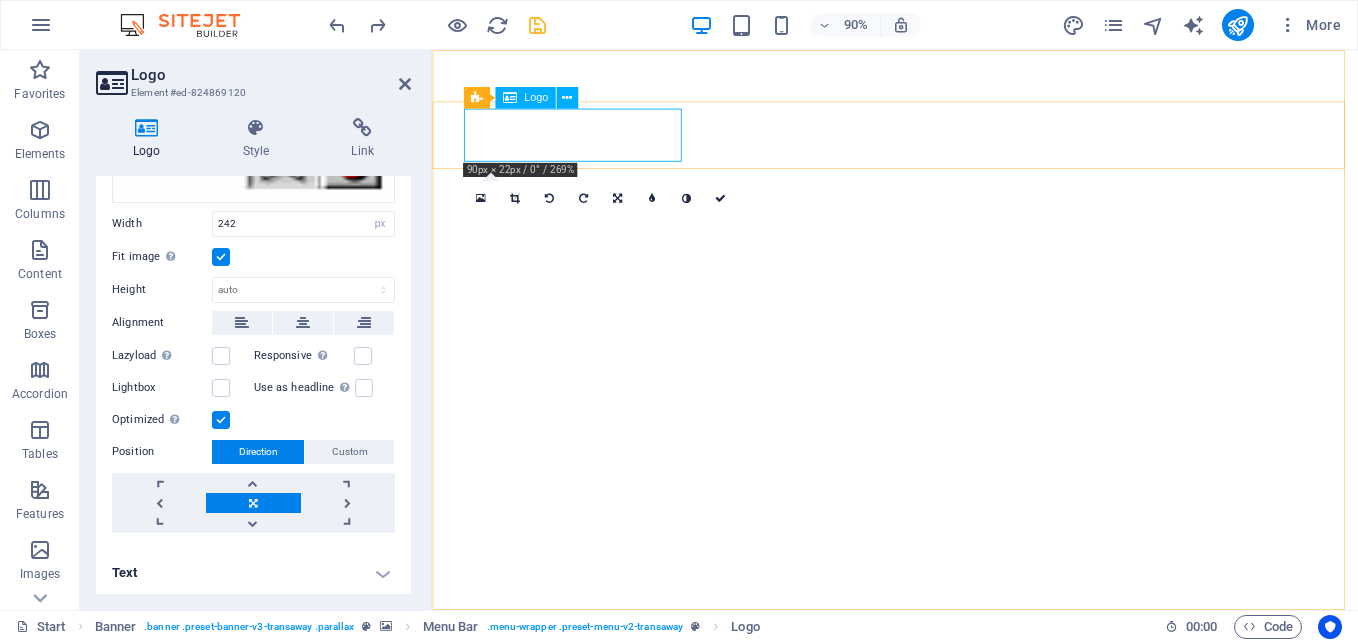 click at bounding box center (947, 954) 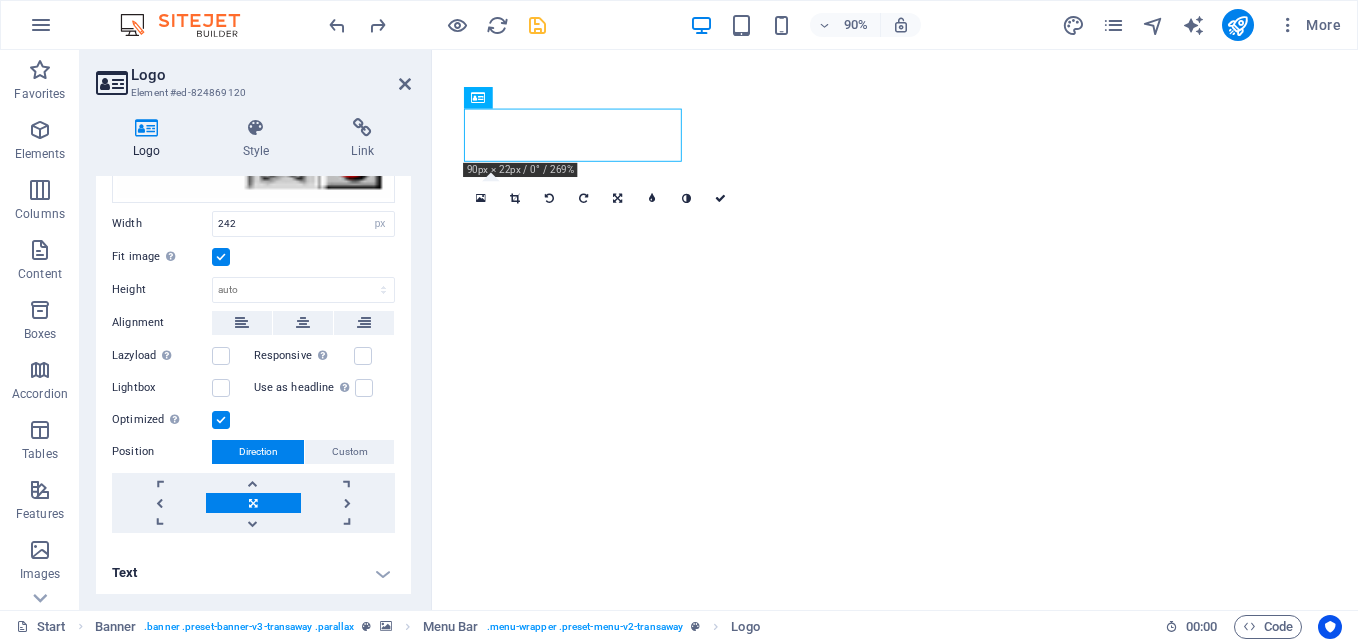click at bounding box center (221, 257) 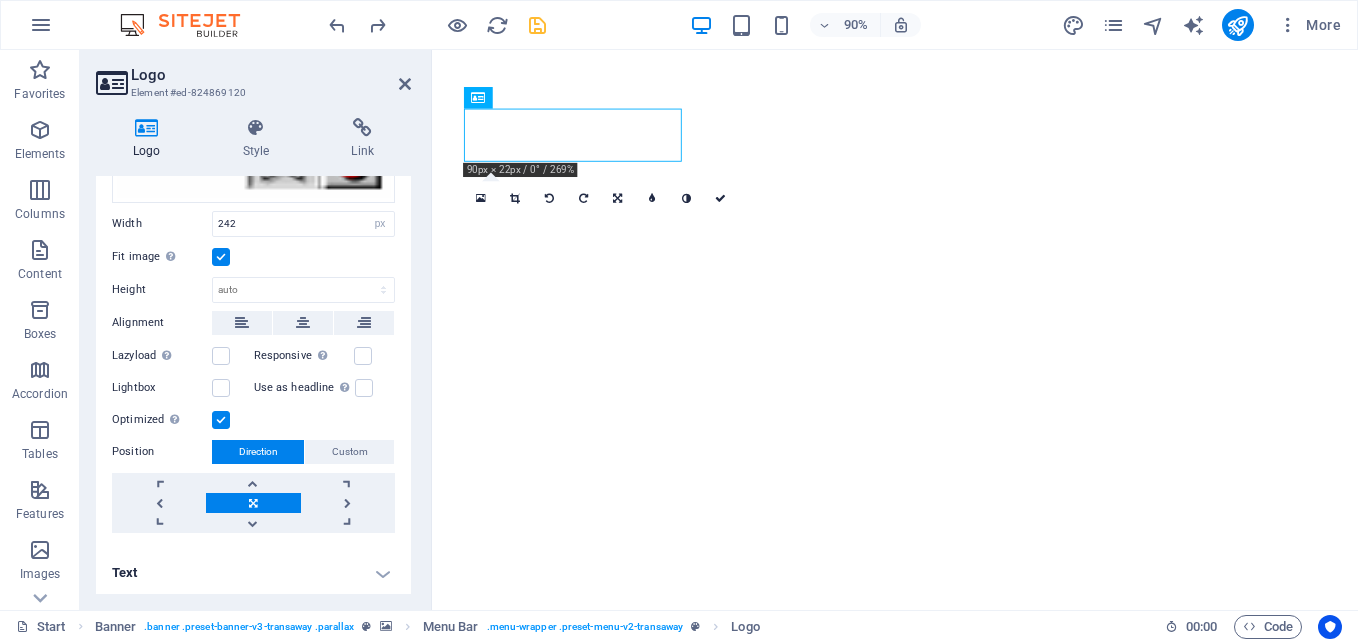 click on "Fit image Automatically fit image to a fixed width and height" at bounding box center [0, 0] 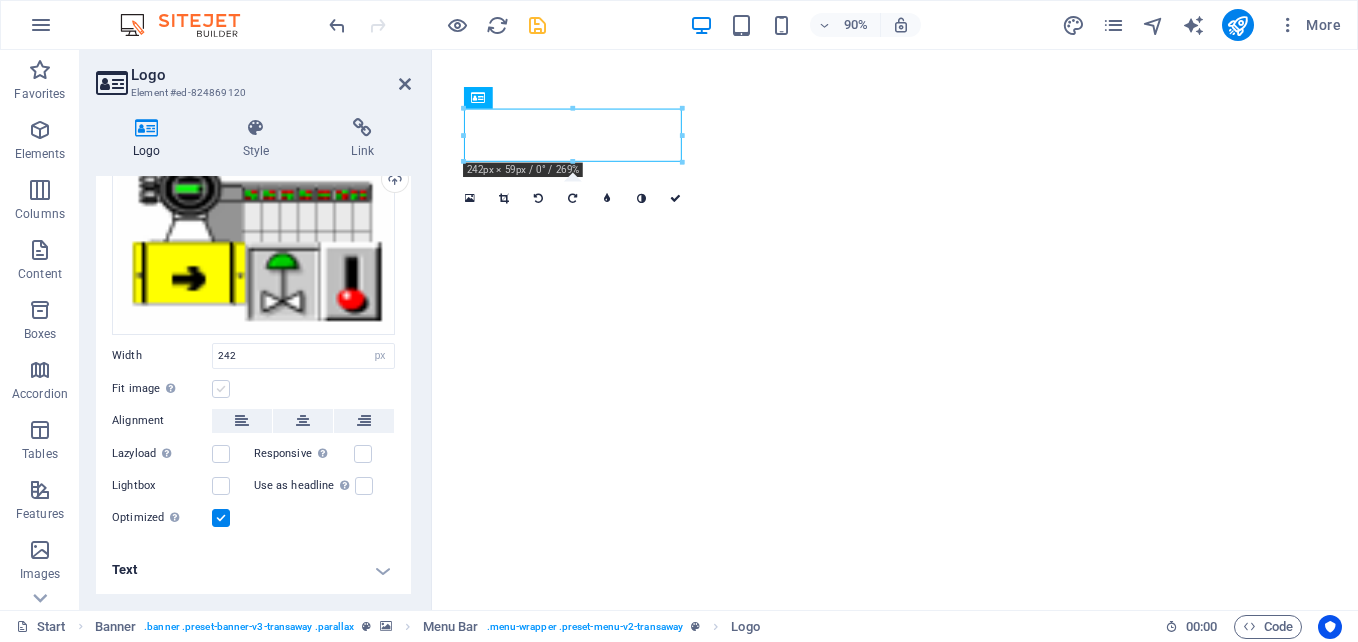 scroll, scrollTop: 109, scrollLeft: 0, axis: vertical 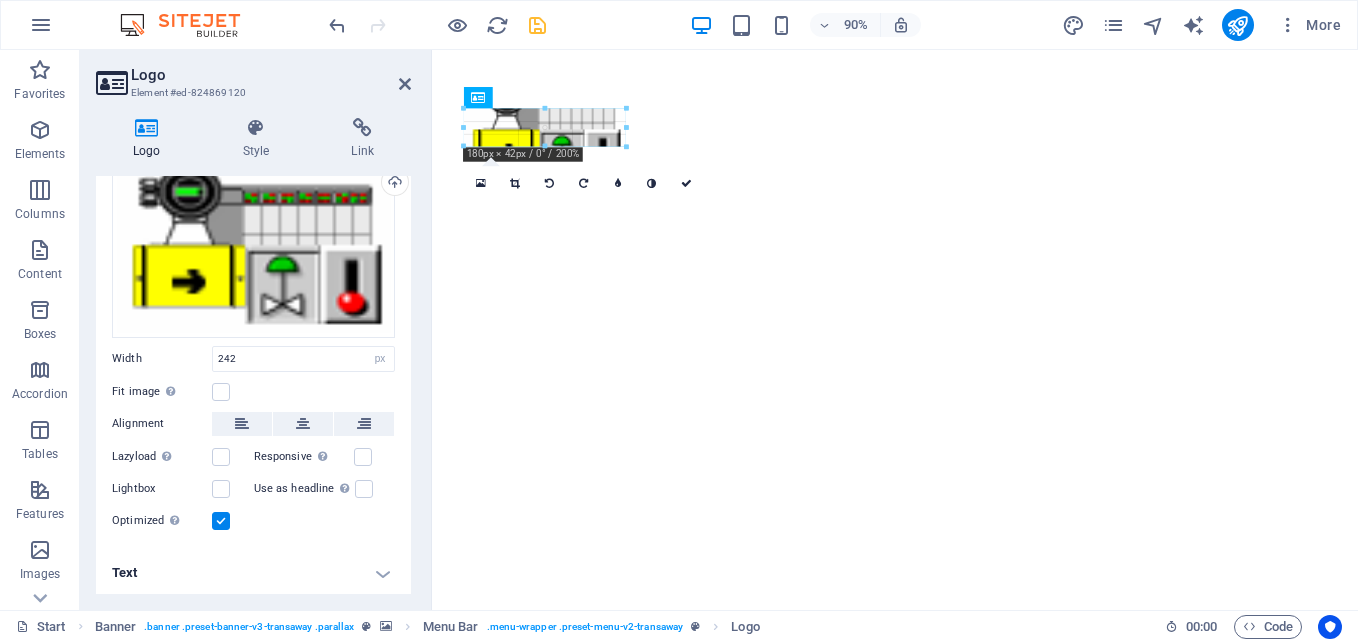 drag, startPoint x: 680, startPoint y: 161, endPoint x: 562, endPoint y: 145, distance: 119.0798 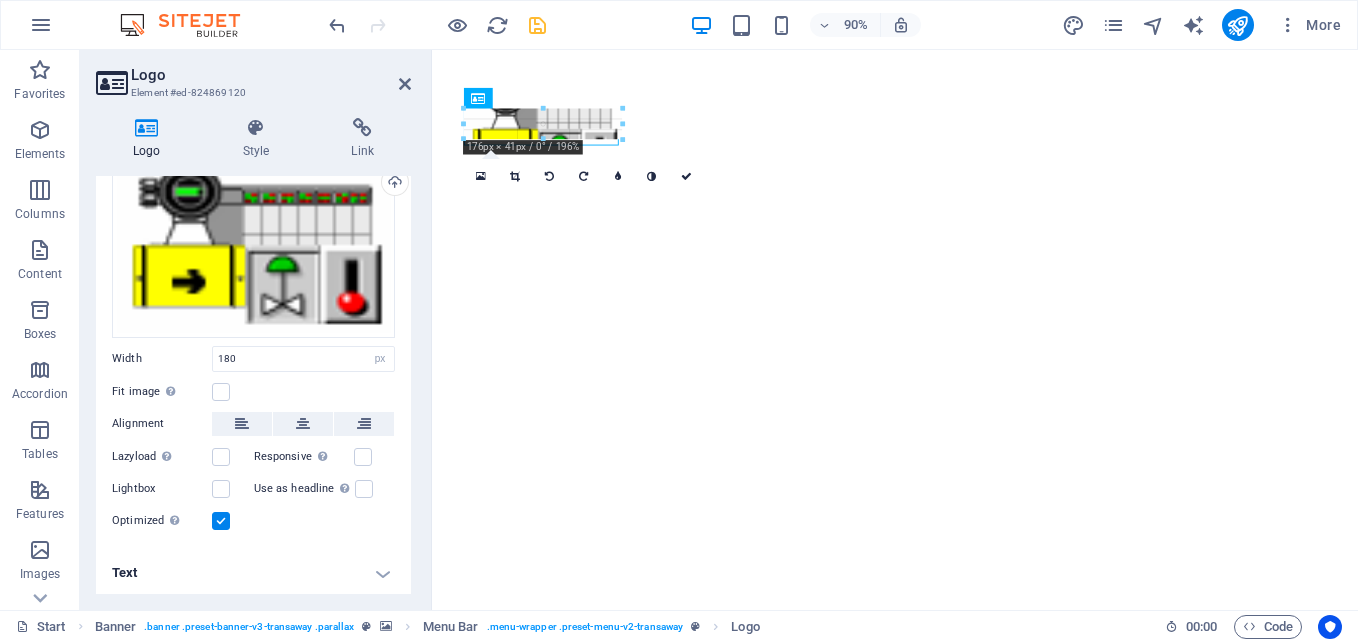 drag, startPoint x: 627, startPoint y: 129, endPoint x: 91, endPoint y: 138, distance: 536.07556 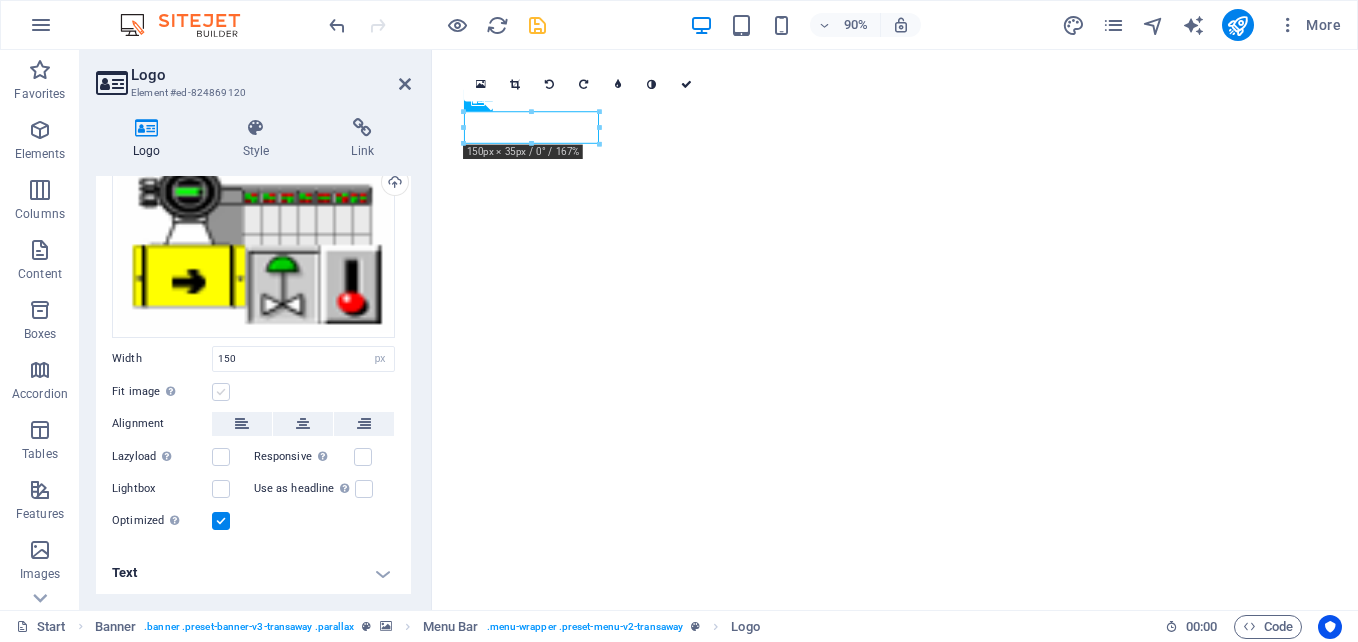 click at bounding box center [221, 392] 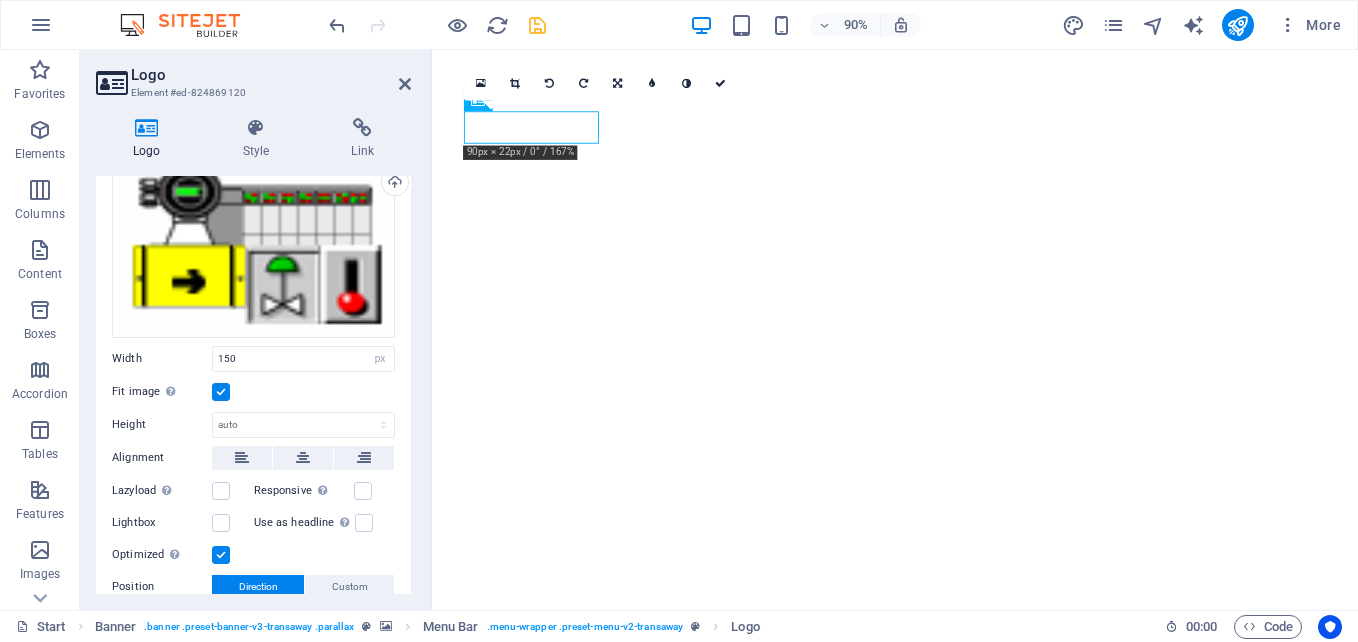 scroll, scrollTop: 244, scrollLeft: 0, axis: vertical 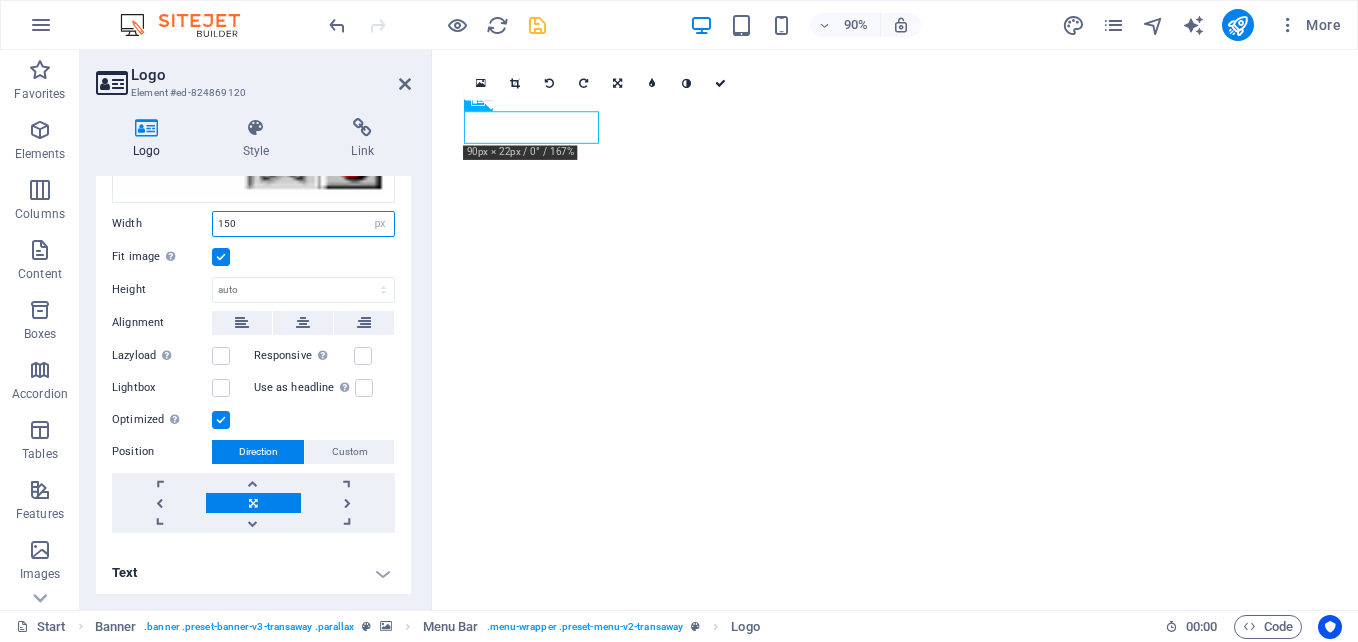 click on "150" at bounding box center [303, 224] 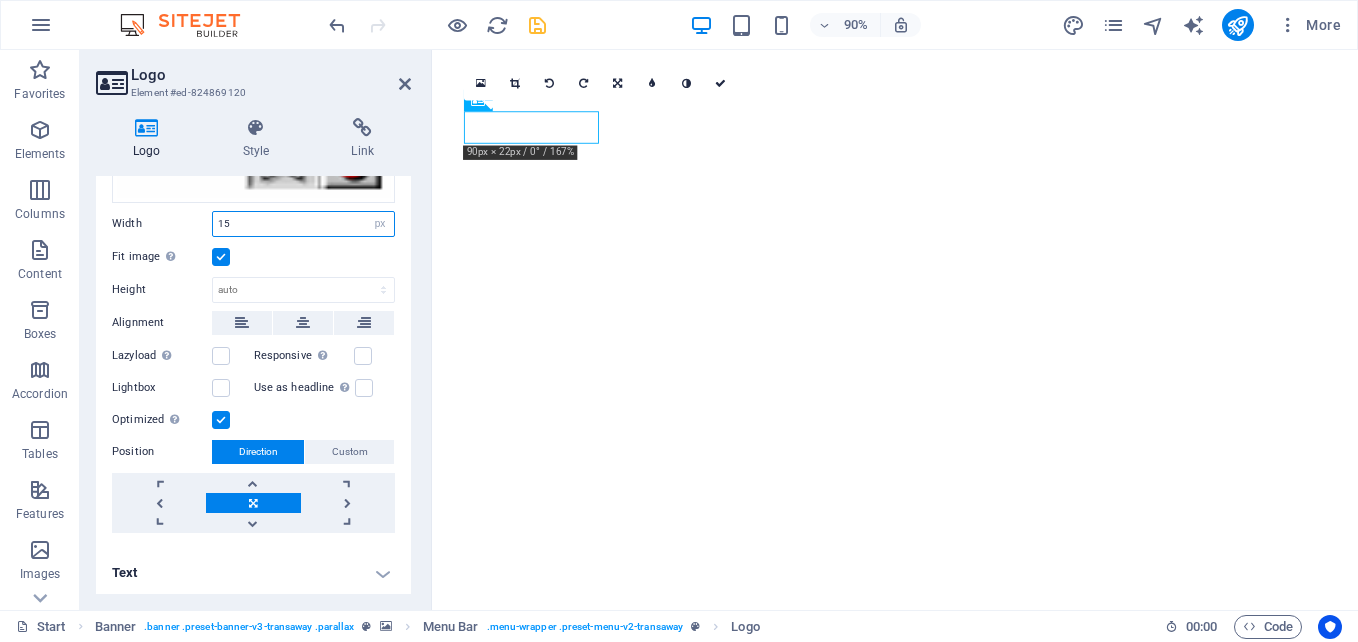 type on "1" 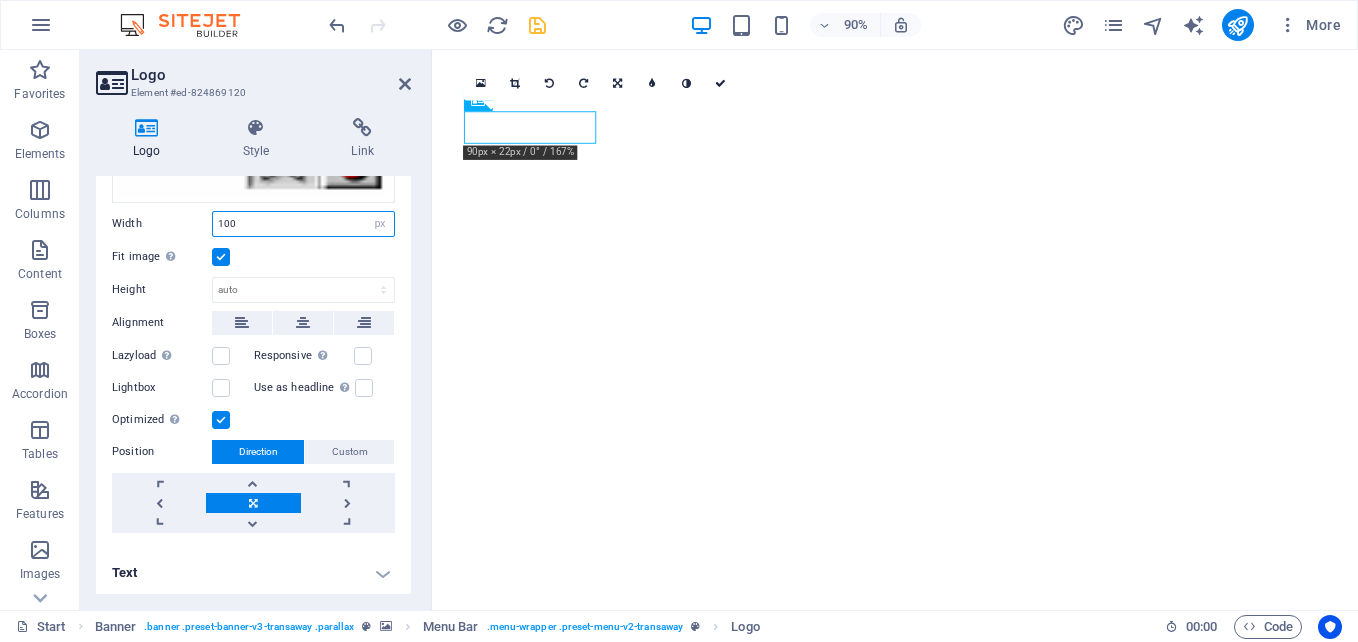 type on "100" 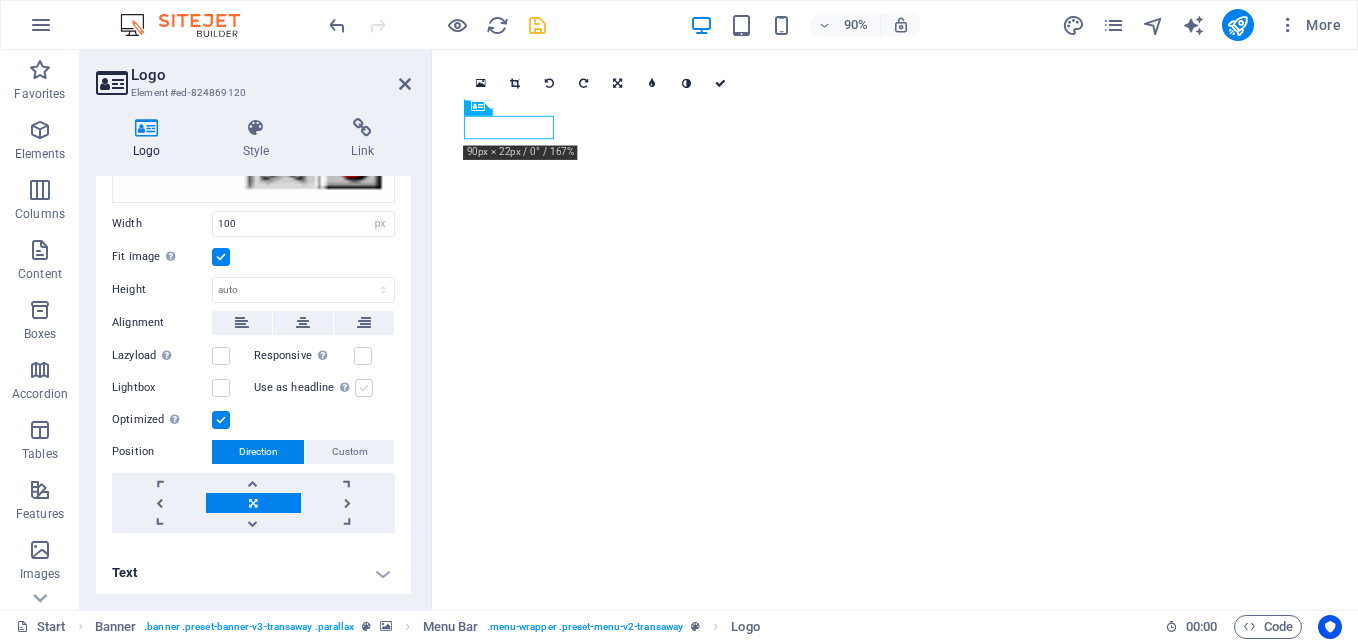 click at bounding box center (364, 388) 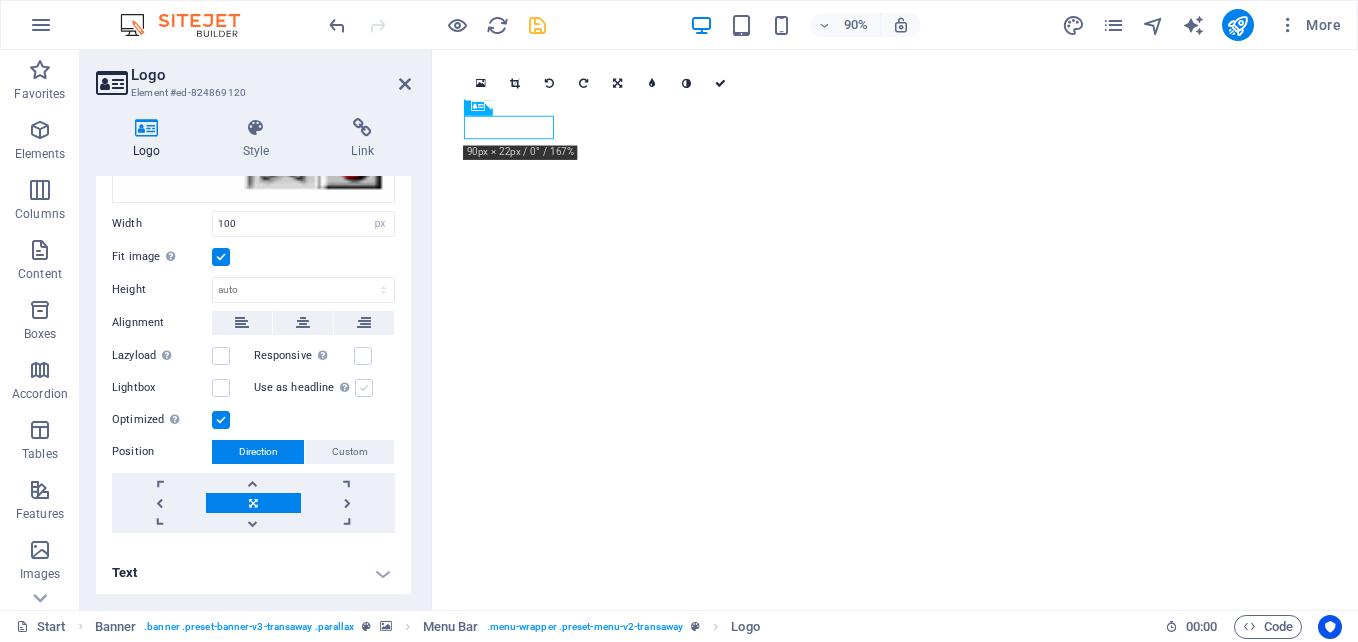 click on "Use as headline The image will be wrapped in an H1 headline tag. Useful for giving alternative text the weight of an H1 headline, e.g. for the logo. Leave unchecked if uncertain." at bounding box center [0, 0] 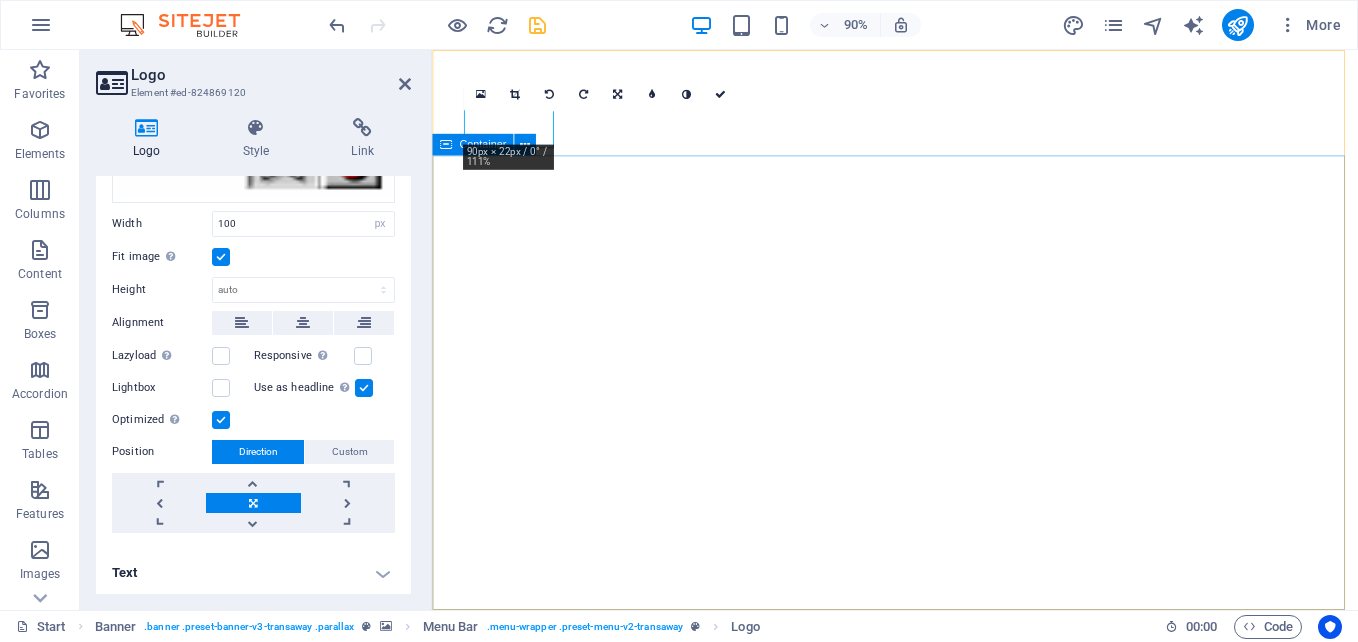 click at bounding box center [946, 1127] 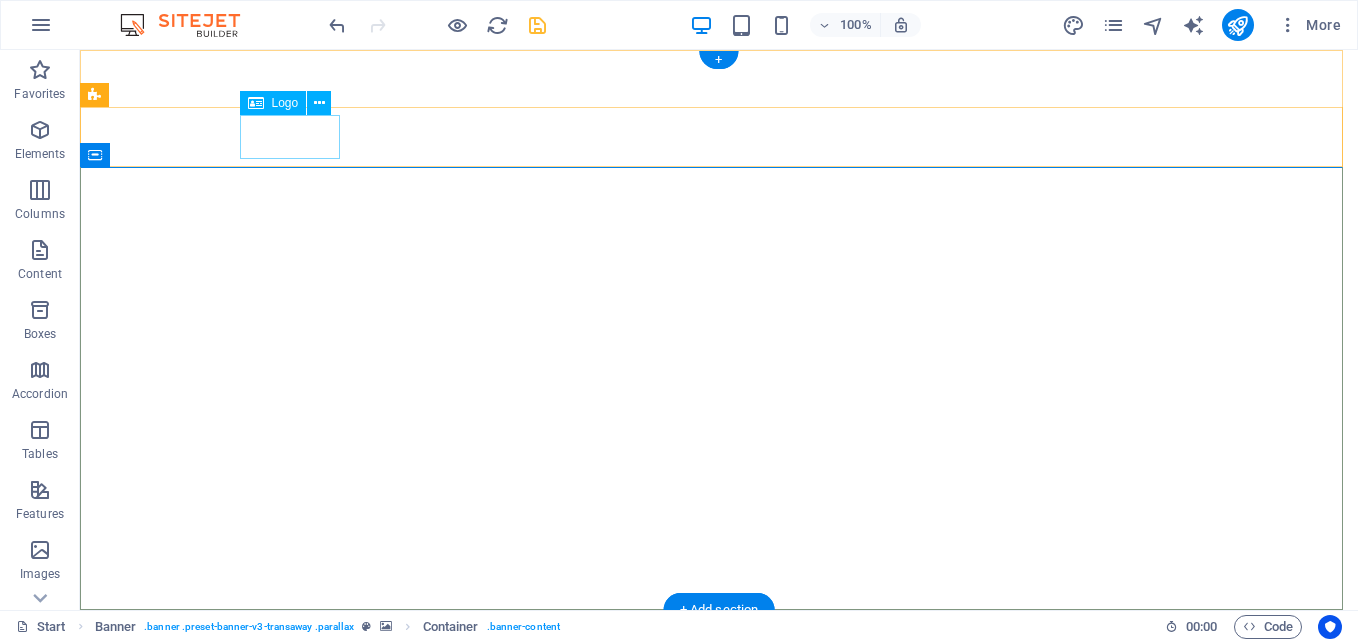 click at bounding box center [719, 947] 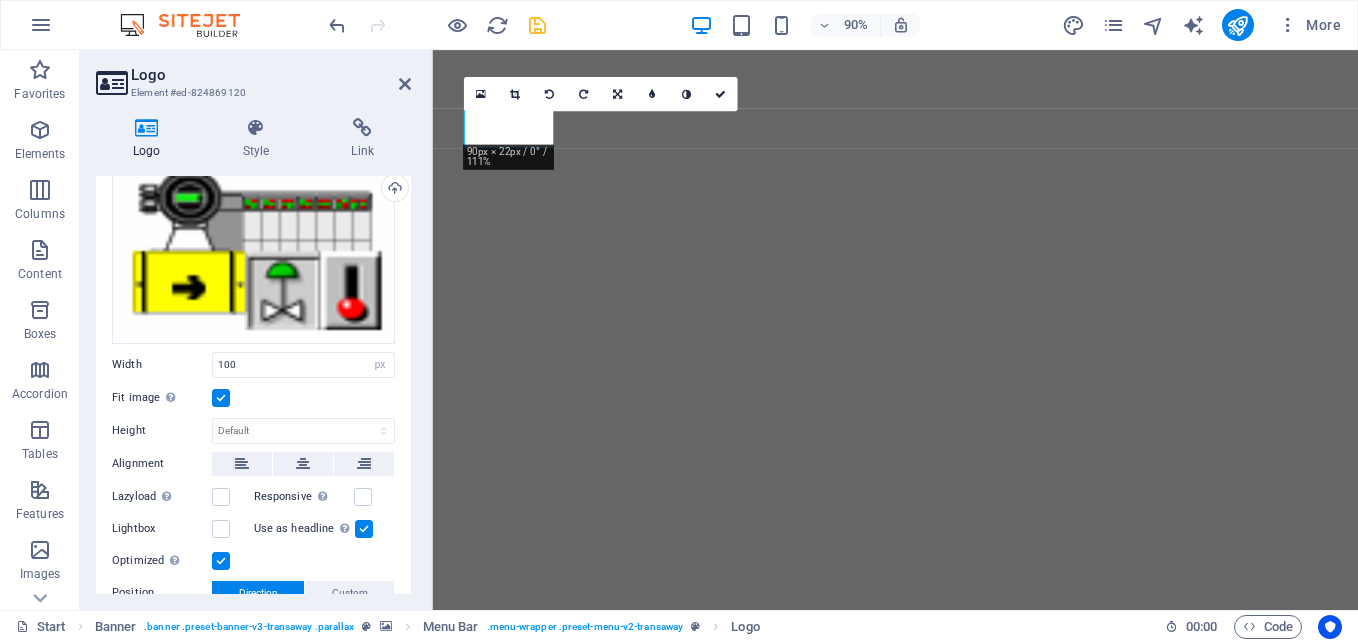 scroll, scrollTop: 200, scrollLeft: 0, axis: vertical 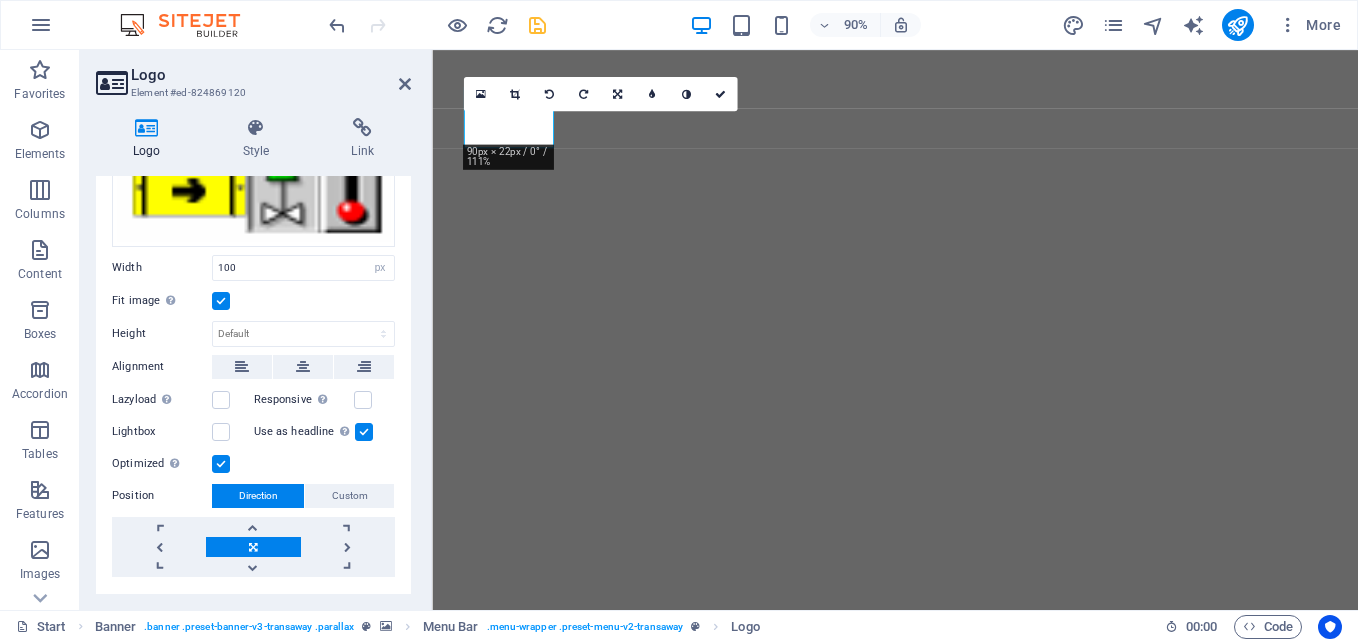 click at bounding box center (221, 464) 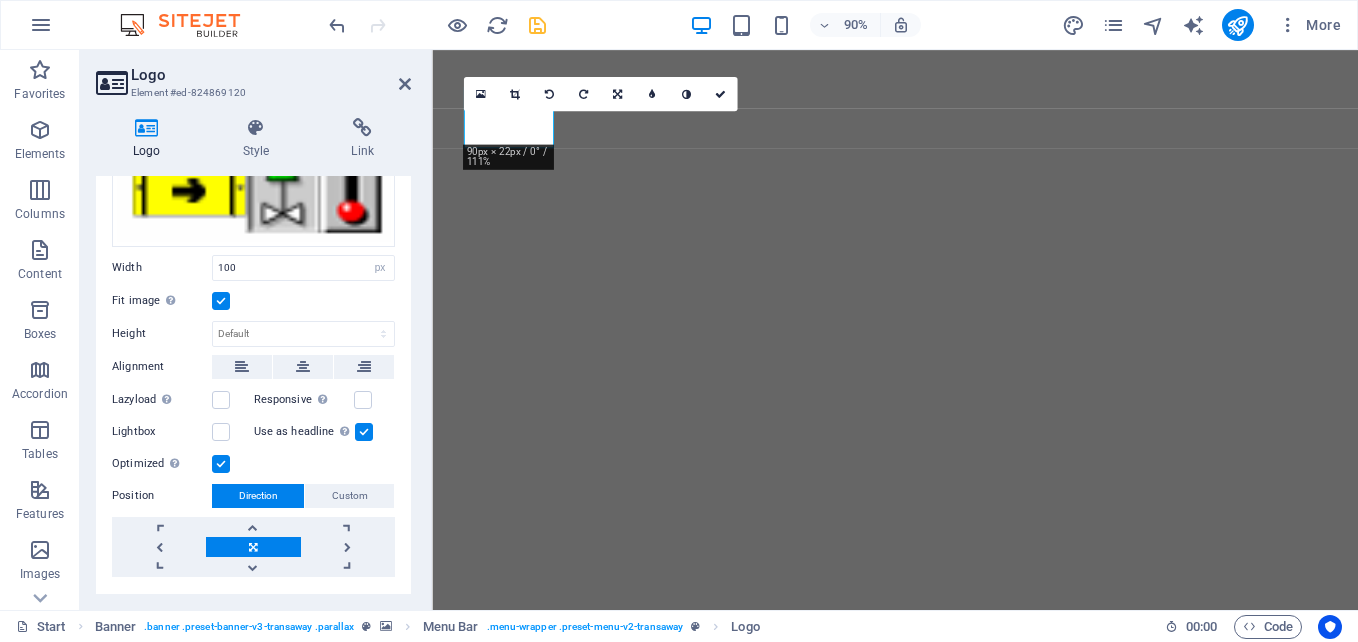 click on "Optimized Images are compressed to improve page speed." at bounding box center [0, 0] 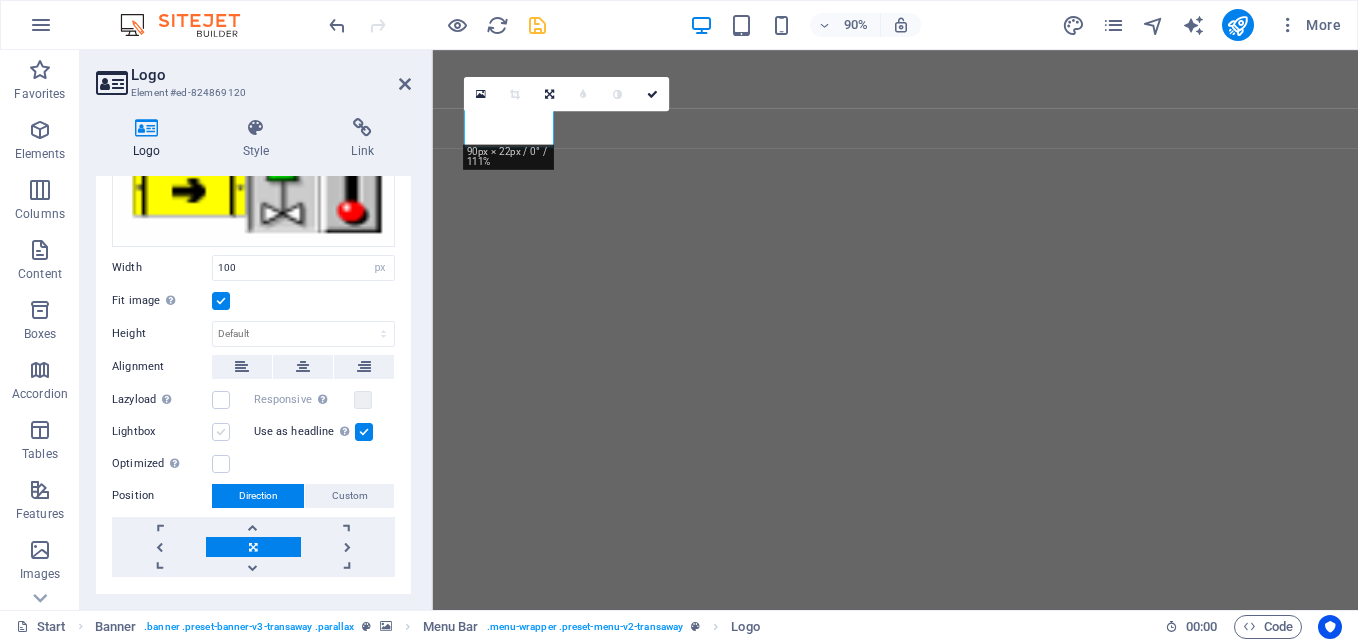 click at bounding box center [221, 432] 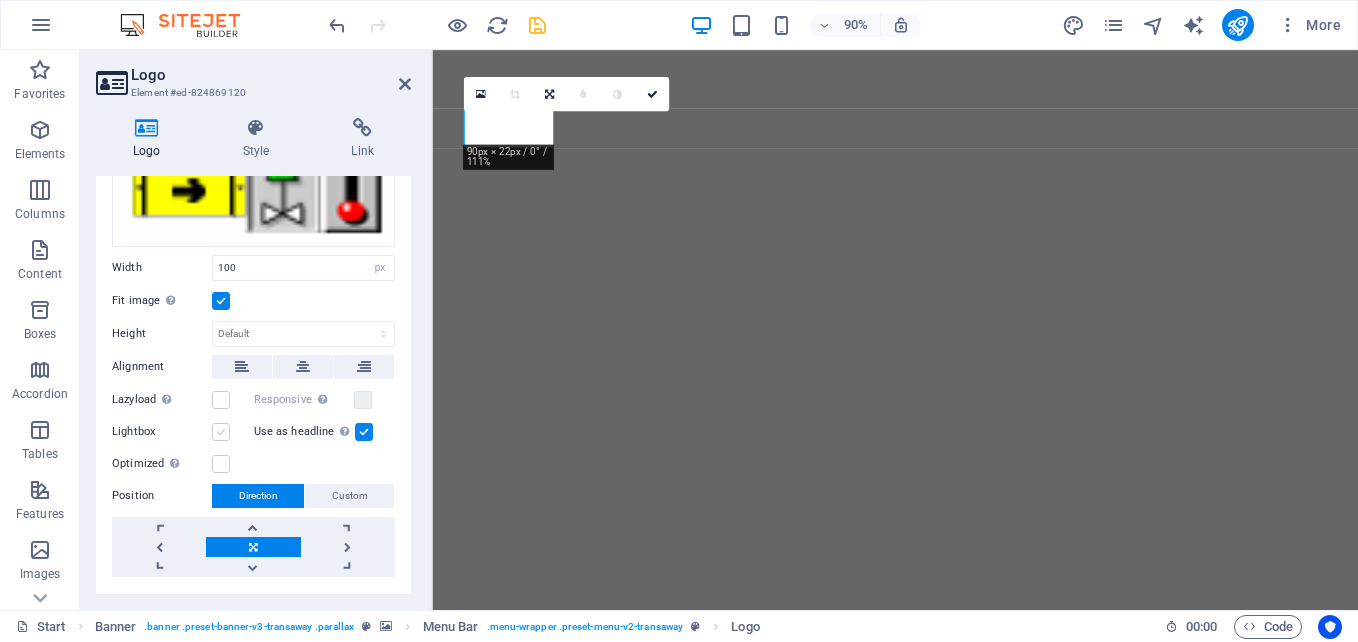 click on "Lightbox" at bounding box center (0, 0) 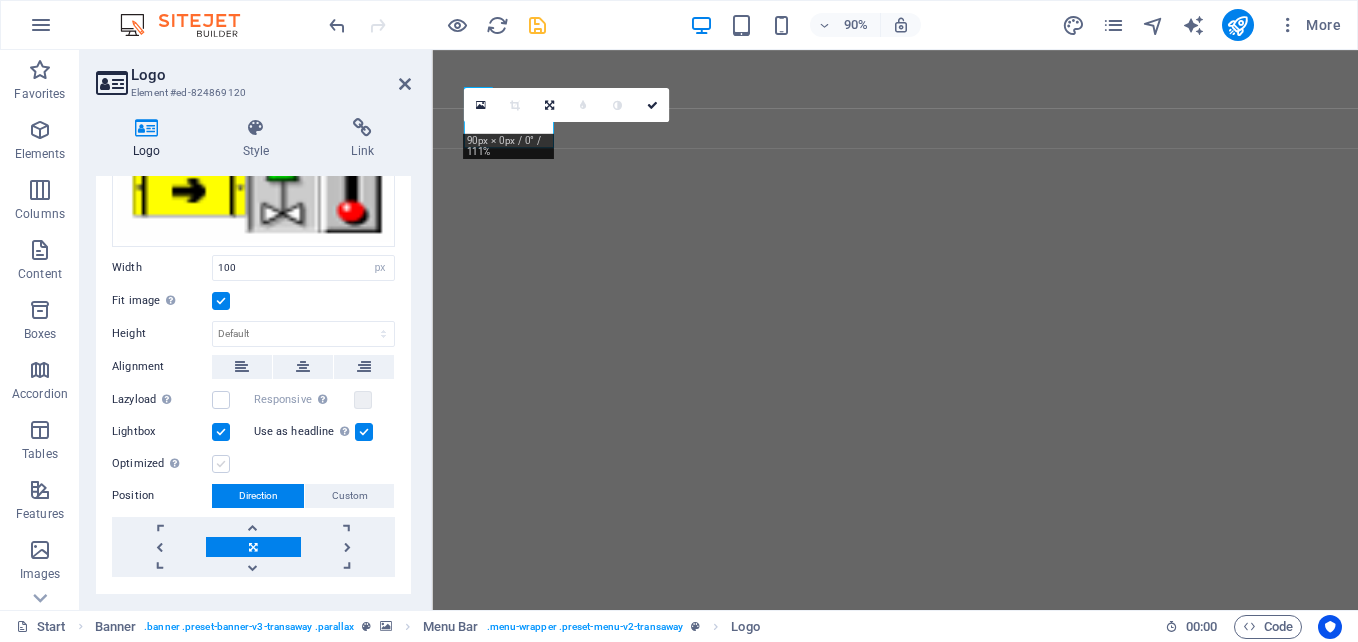 click at bounding box center (221, 464) 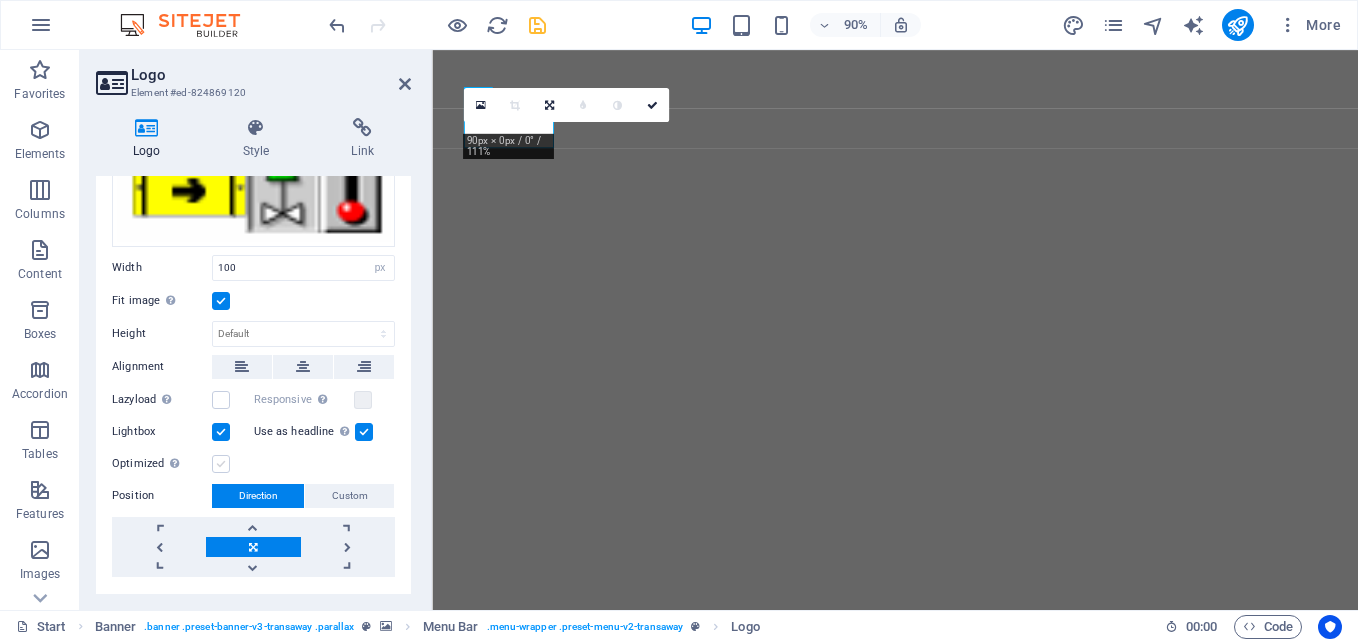 click on "Optimized Images are compressed to improve page speed." at bounding box center [0, 0] 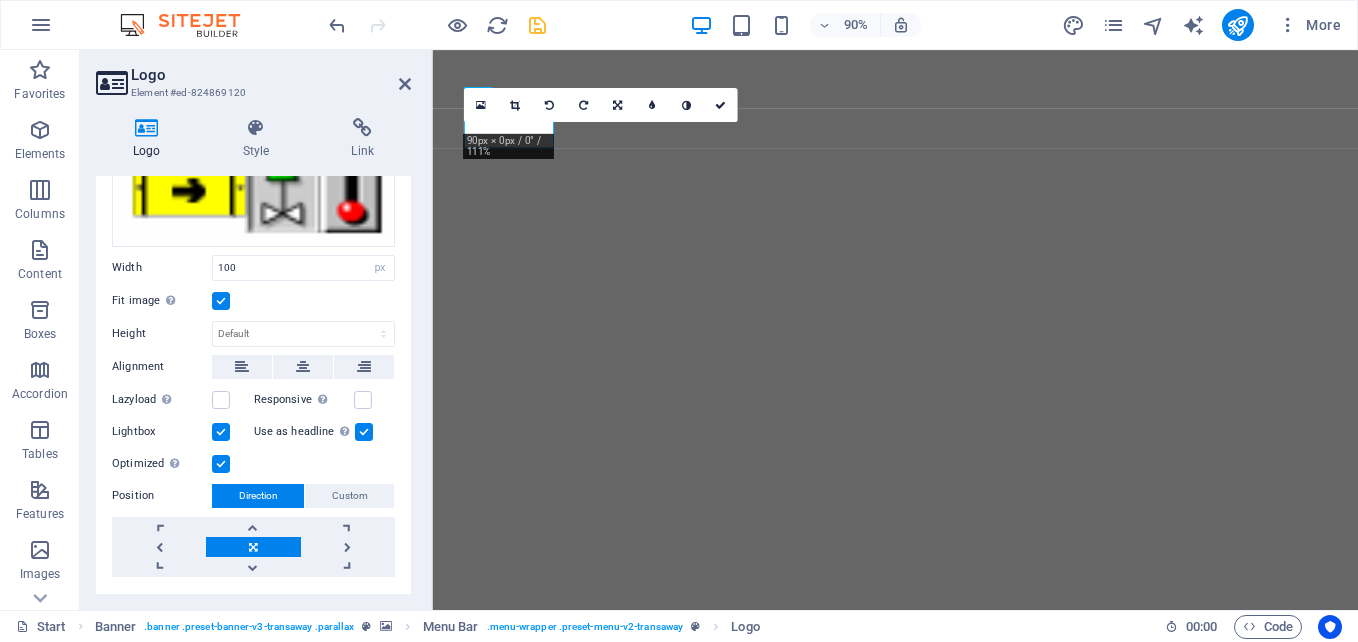 click at bounding box center [221, 432] 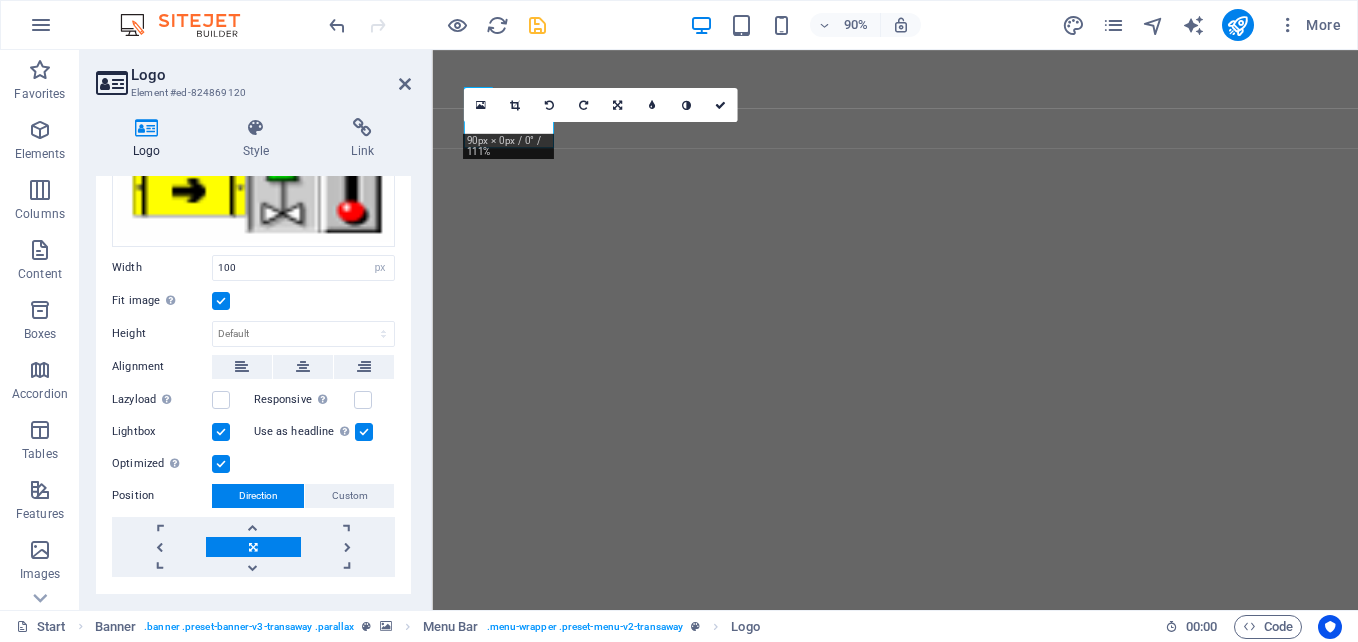click on "Lightbox" at bounding box center (0, 0) 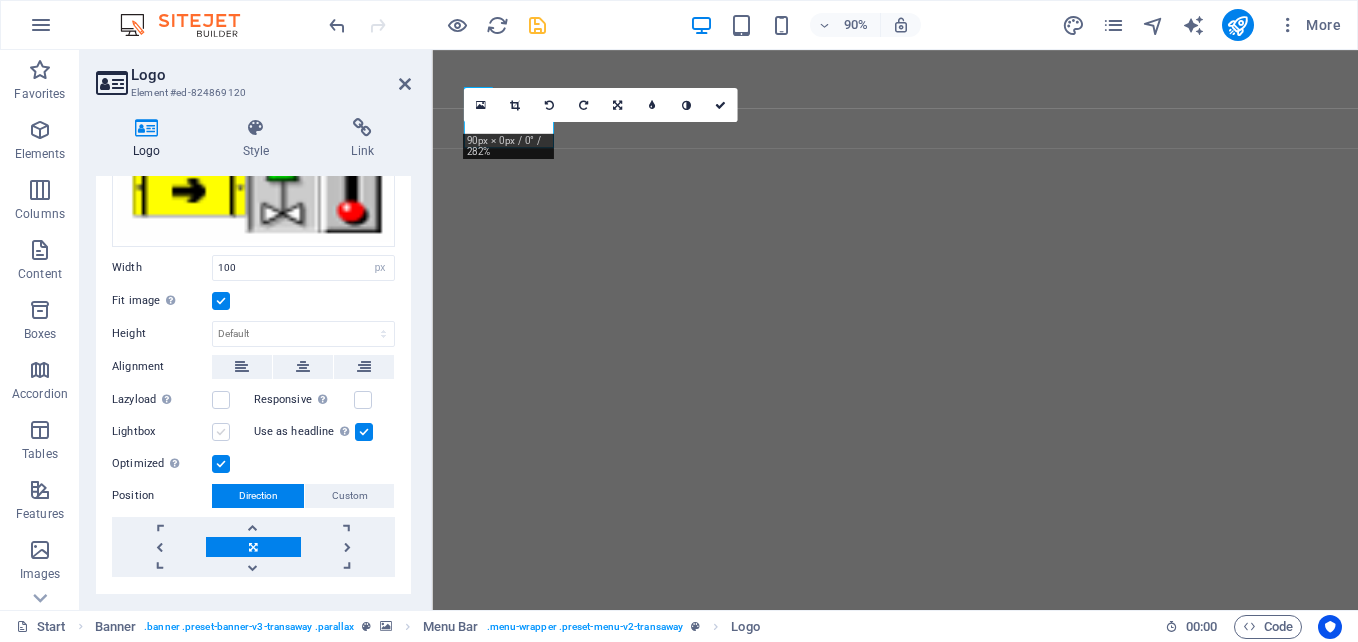 click at bounding box center (221, 432) 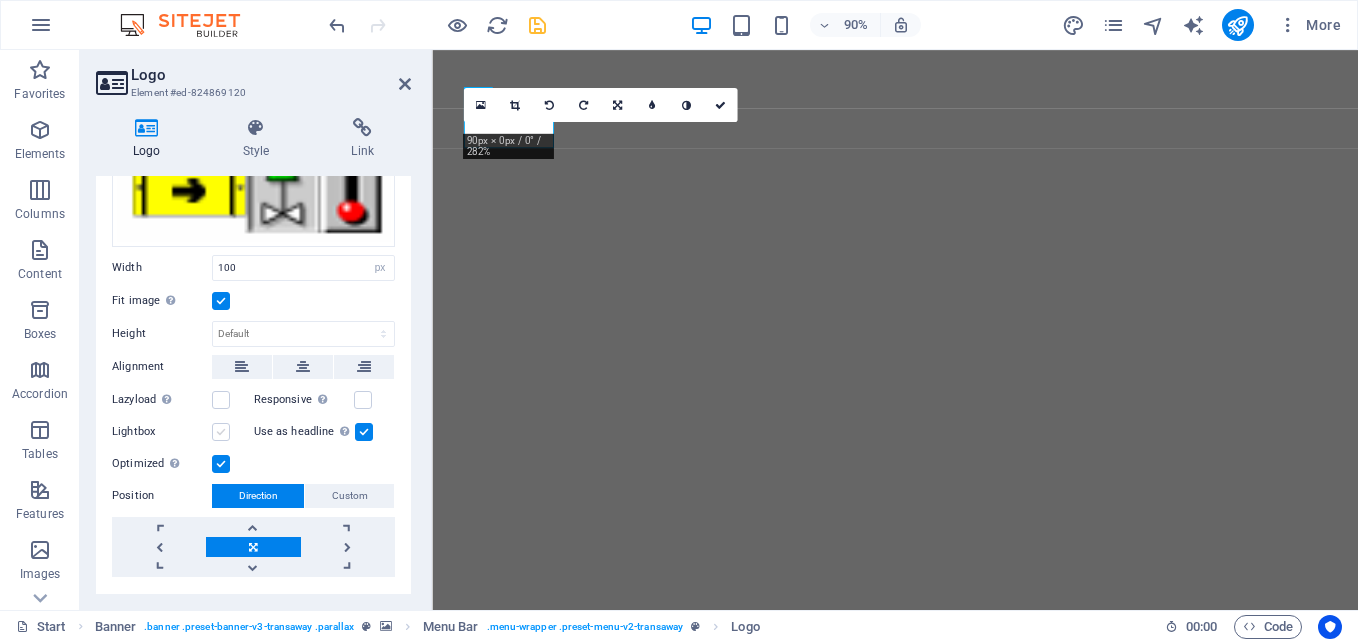 click on "Lightbox" at bounding box center [0, 0] 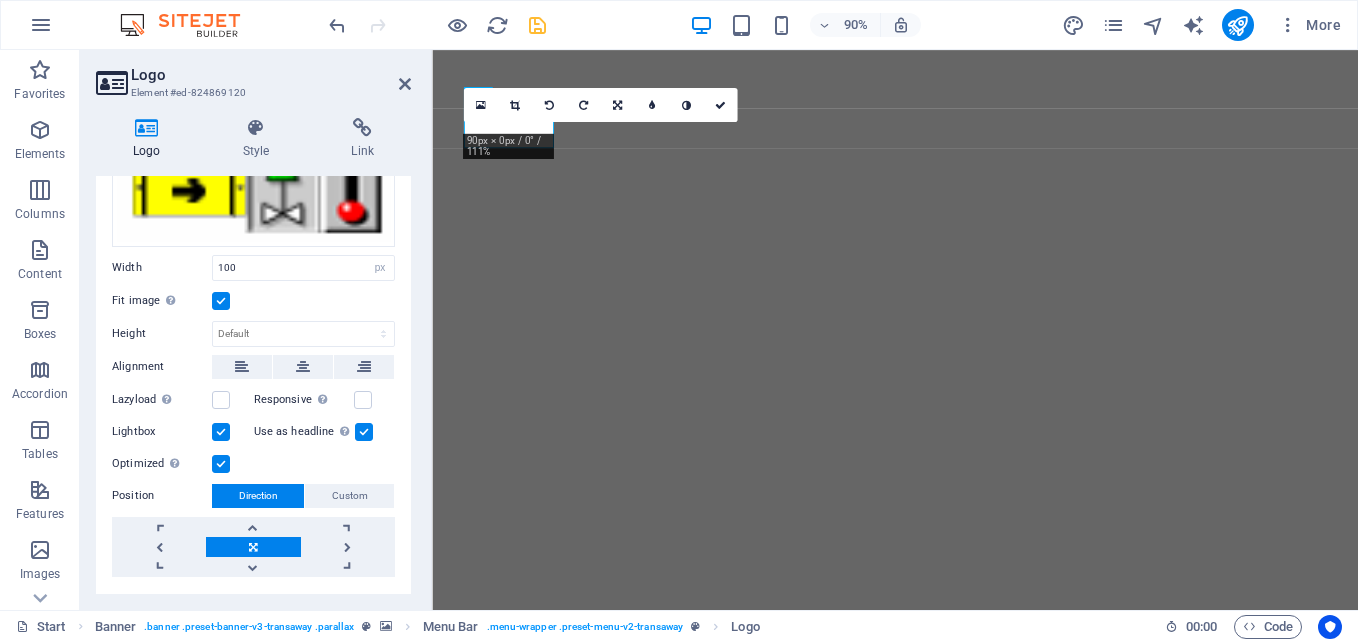 click at bounding box center [221, 464] 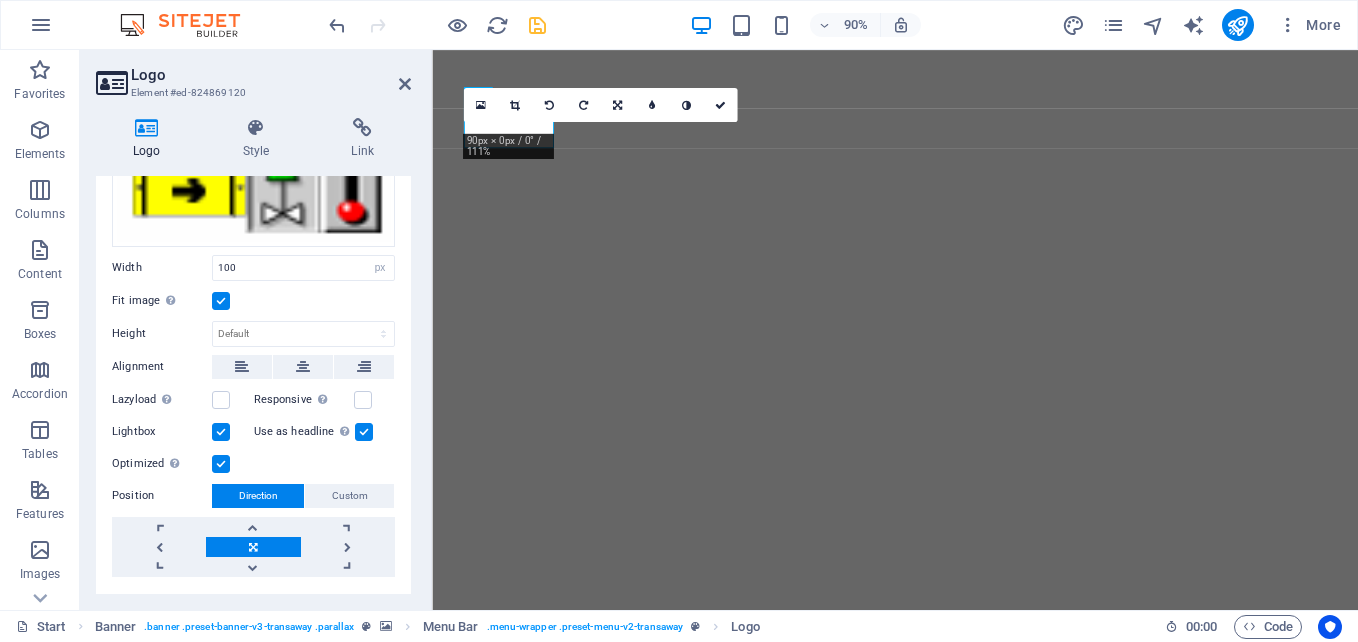 click on "Optimized Images are compressed to improve page speed." at bounding box center (0, 0) 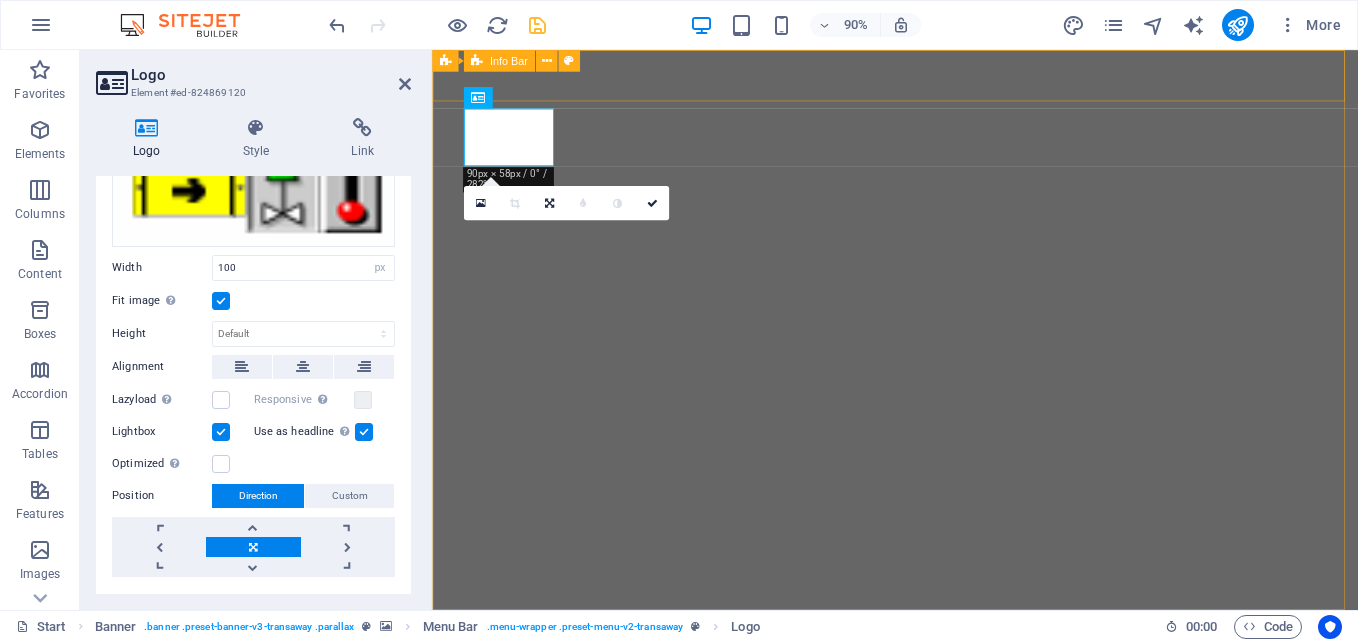 click at bounding box center [537, 25] 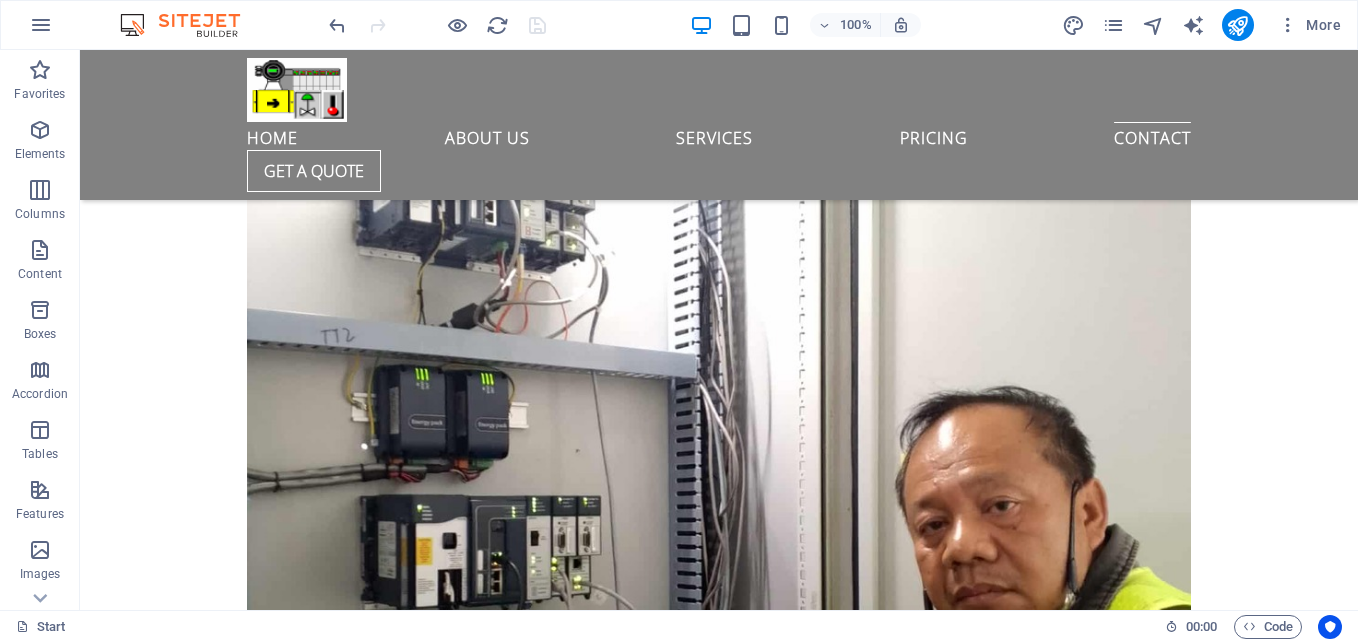 scroll, scrollTop: 9858, scrollLeft: 0, axis: vertical 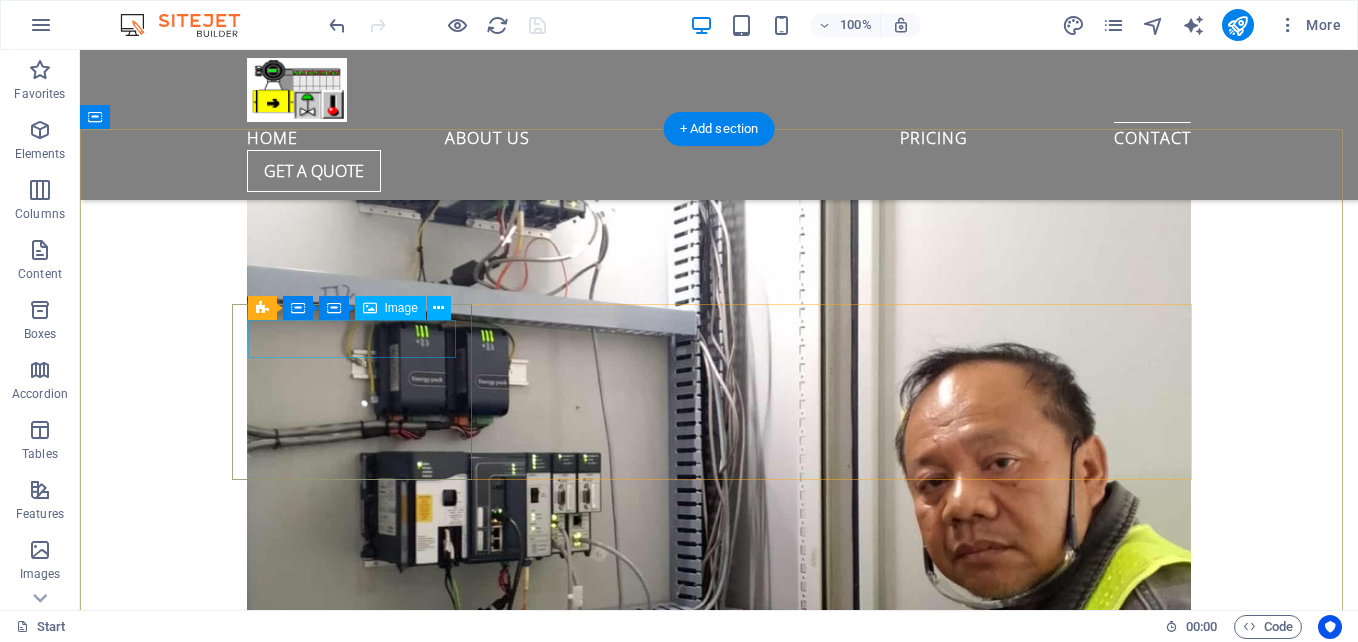 click at bounding box center (568, 15656) 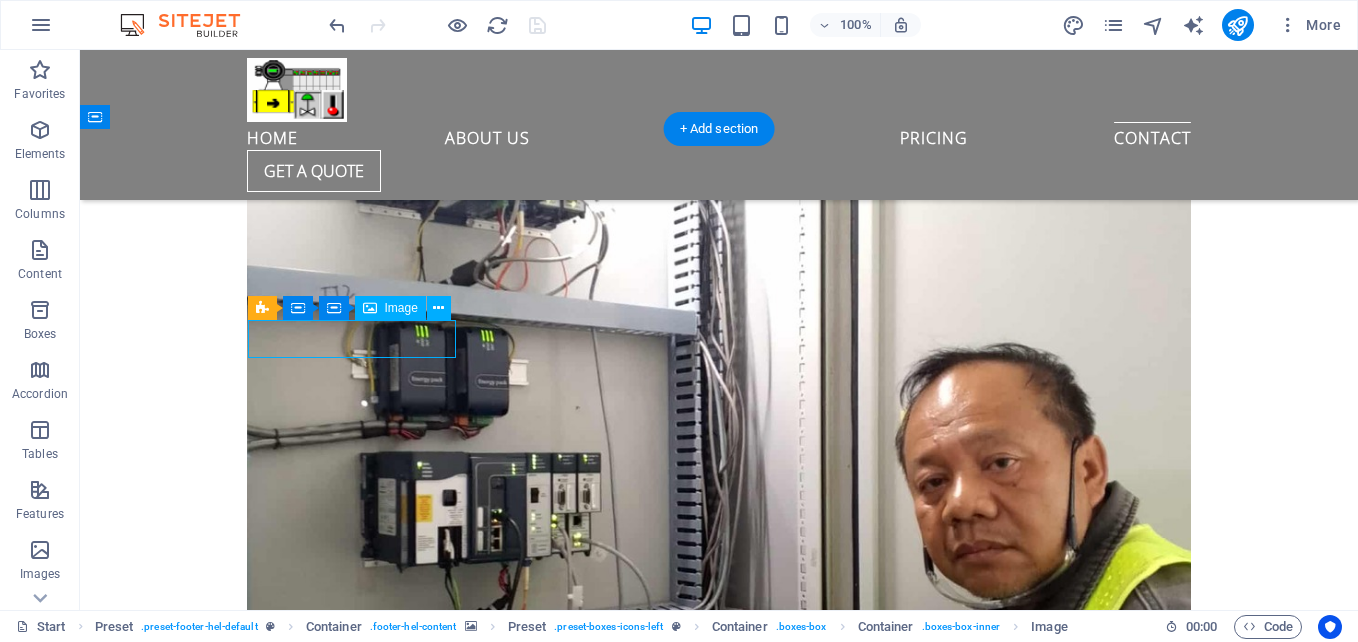 click at bounding box center [568, 15656] 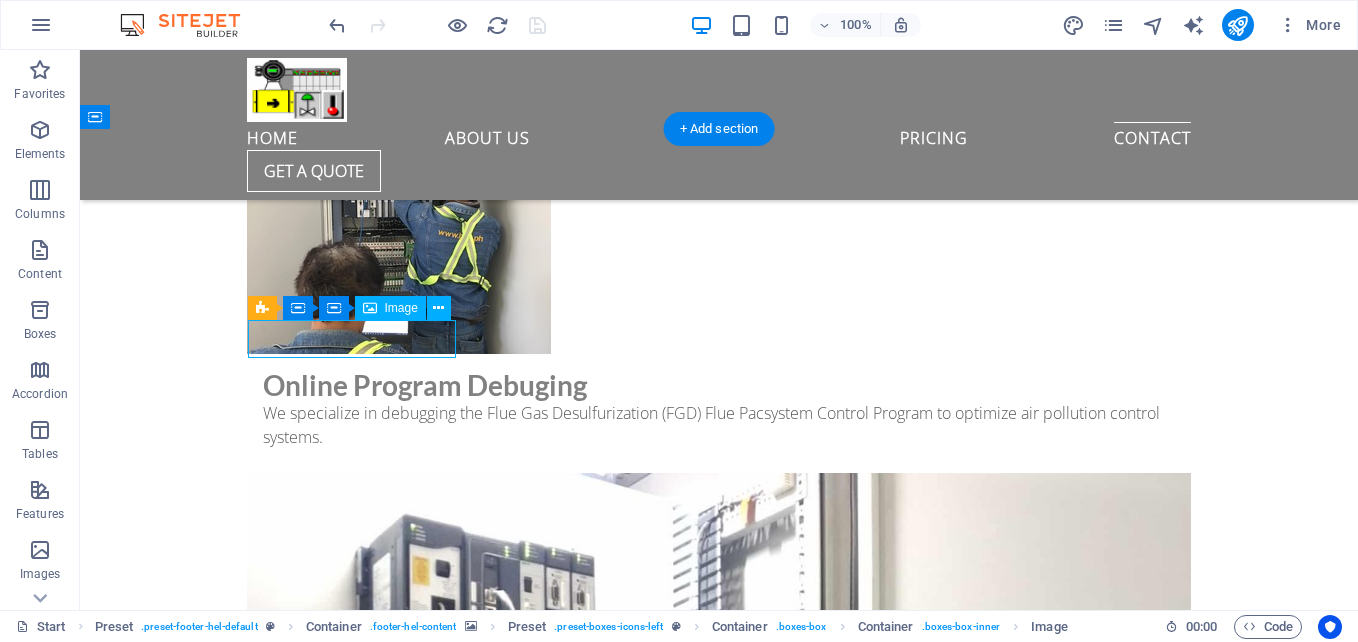 select on "px" 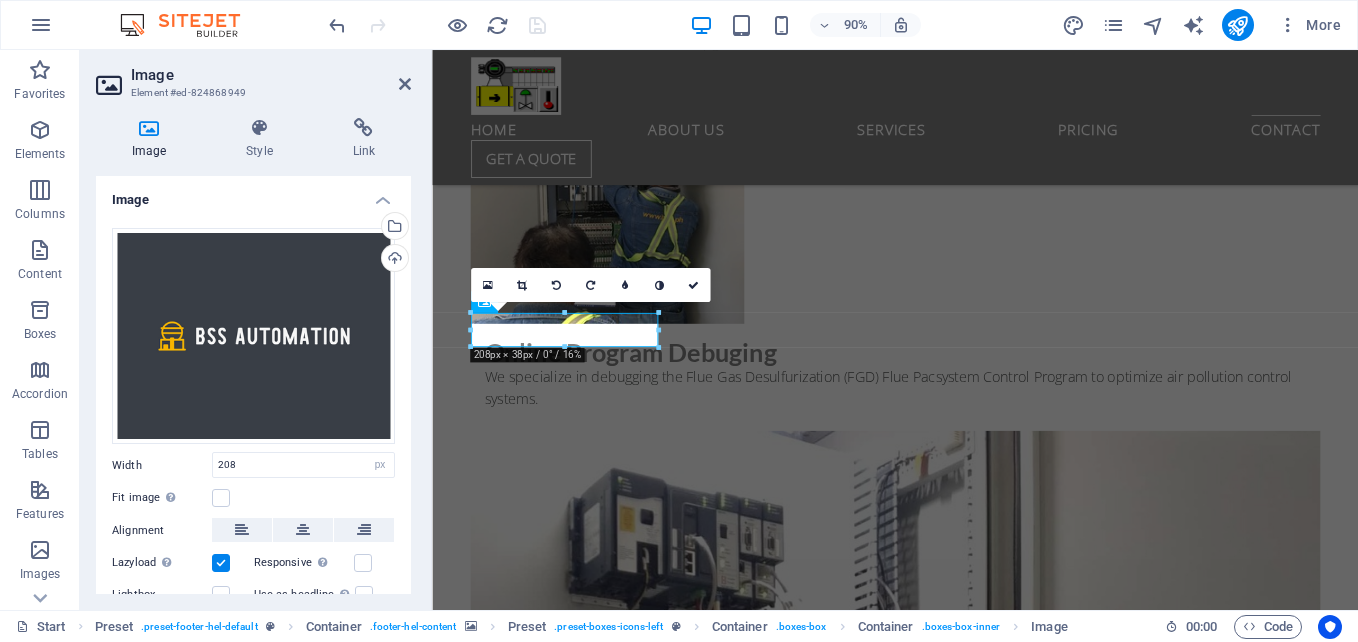 scroll, scrollTop: 10287, scrollLeft: 0, axis: vertical 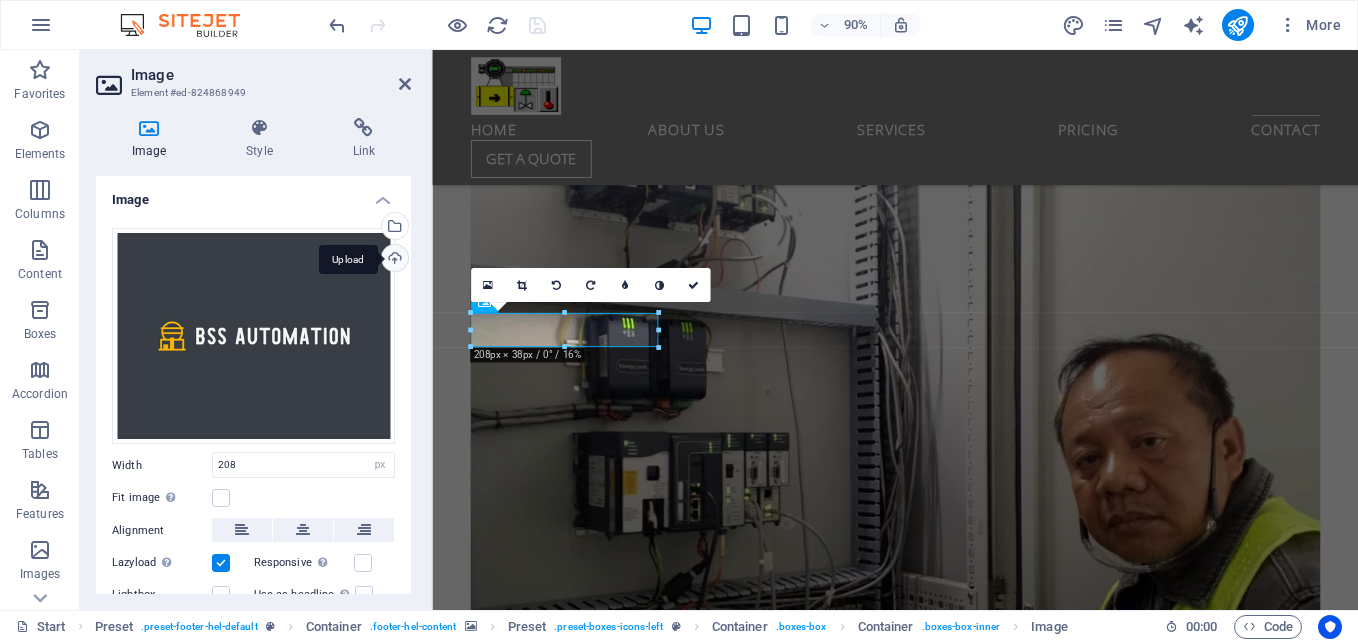 click on "Upload" at bounding box center [393, 260] 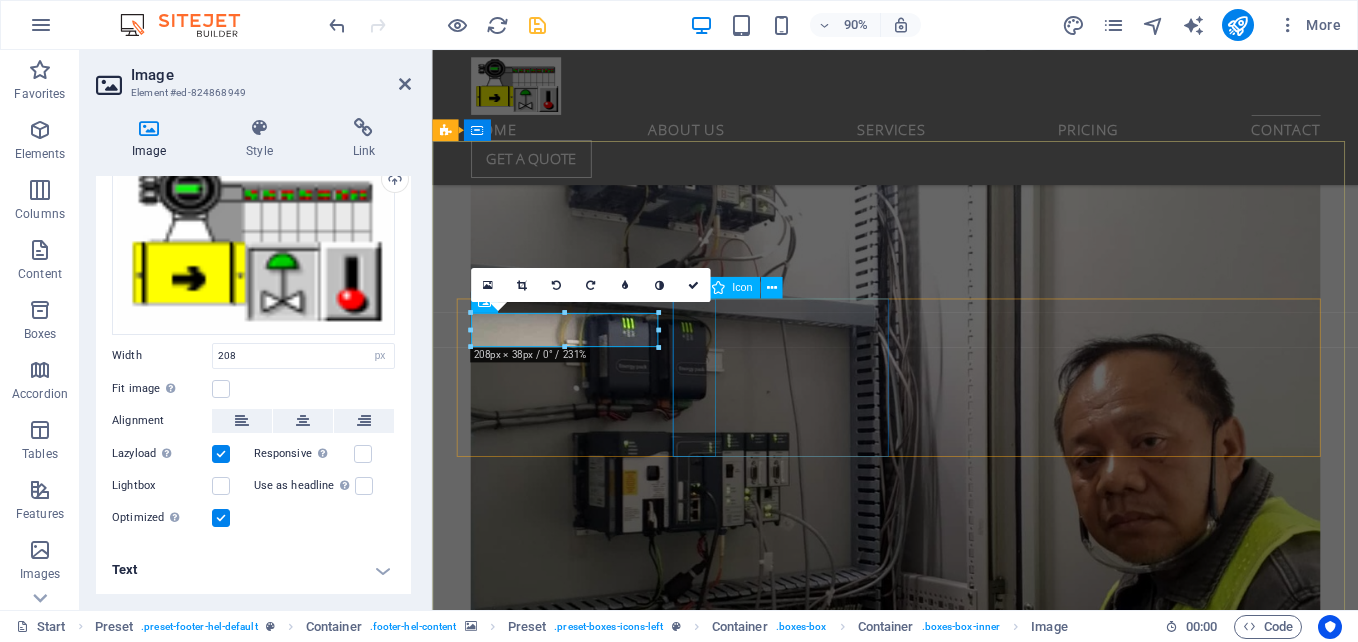 scroll, scrollTop: 76, scrollLeft: 0, axis: vertical 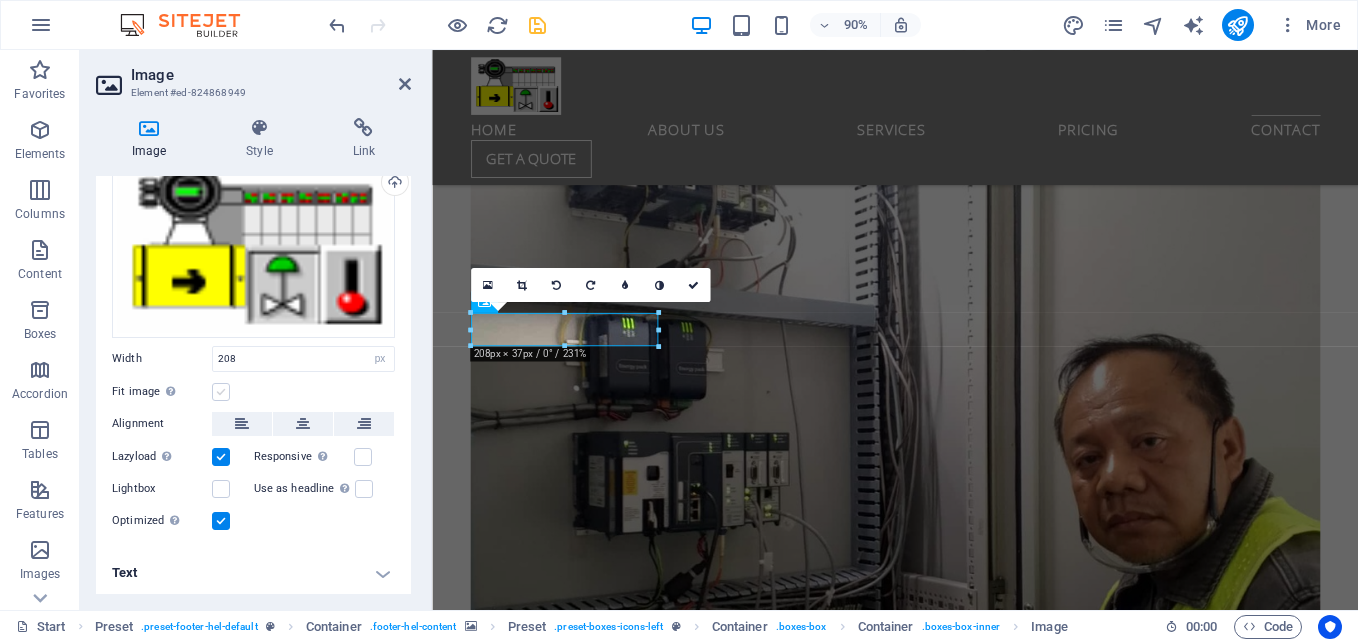 click at bounding box center [221, 392] 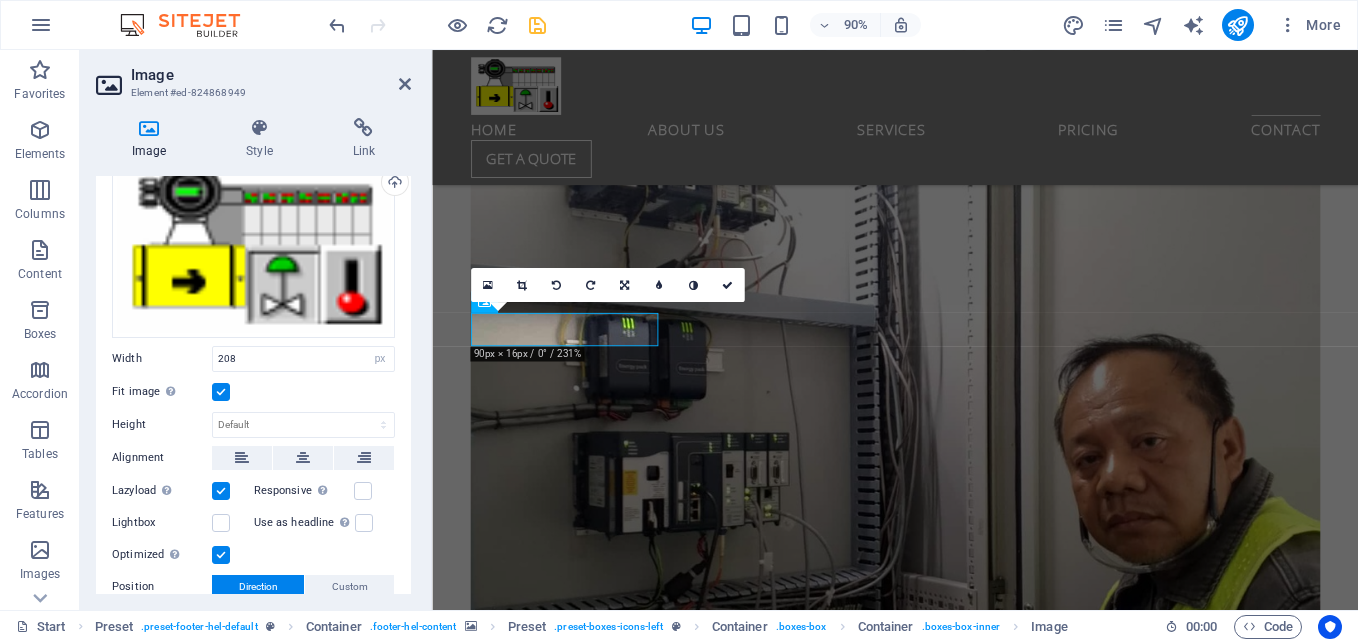 click at bounding box center [221, 555] 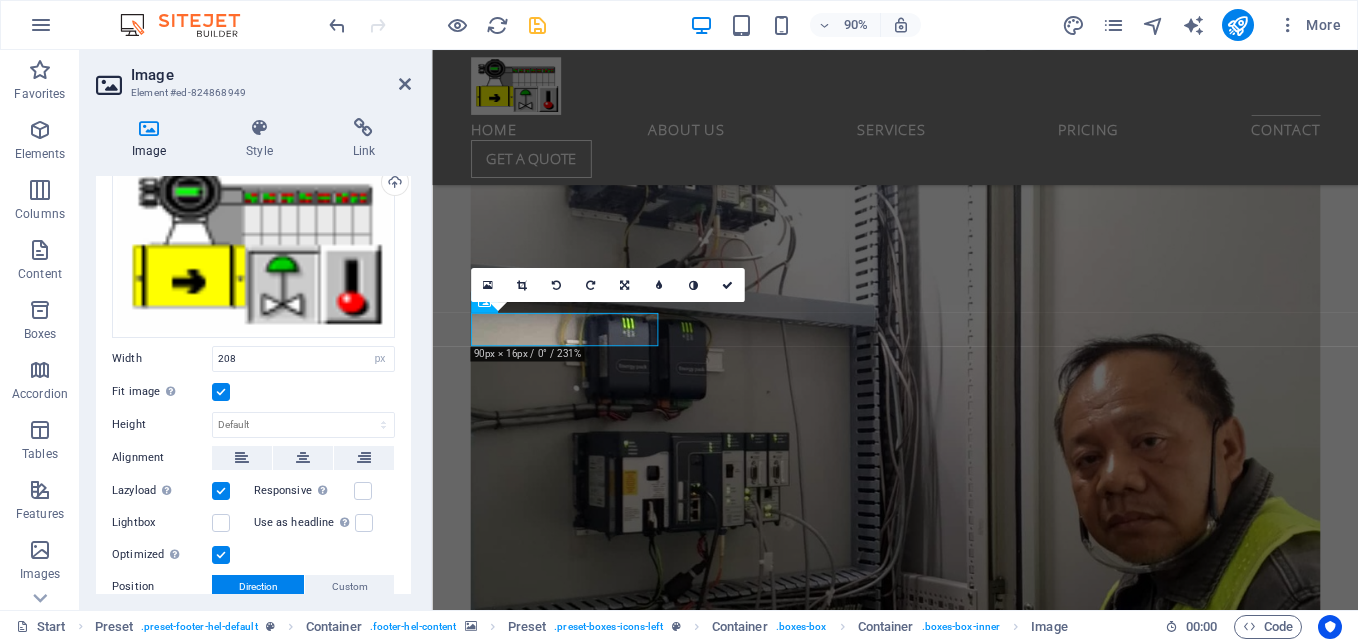 click on "Optimized Images are compressed to improve page speed." at bounding box center [0, 0] 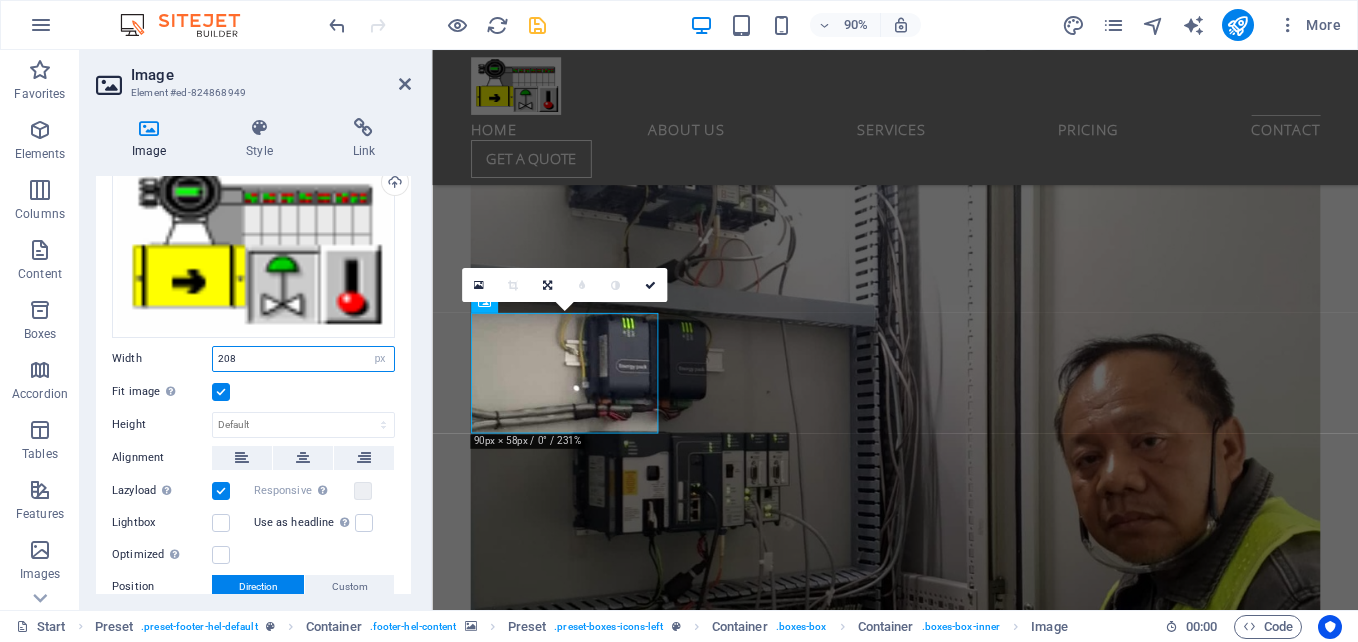 click on "208" at bounding box center [303, 359] 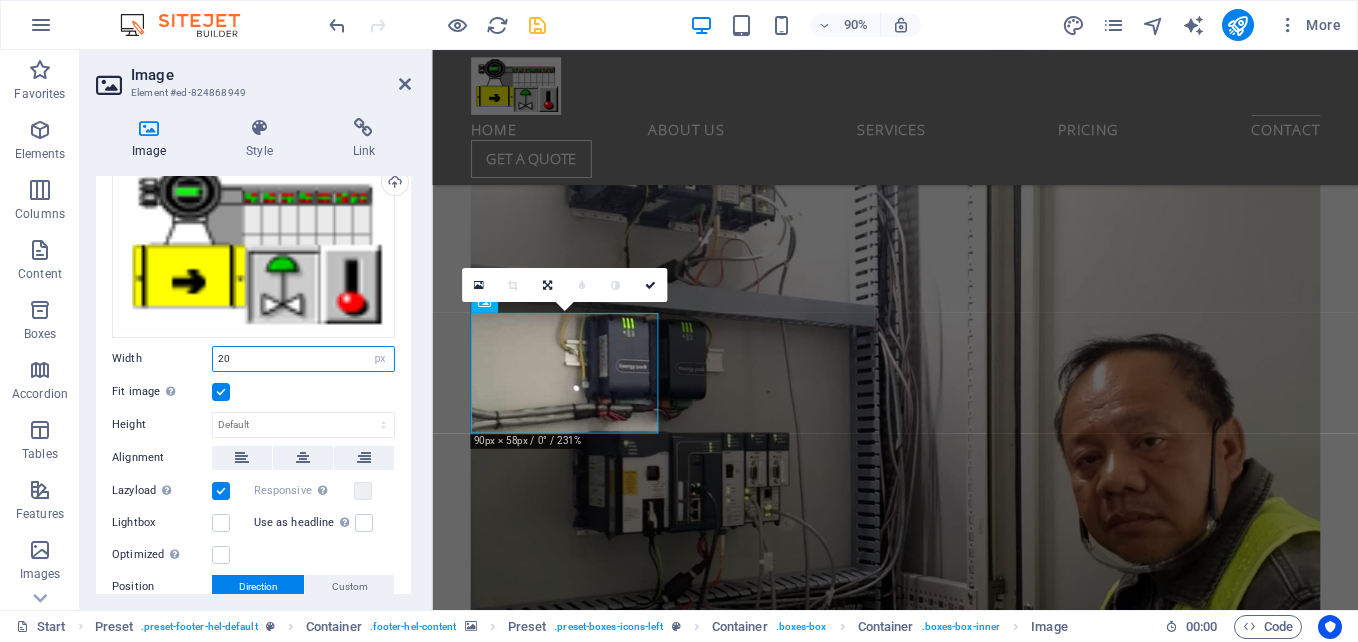 type on "2" 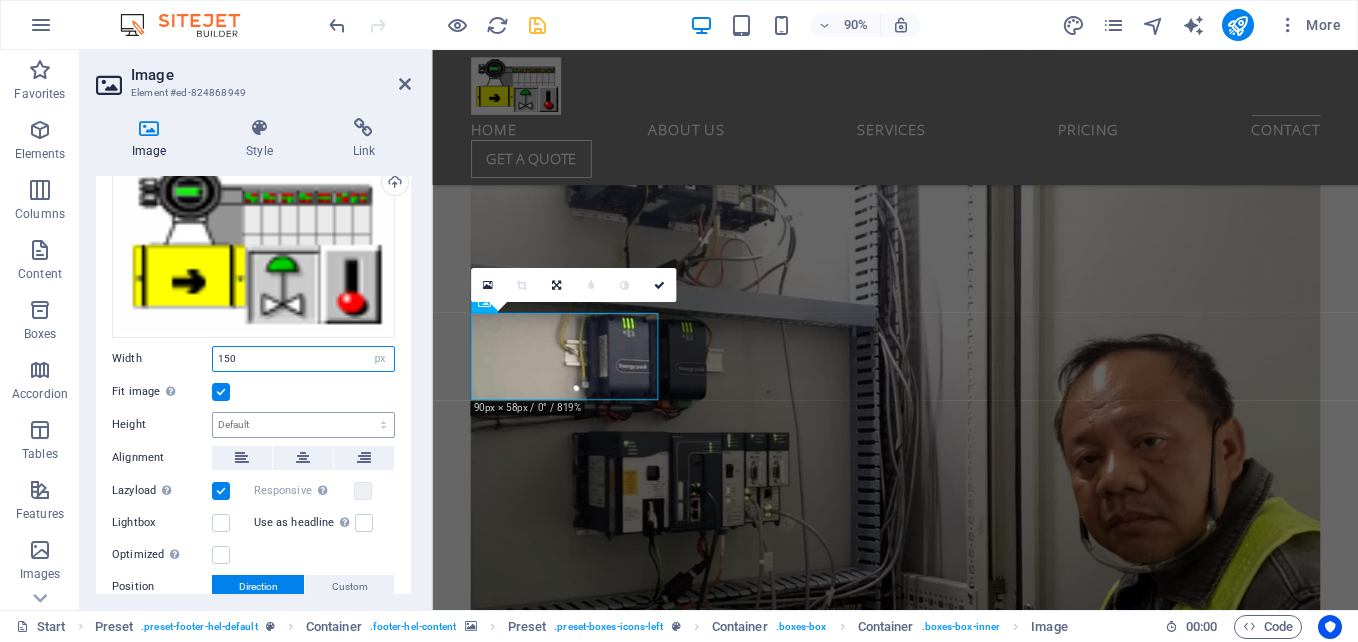 type on "150" 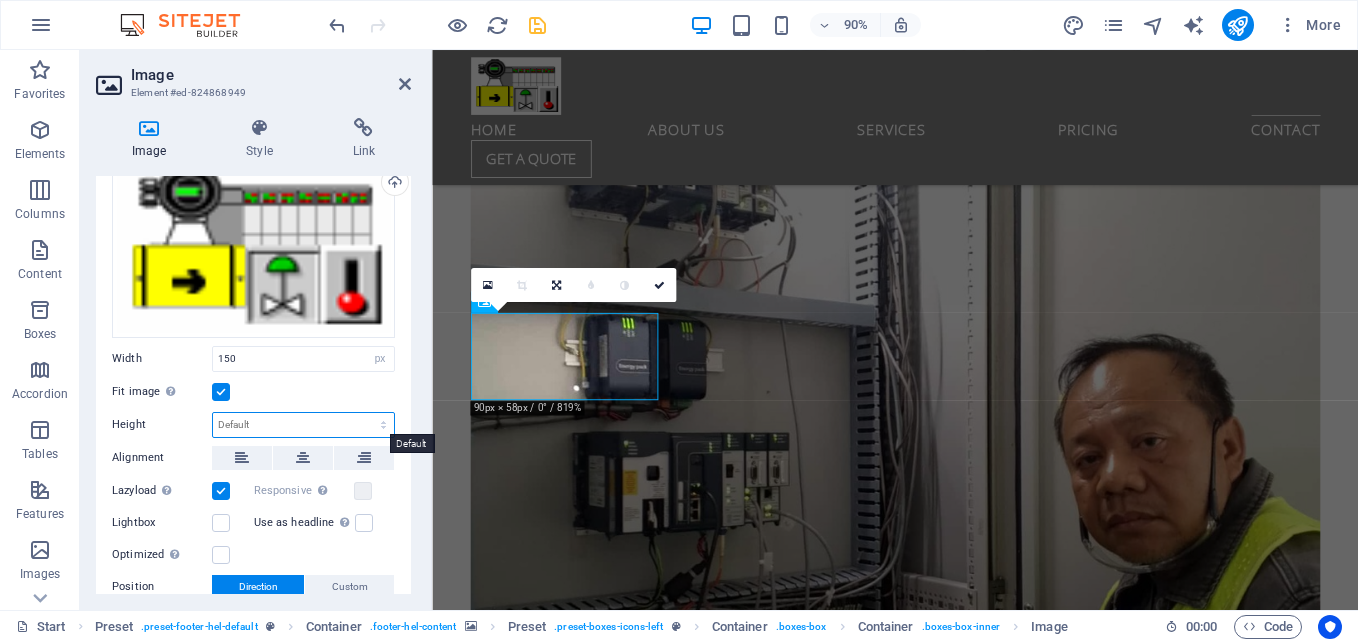 click on "Default auto px" at bounding box center [303, 425] 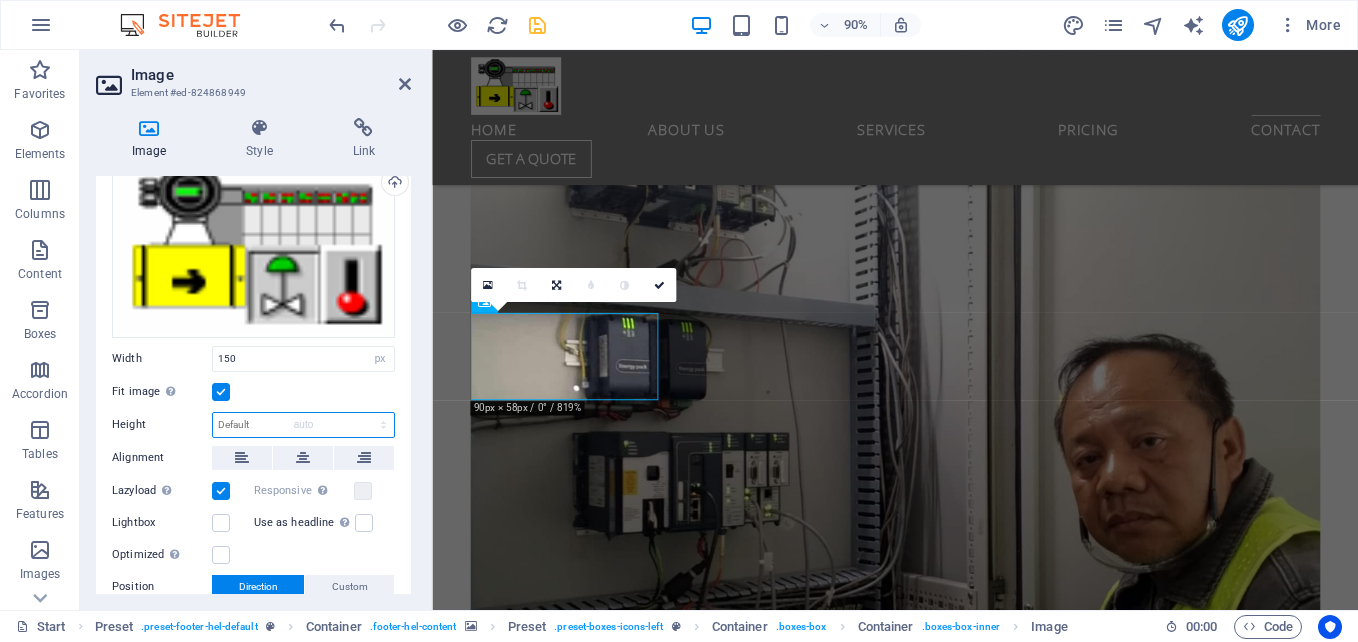 click on "Default auto px" at bounding box center (303, 425) 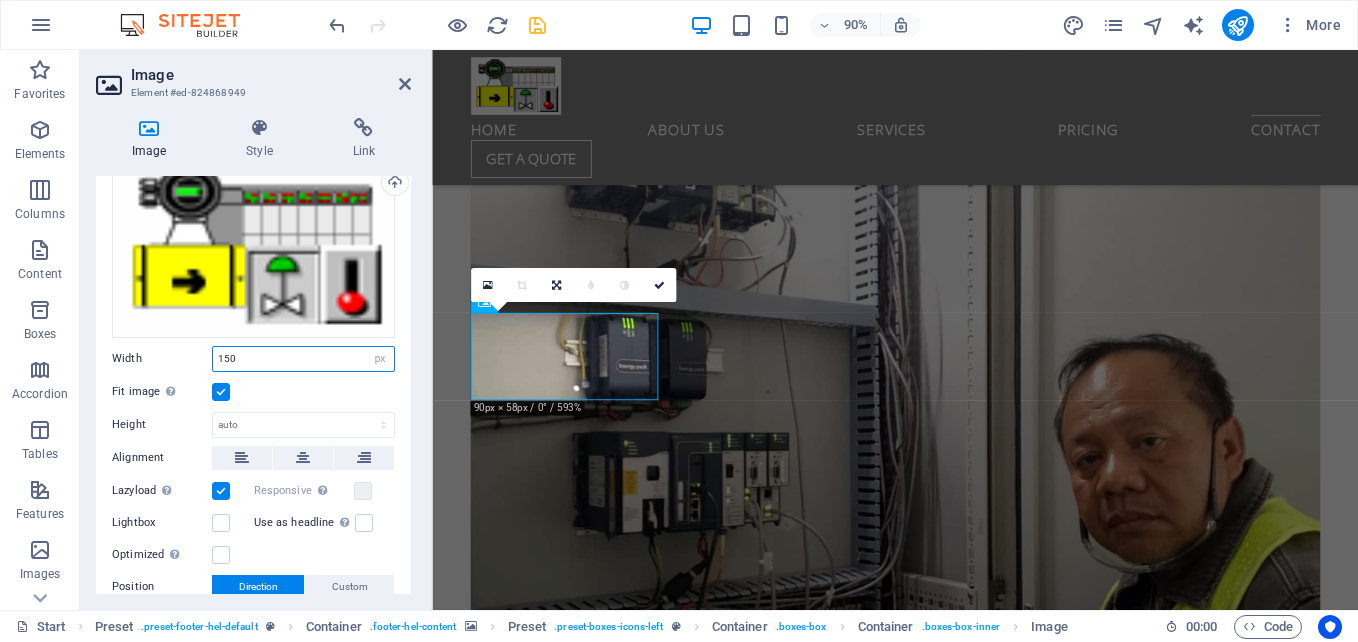 click on "150" at bounding box center (303, 359) 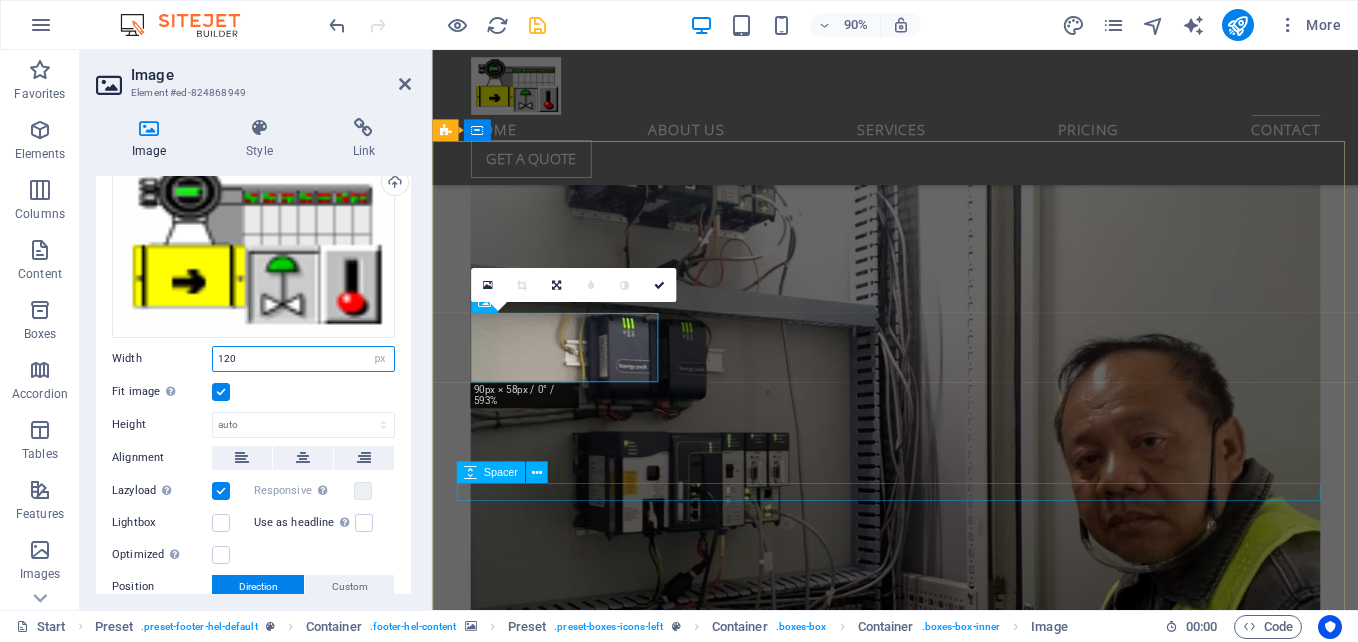 type on "120" 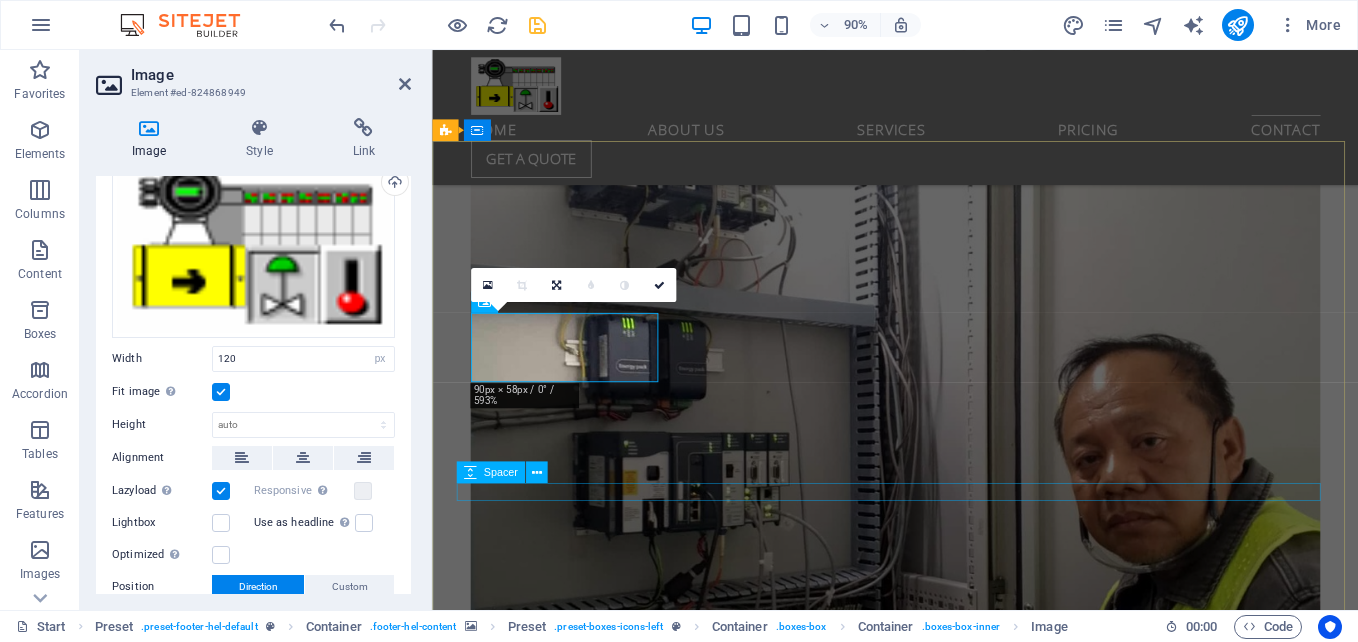 click at bounding box center [920, 16320] 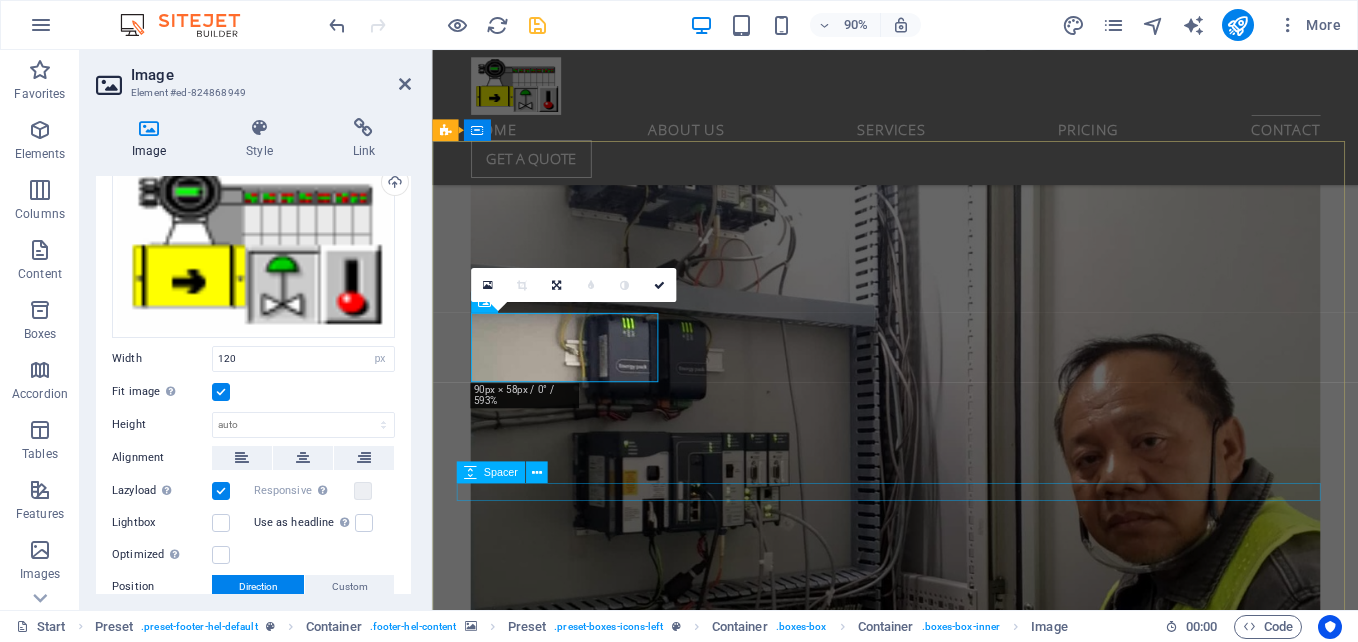 click at bounding box center [920, 16320] 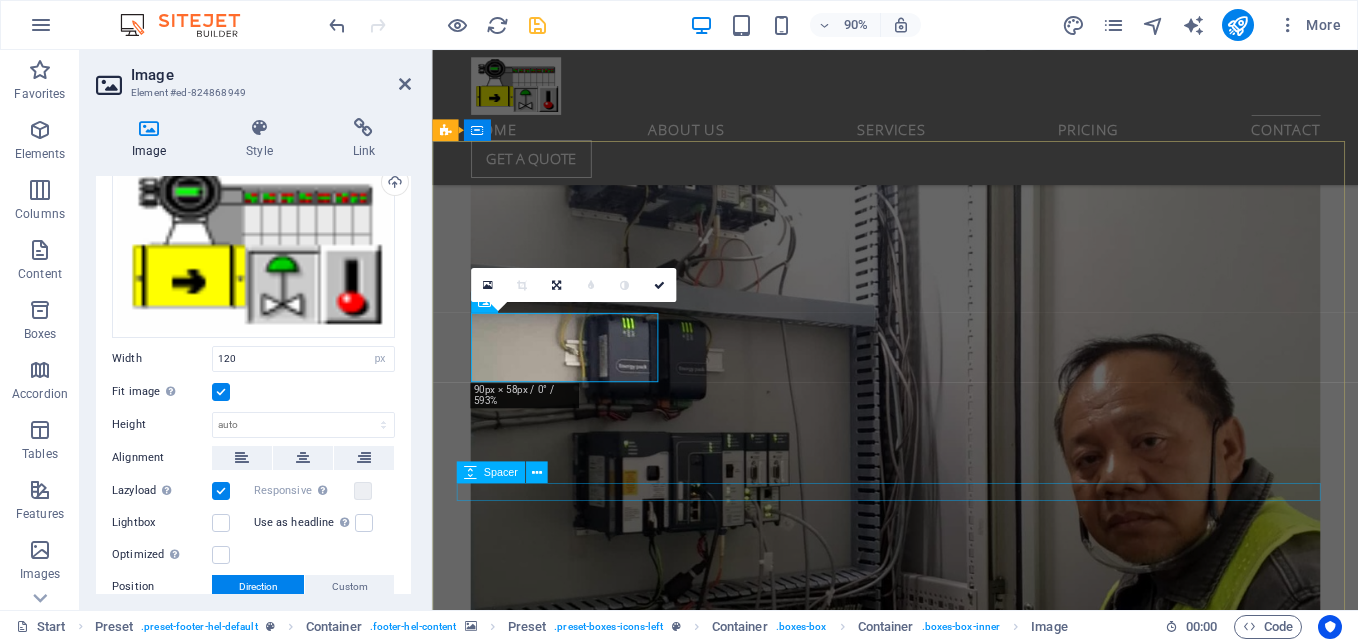 select on "px" 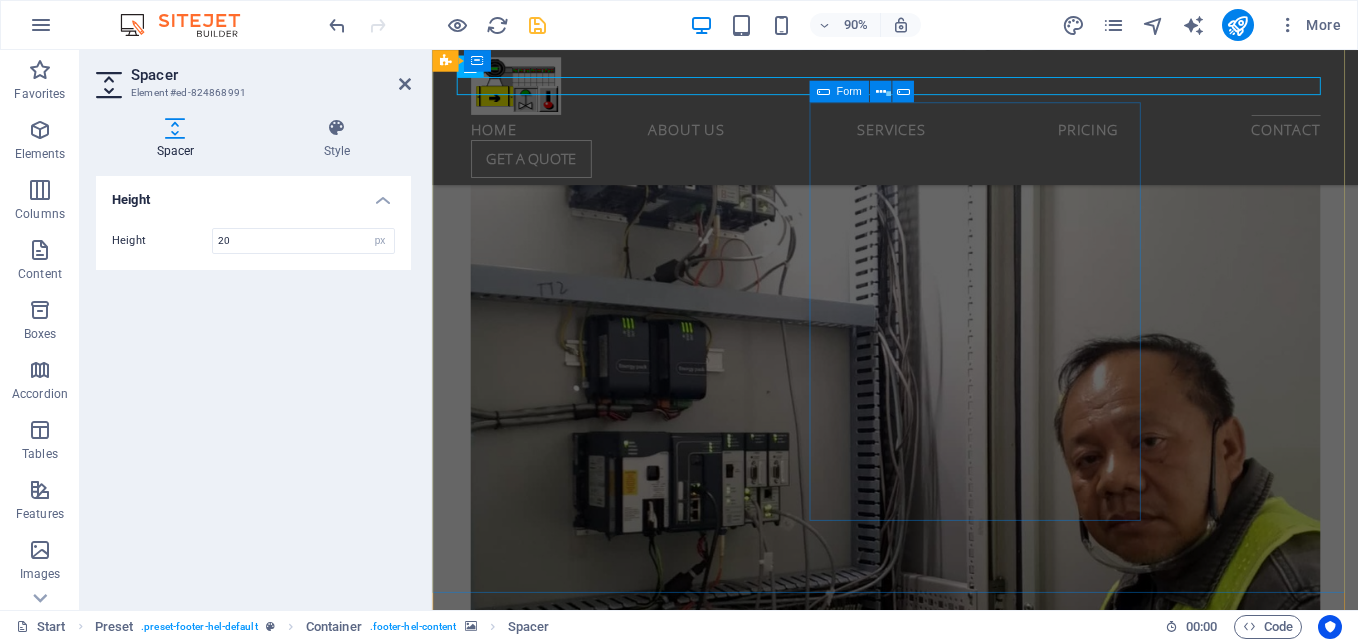 scroll, scrollTop: 10738, scrollLeft: 0, axis: vertical 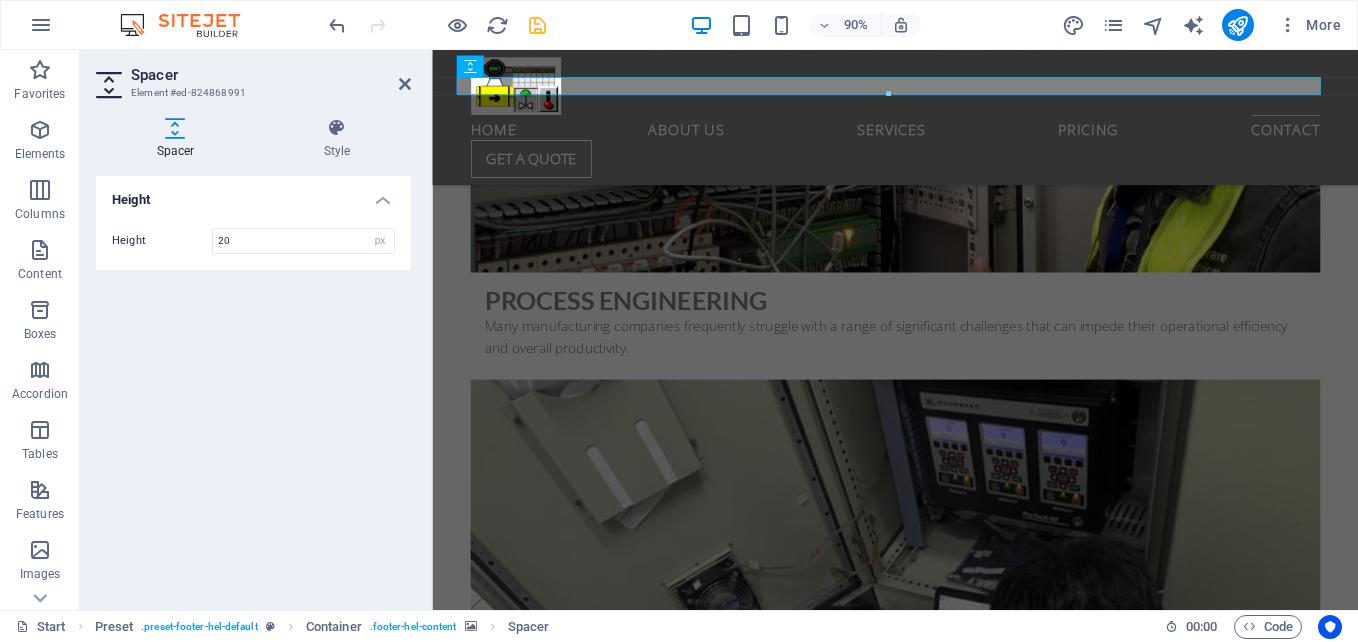 click at bounding box center [946, 14567] 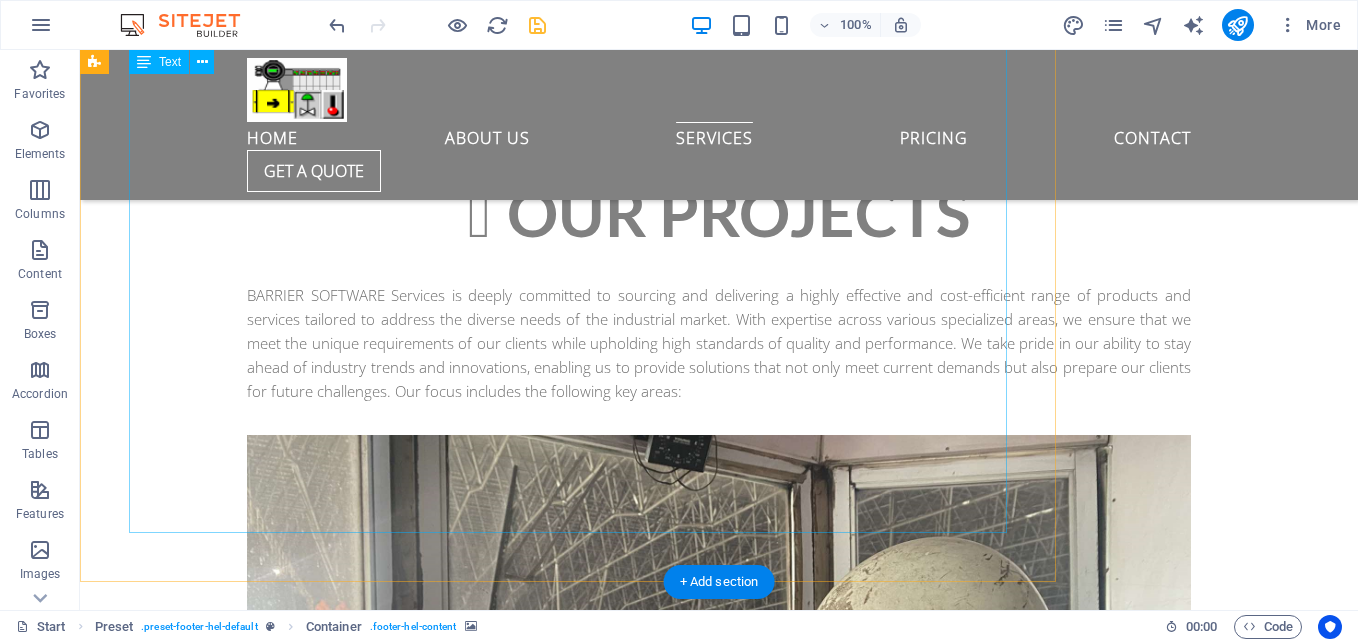 scroll, scrollTop: 7303, scrollLeft: 0, axis: vertical 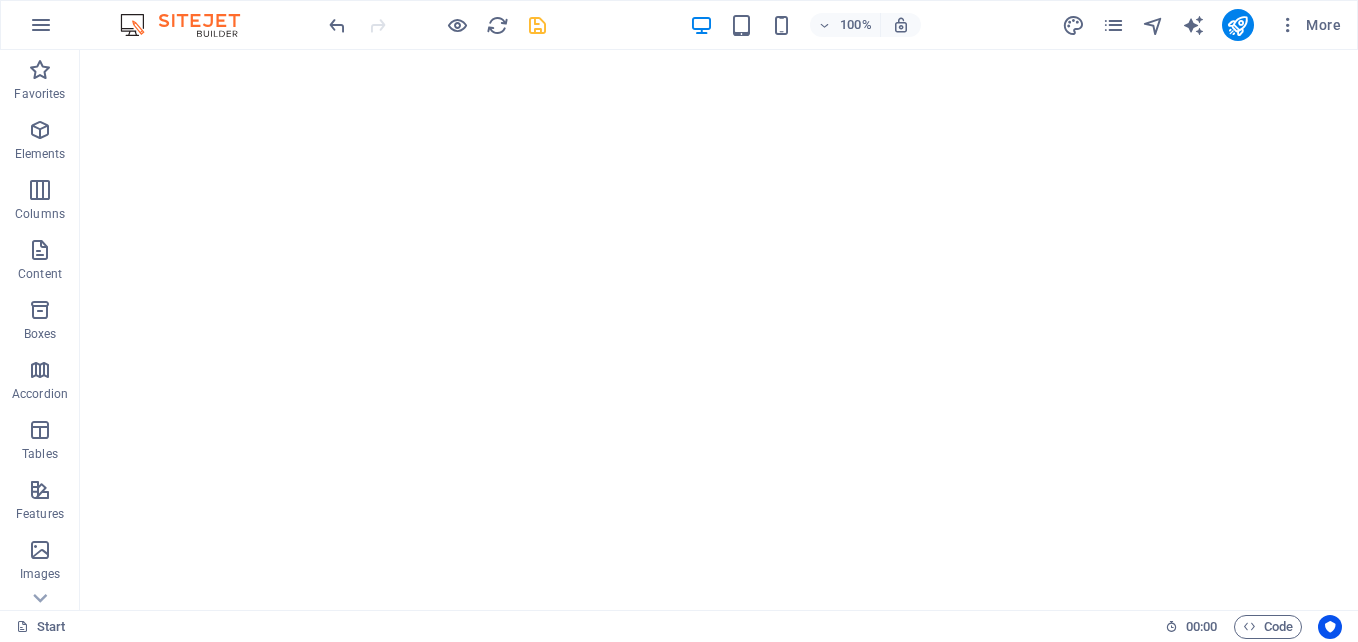 click at bounding box center [537, 25] 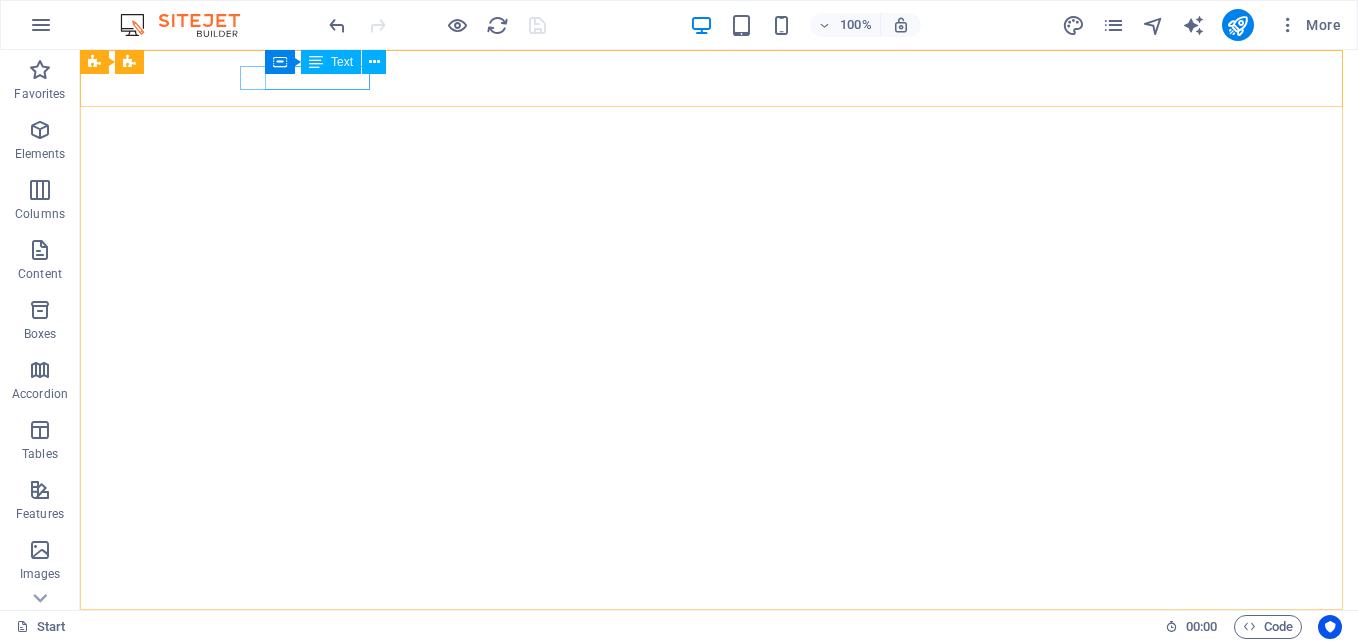 click on "Container   Text" at bounding box center (332, 62) 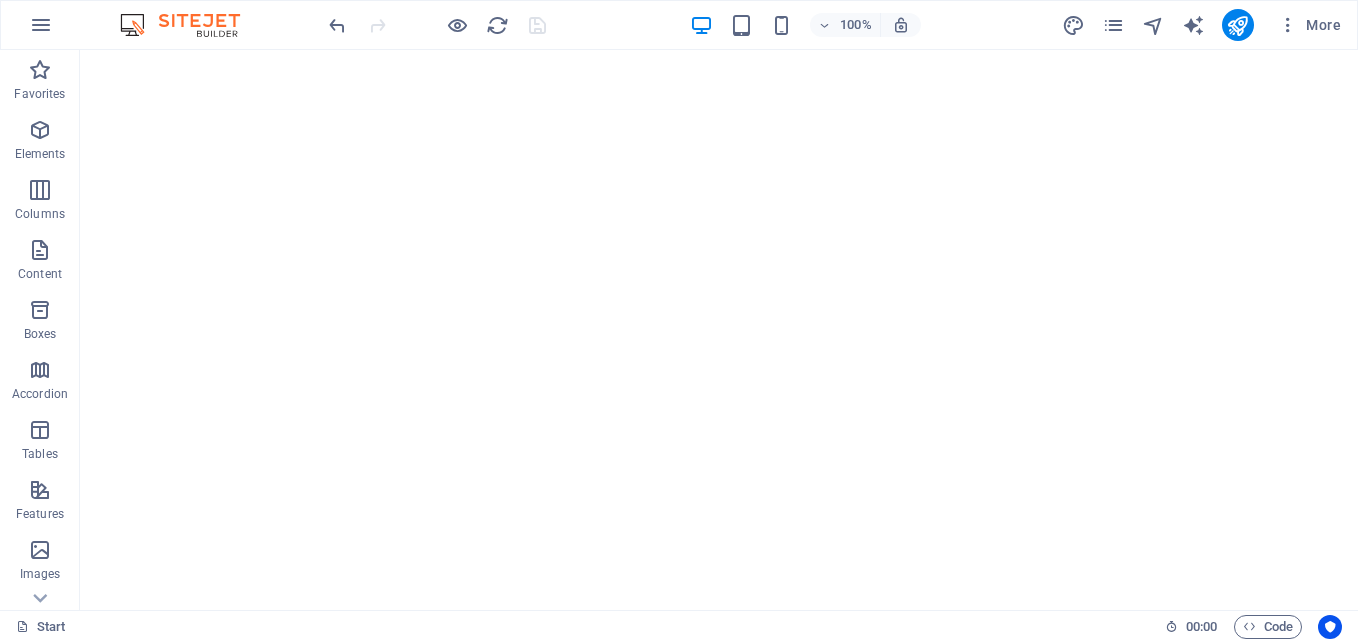 click on "0123 - 456789" at bounding box center (711, 654) 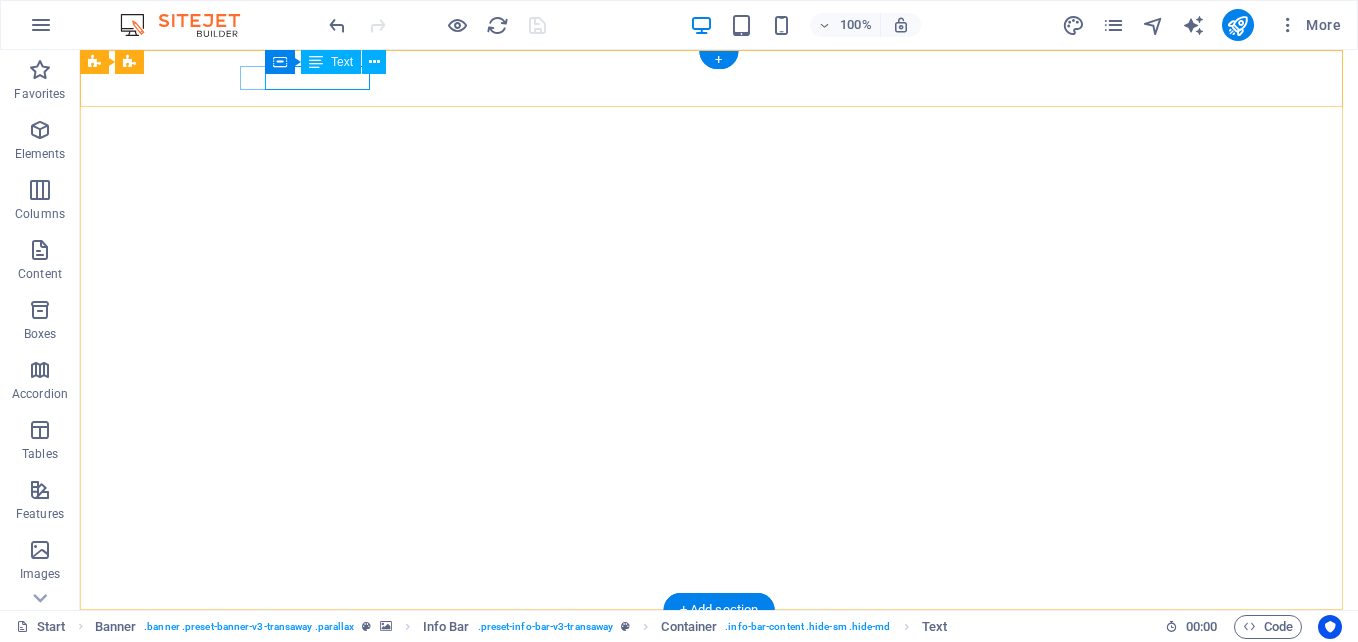 click on "0123 - 456789" at bounding box center [711, 654] 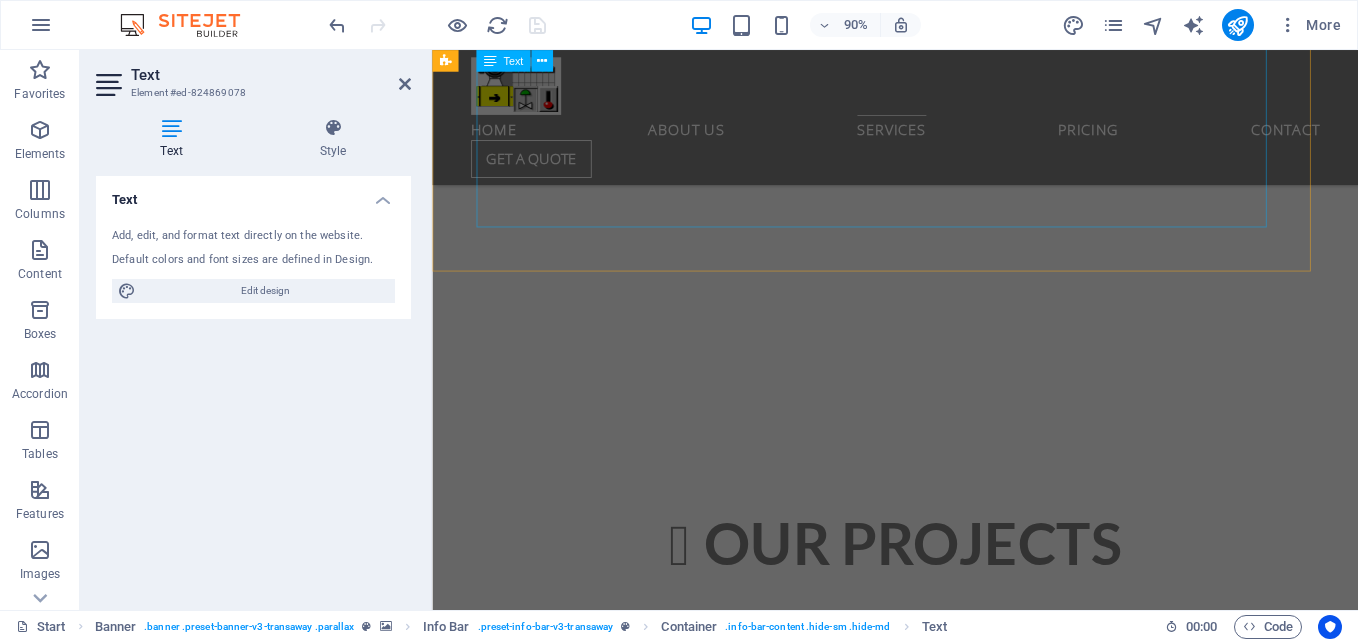 scroll, scrollTop: 7700, scrollLeft: 0, axis: vertical 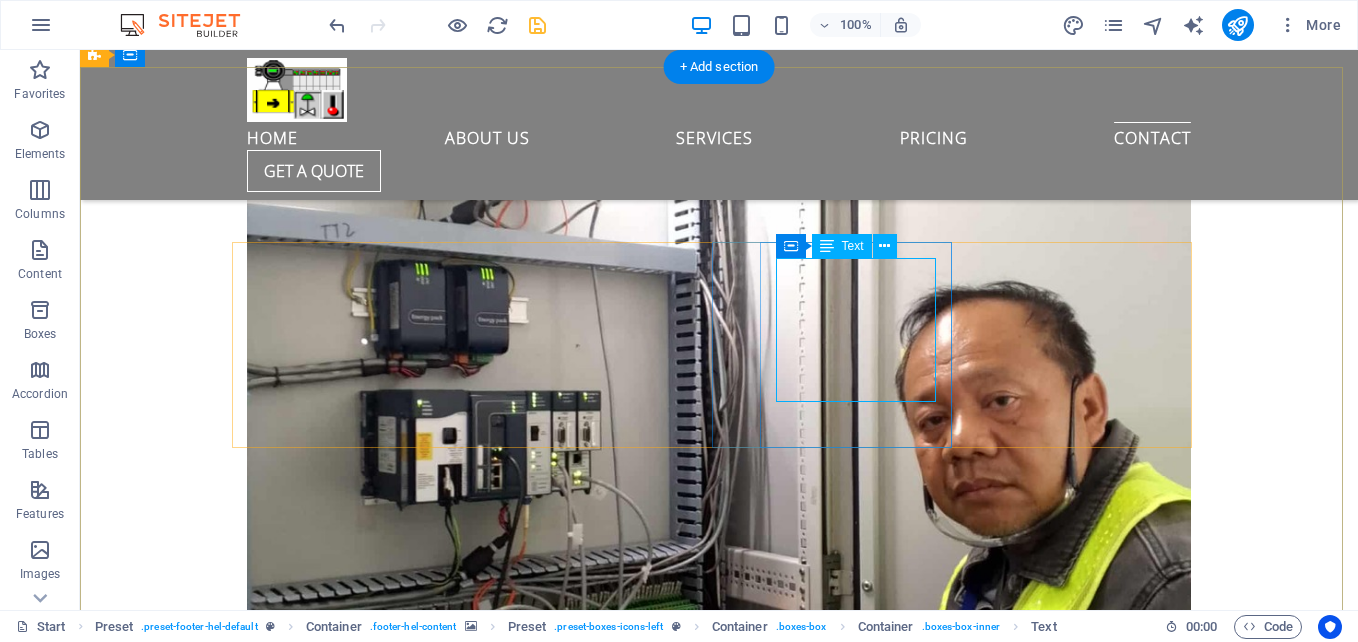 click on "Phone: Tel: [PHONE] Fax: [PHONE] Cell: [PHONE]" at bounding box center (568, 16022) 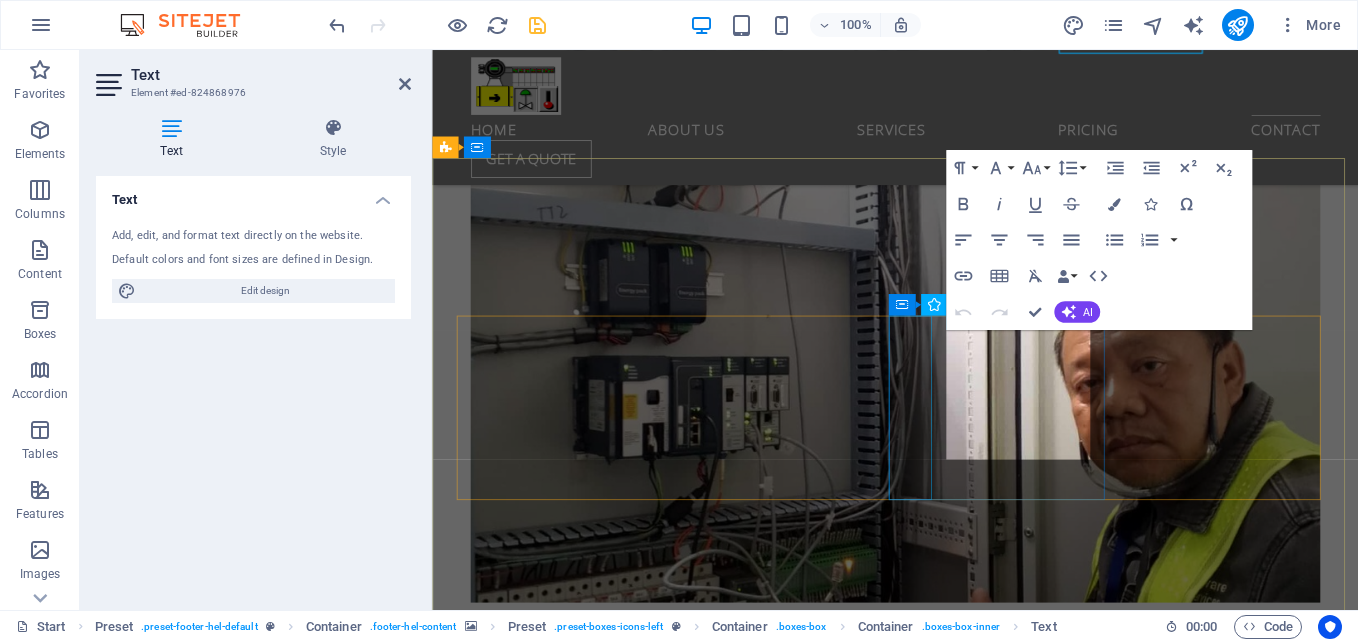 scroll, scrollTop: 10268, scrollLeft: 0, axis: vertical 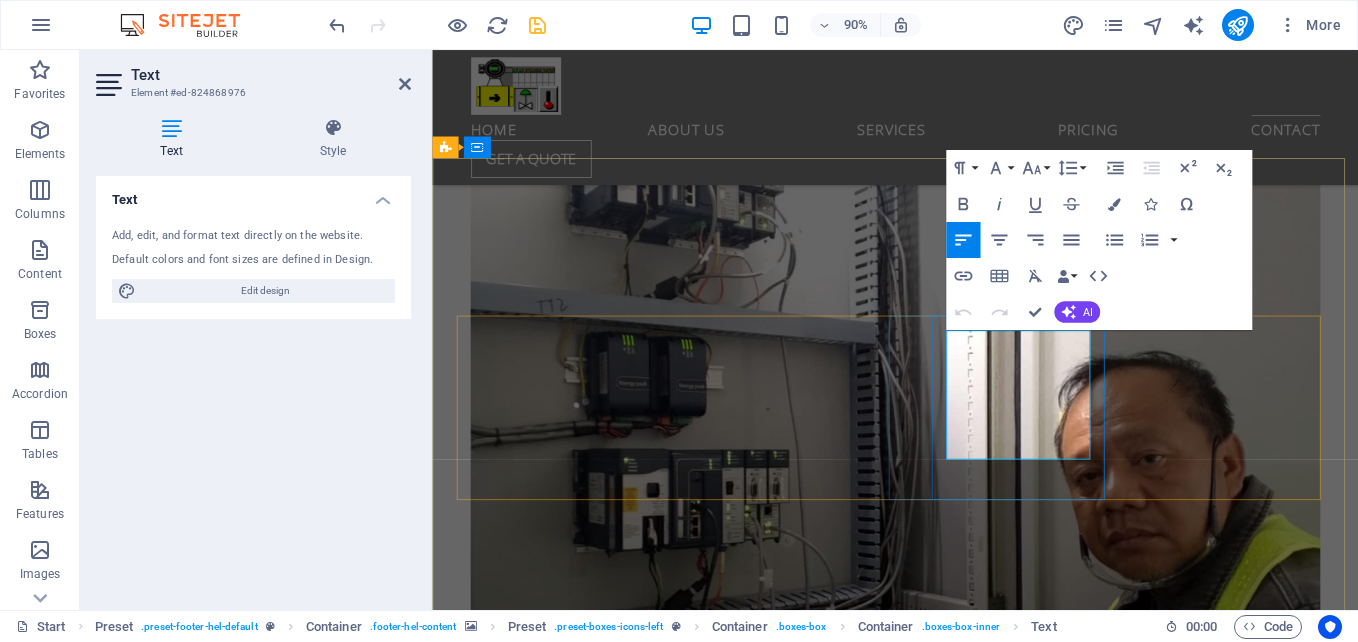 drag, startPoint x: 1037, startPoint y: 469, endPoint x: 1106, endPoint y: 493, distance: 73.05477 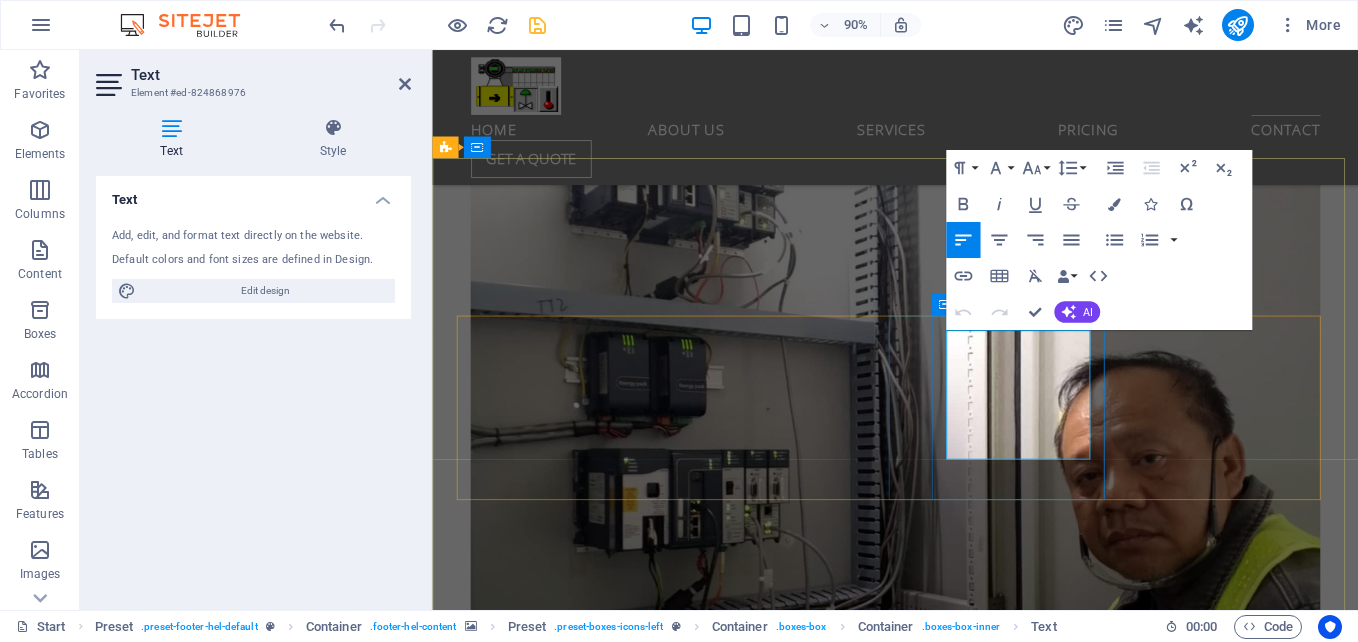 copy on "[PHONE]" 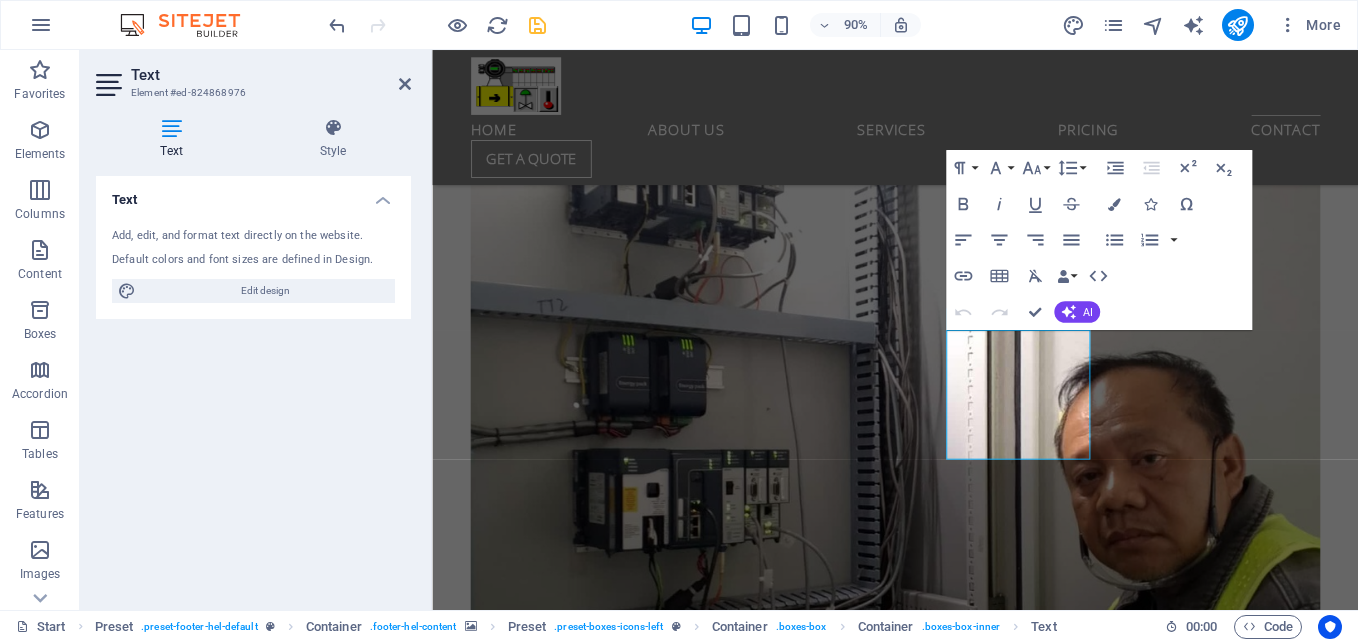 click at bounding box center (946, 15037) 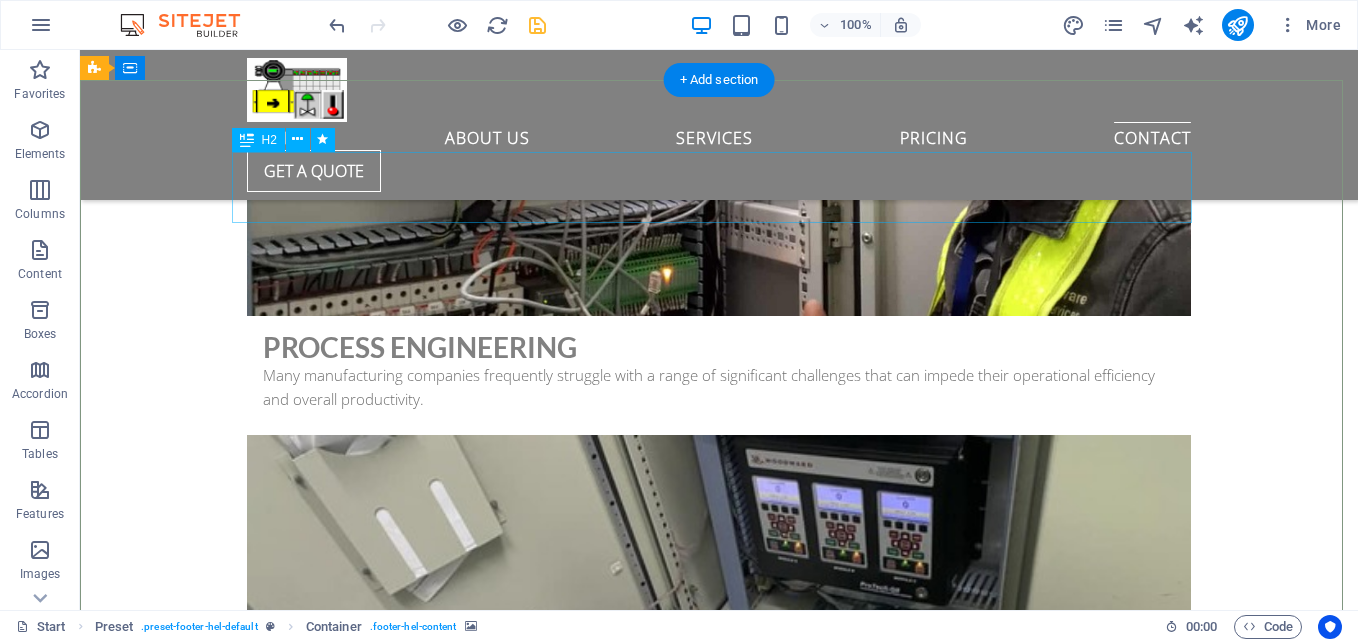 scroll, scrollTop: 9868, scrollLeft: 0, axis: vertical 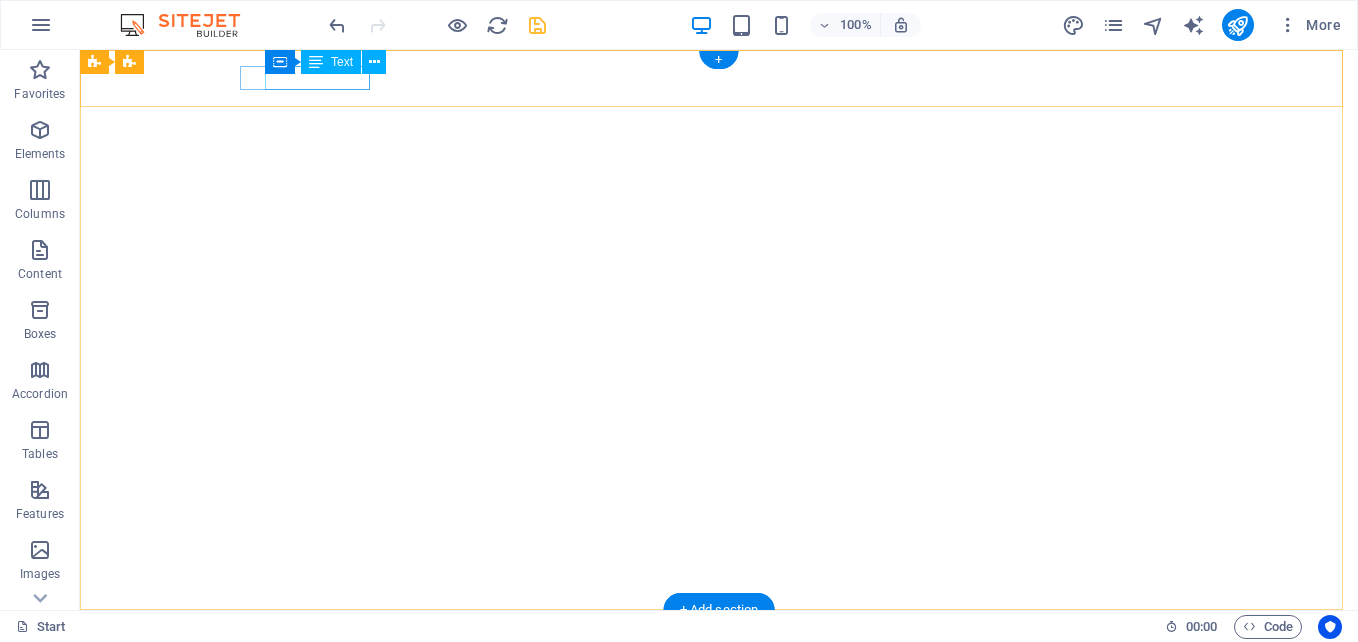 click on "0123 - 456789" at bounding box center (711, 654) 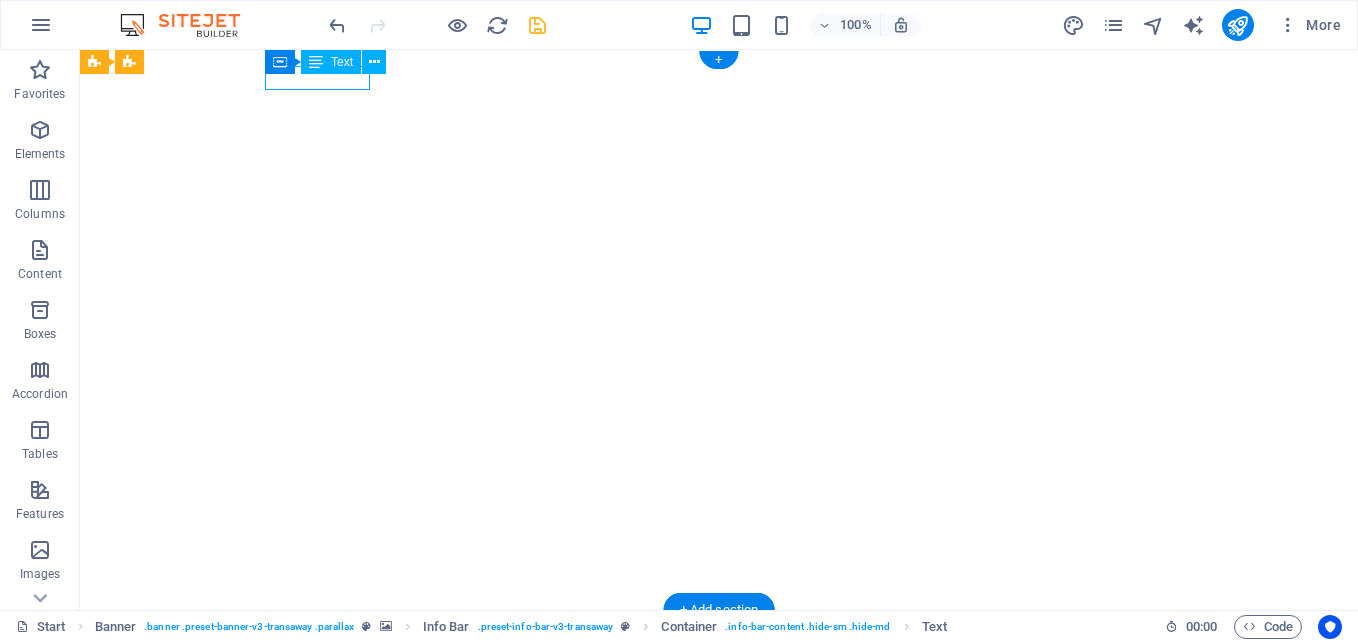 click on "0123 - 456789" at bounding box center [711, 654] 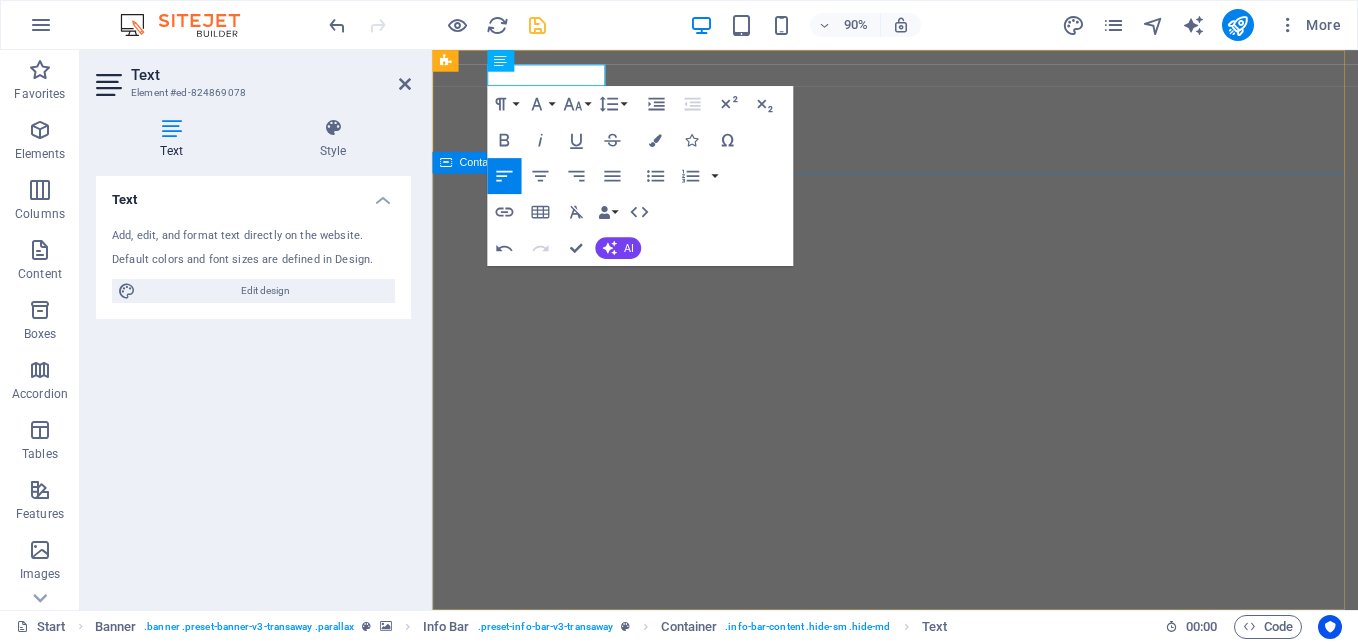 click at bounding box center (946, 1147) 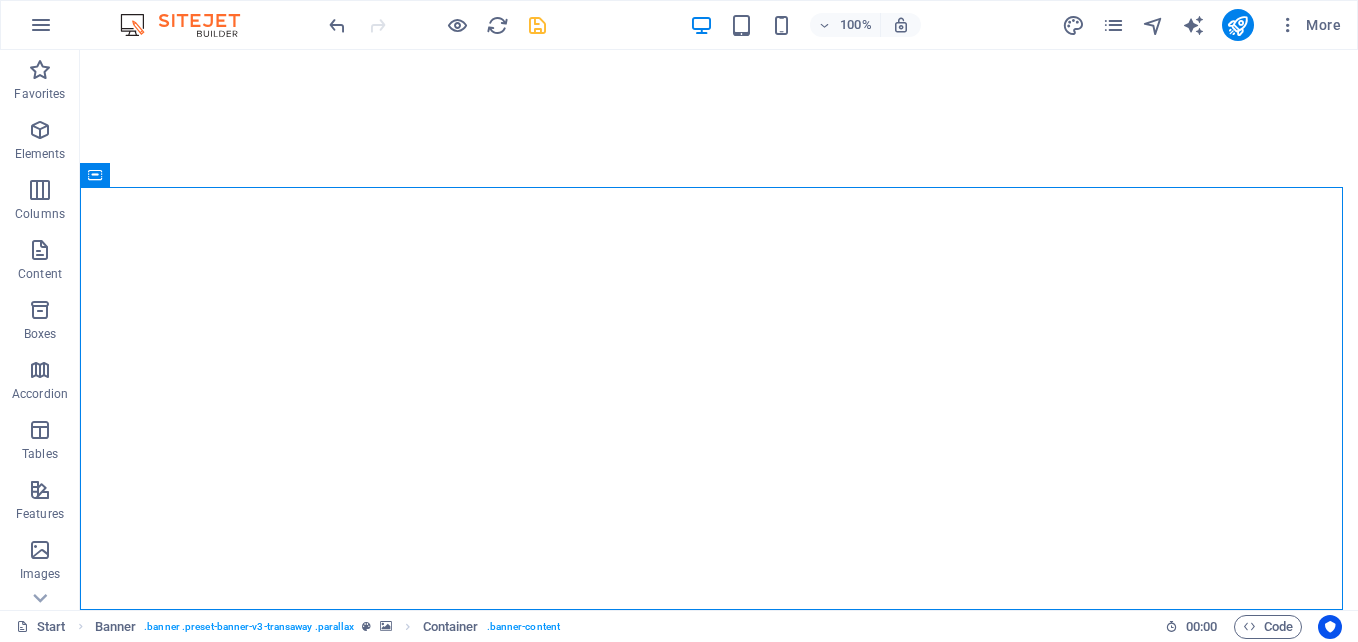 click on "100% More" at bounding box center (837, 25) 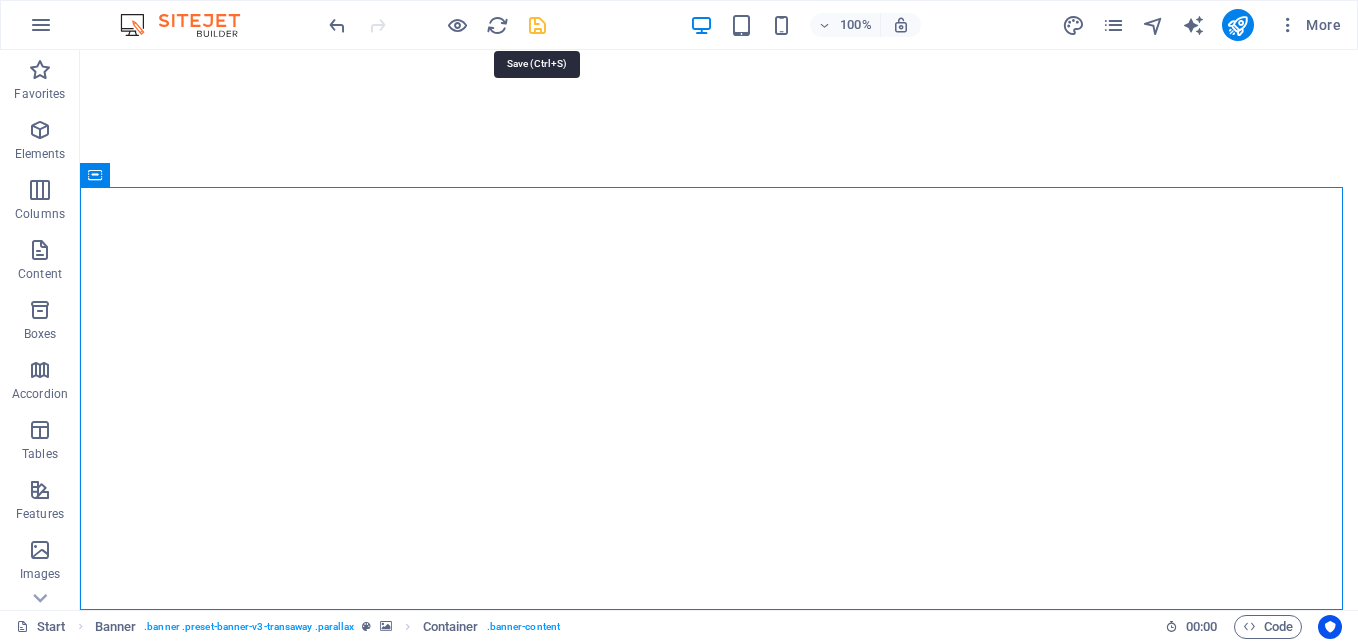 click at bounding box center [537, 25] 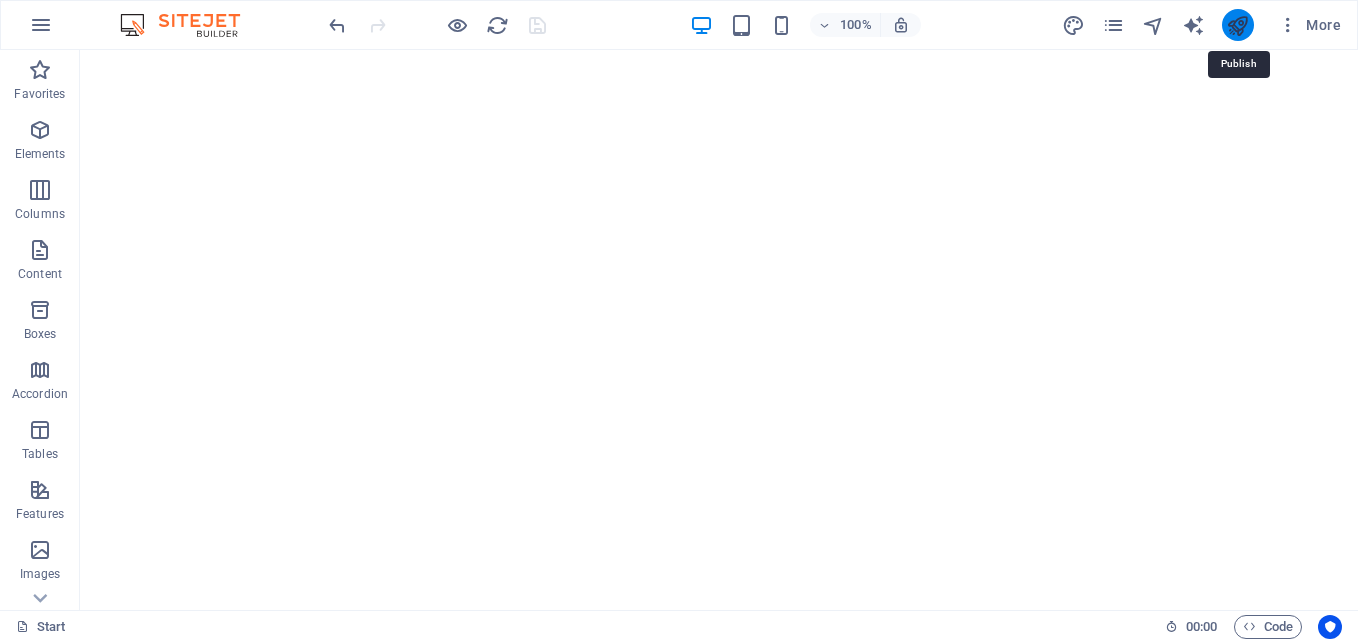 click at bounding box center [1237, 25] 